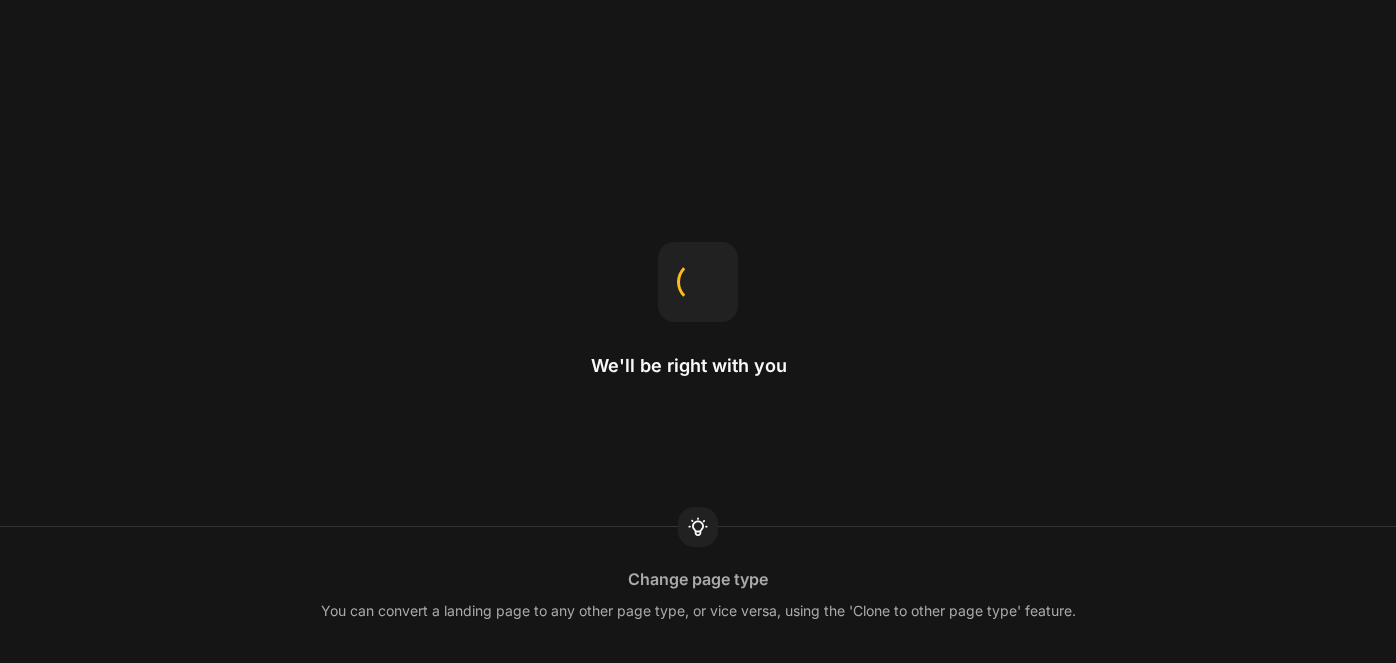 scroll, scrollTop: 0, scrollLeft: 0, axis: both 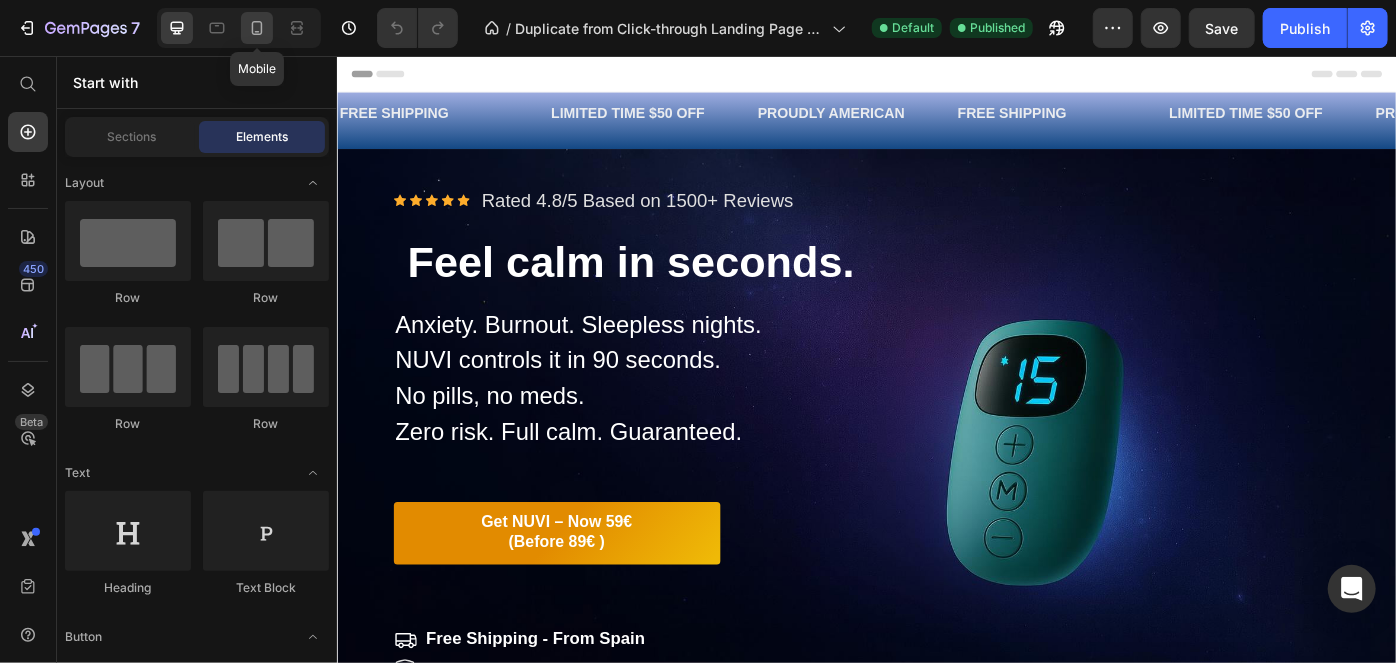 click 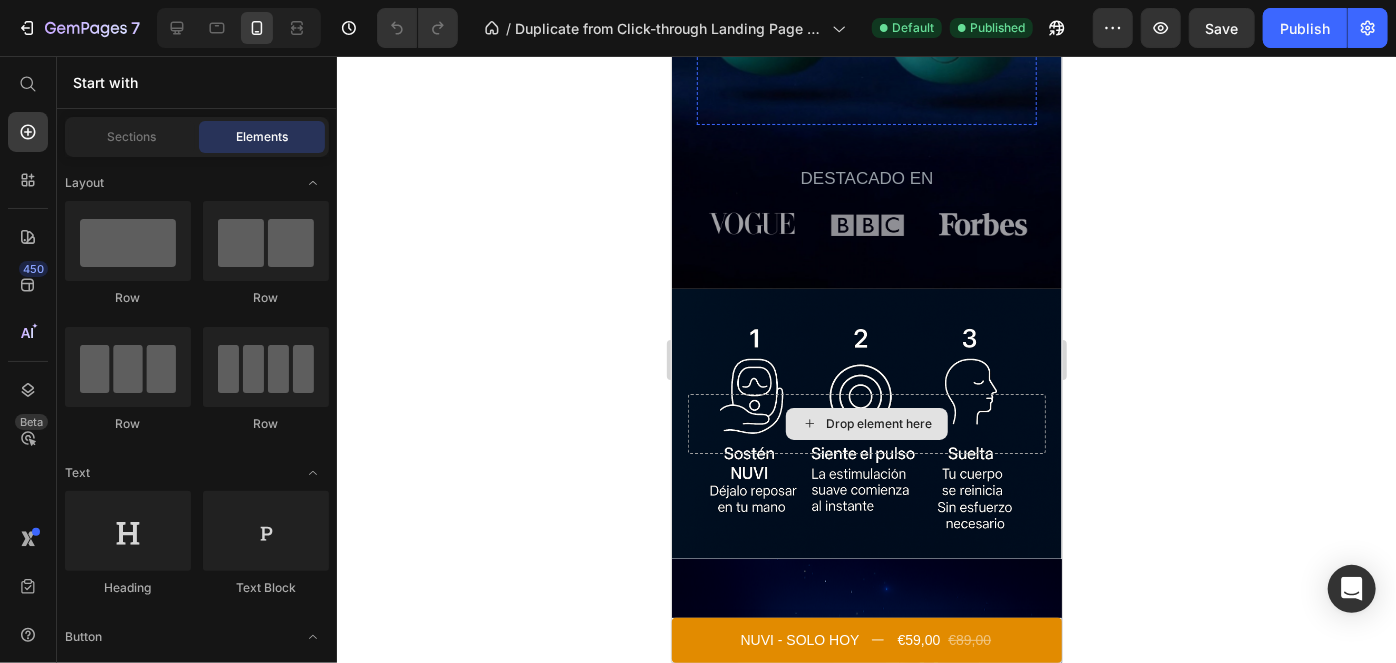 scroll, scrollTop: 1090, scrollLeft: 0, axis: vertical 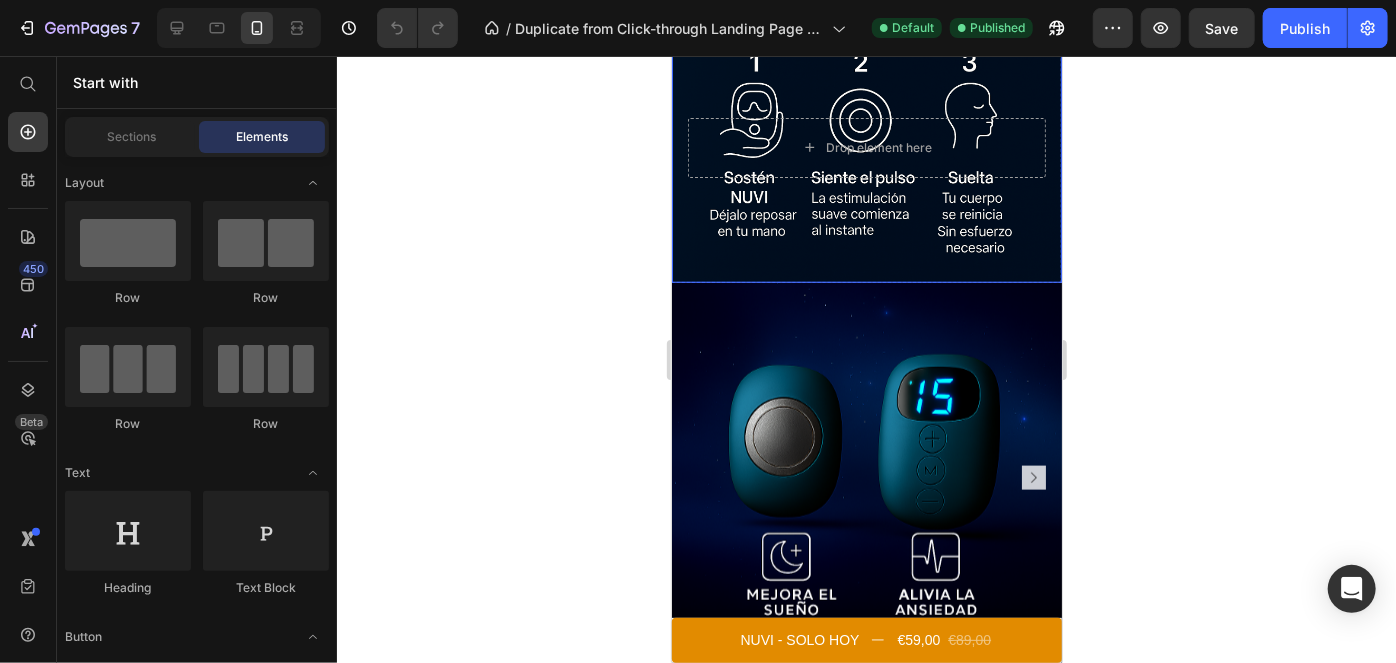 click at bounding box center (866, 147) 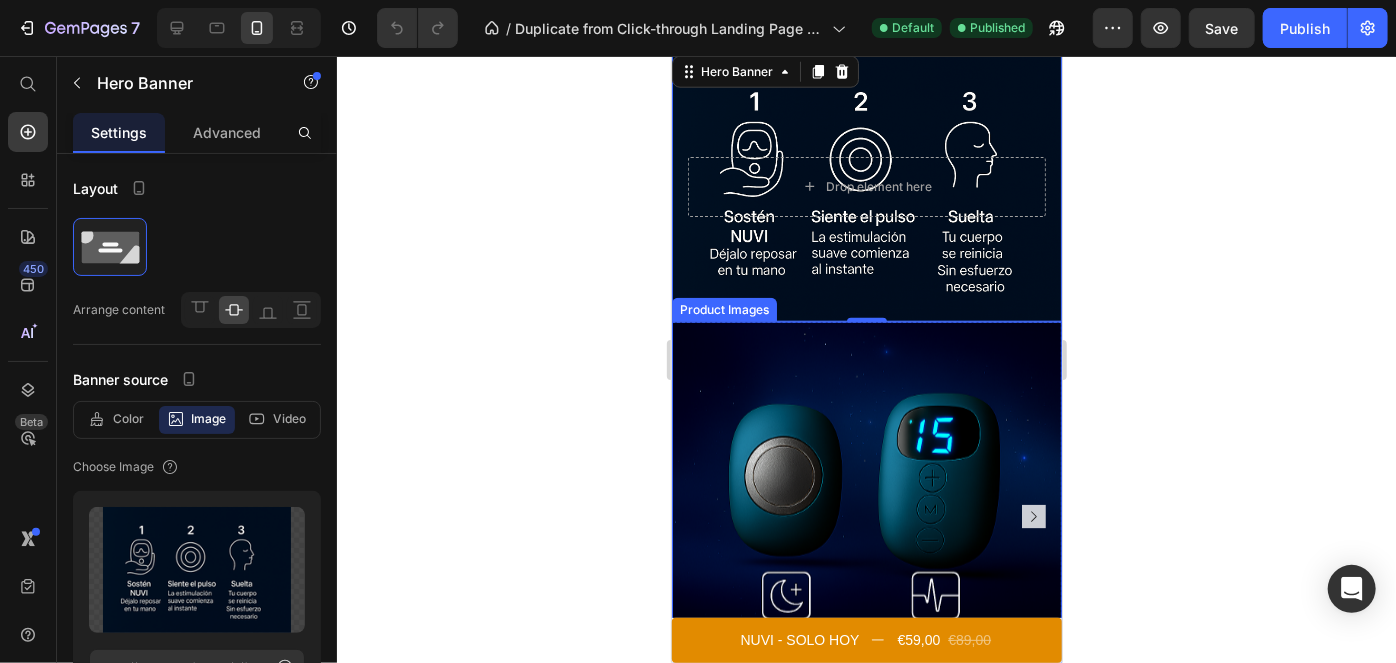 scroll, scrollTop: 1043, scrollLeft: 0, axis: vertical 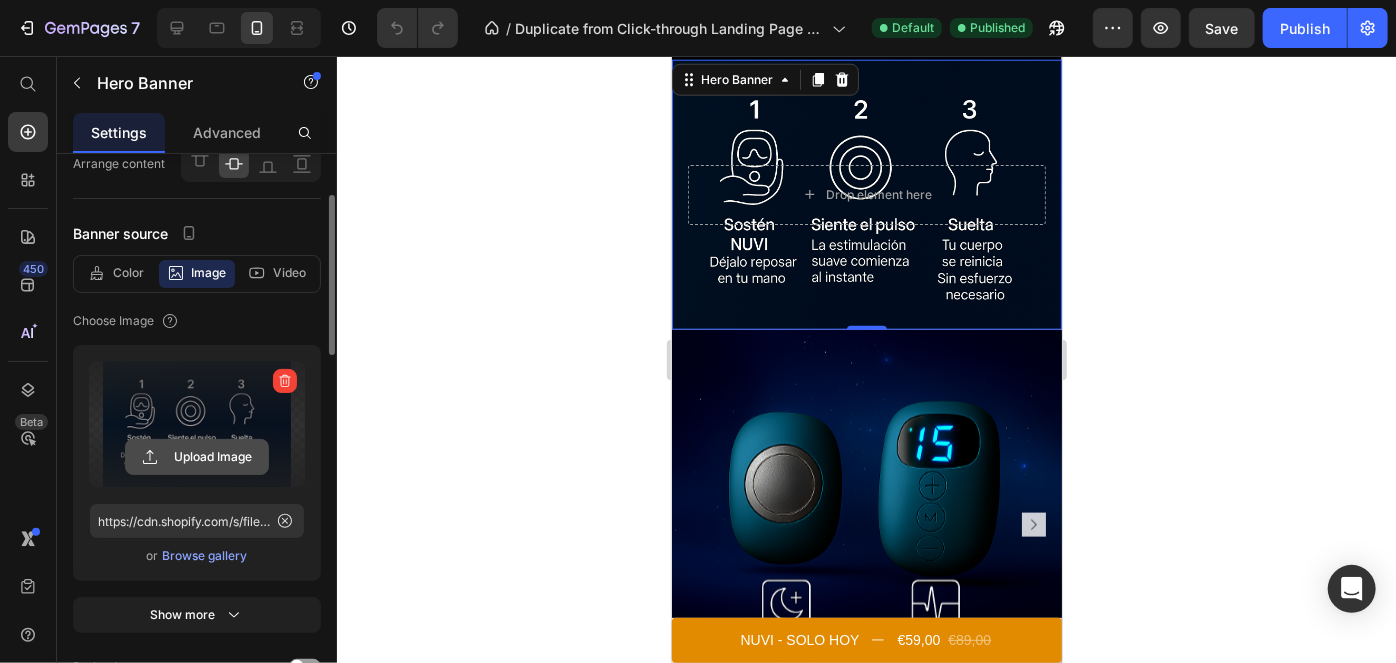 click 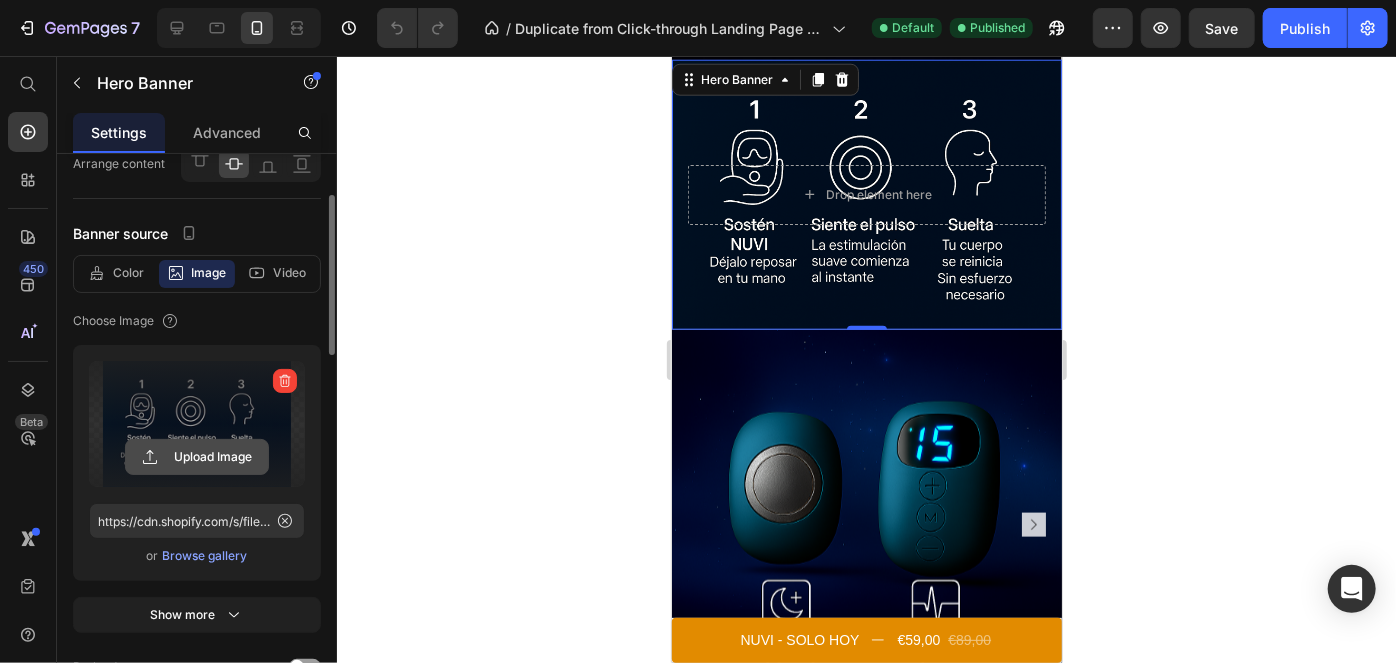 click 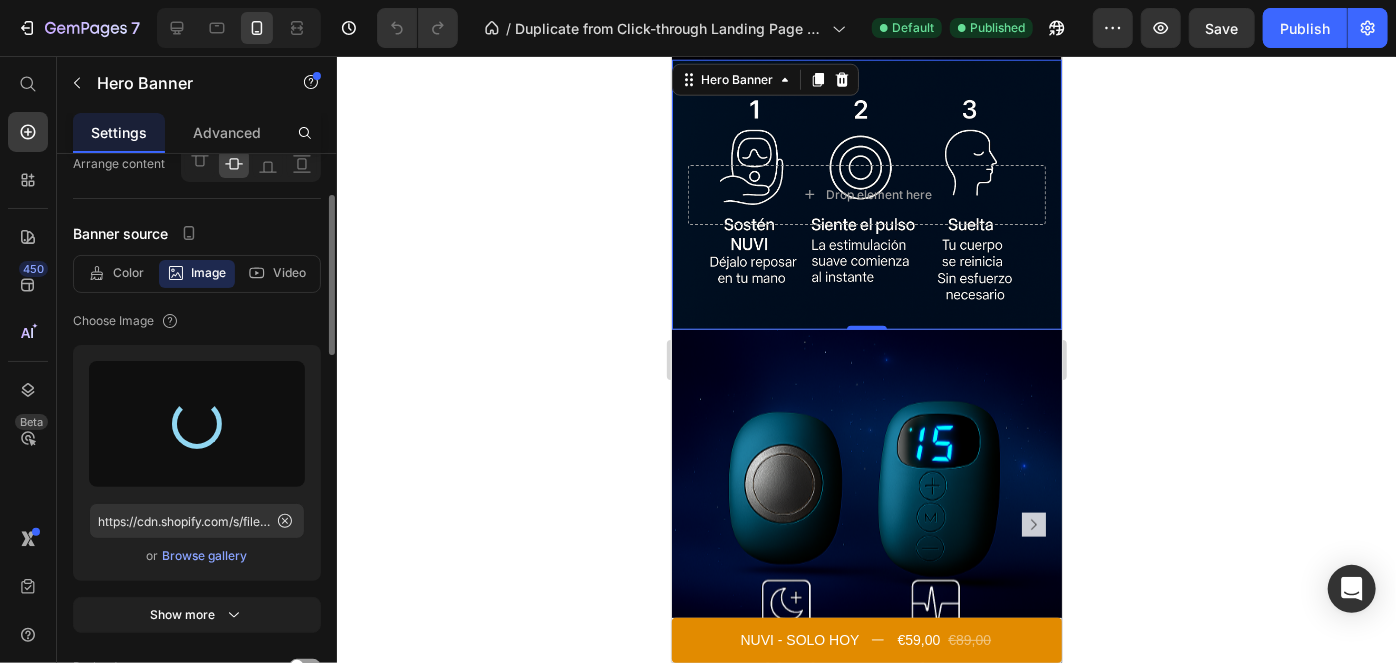 click at bounding box center [197, 424] 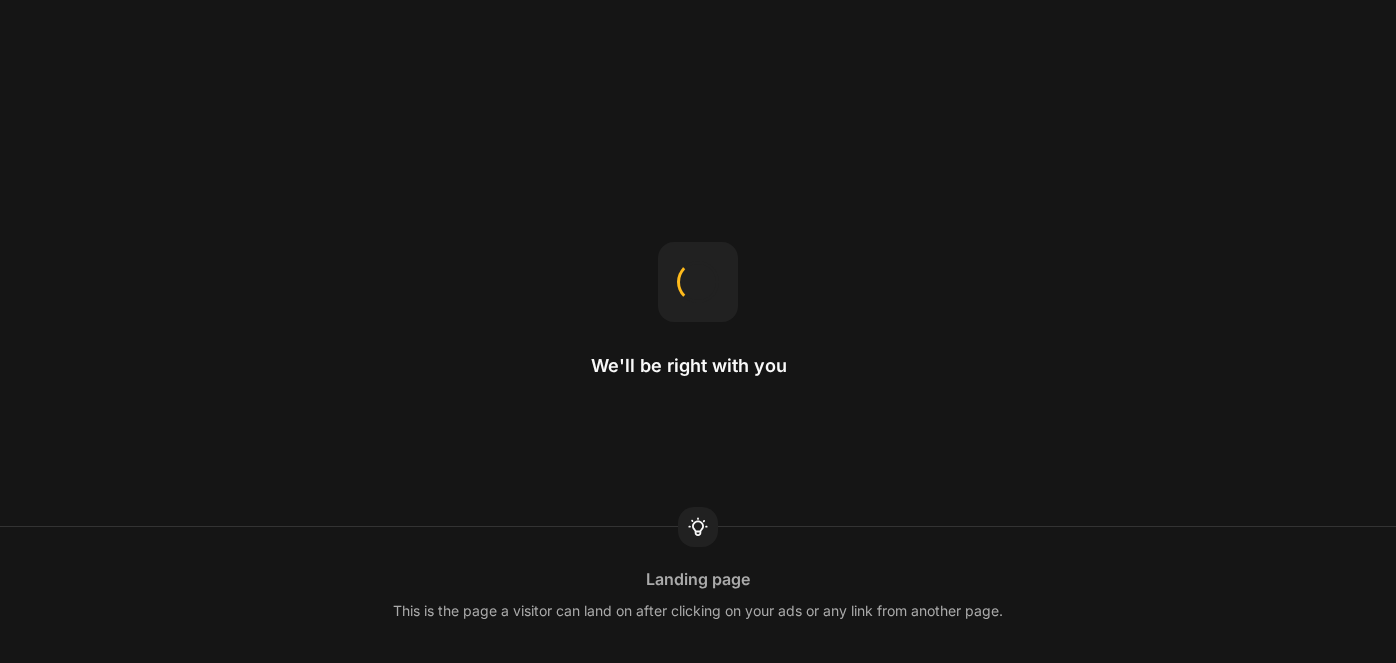 scroll, scrollTop: 0, scrollLeft: 0, axis: both 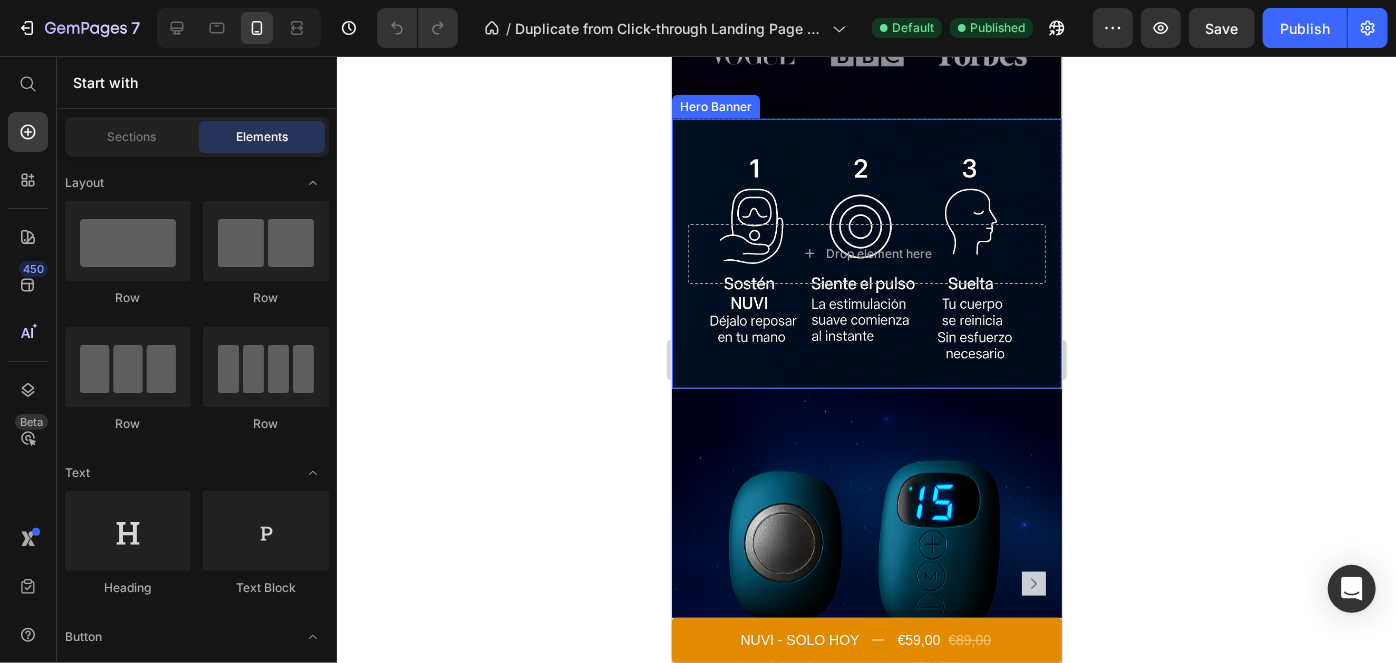 click at bounding box center [866, 253] 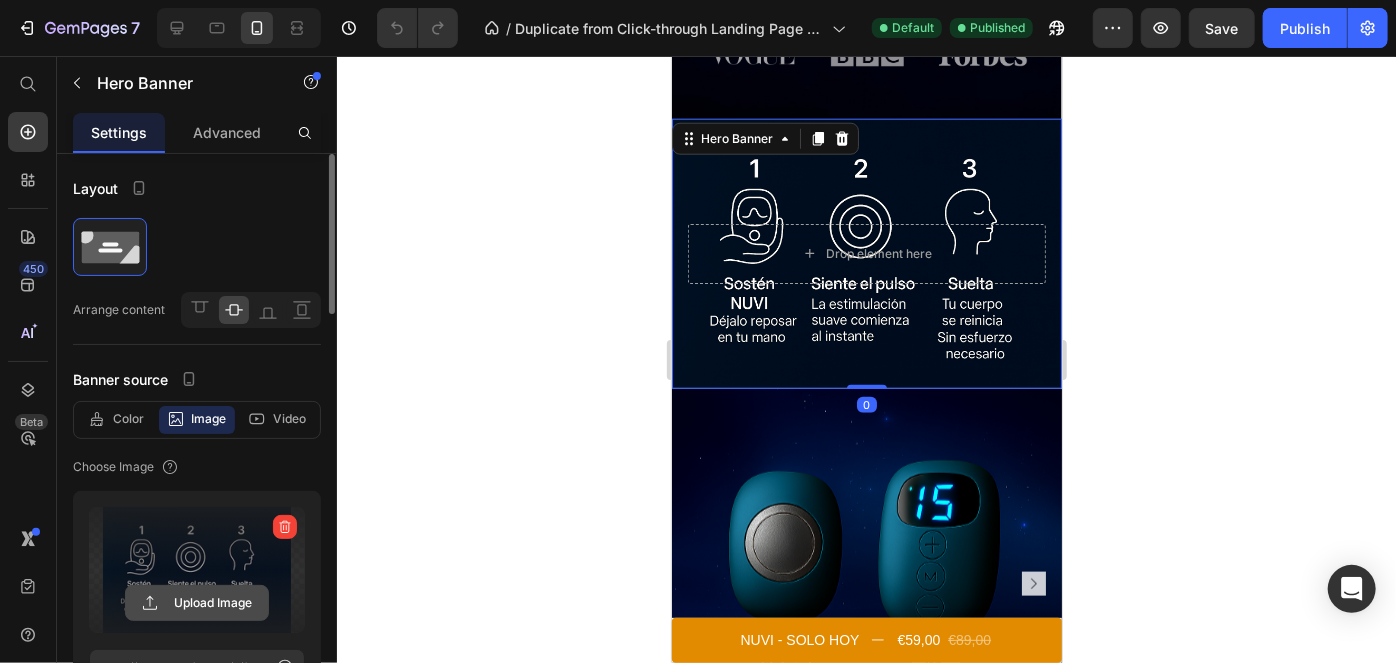 click 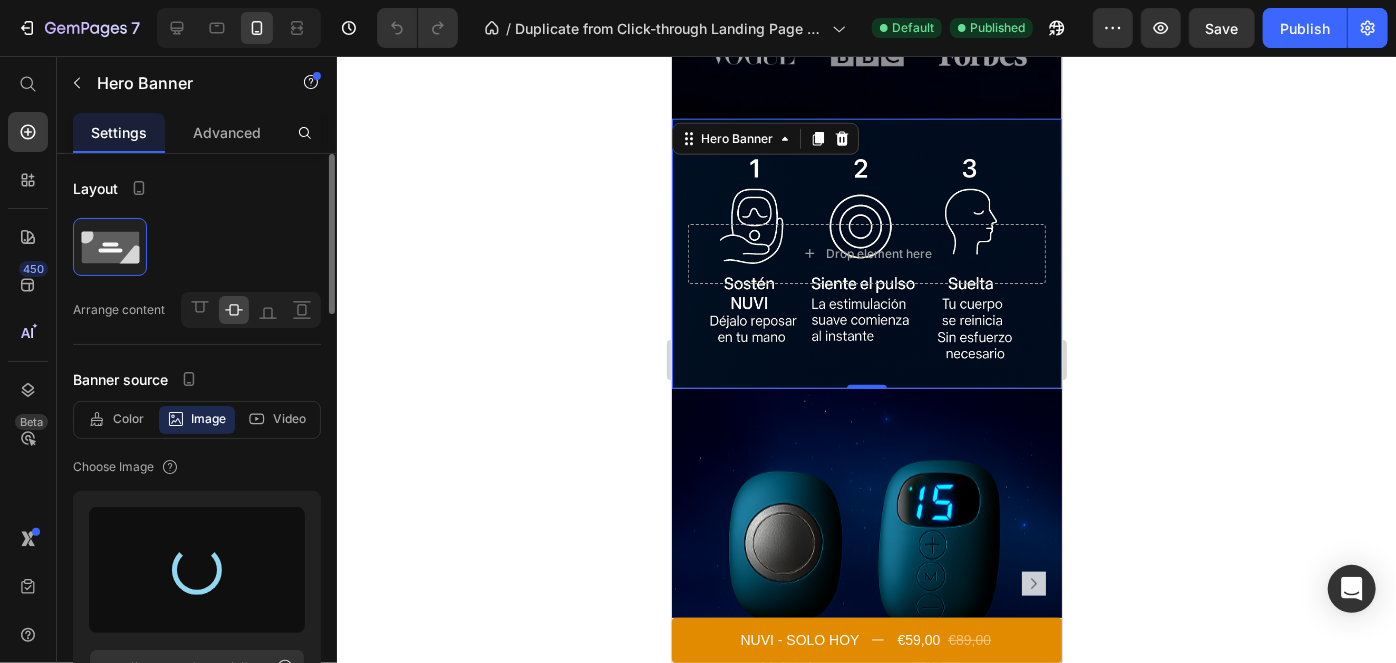type on "https://cdn.shopify.com/s/files/1/0948/3711/3150/files/gempages_569838937183355776-accb17fd-5833-4af5-ac05-966ccf052ebf.png" 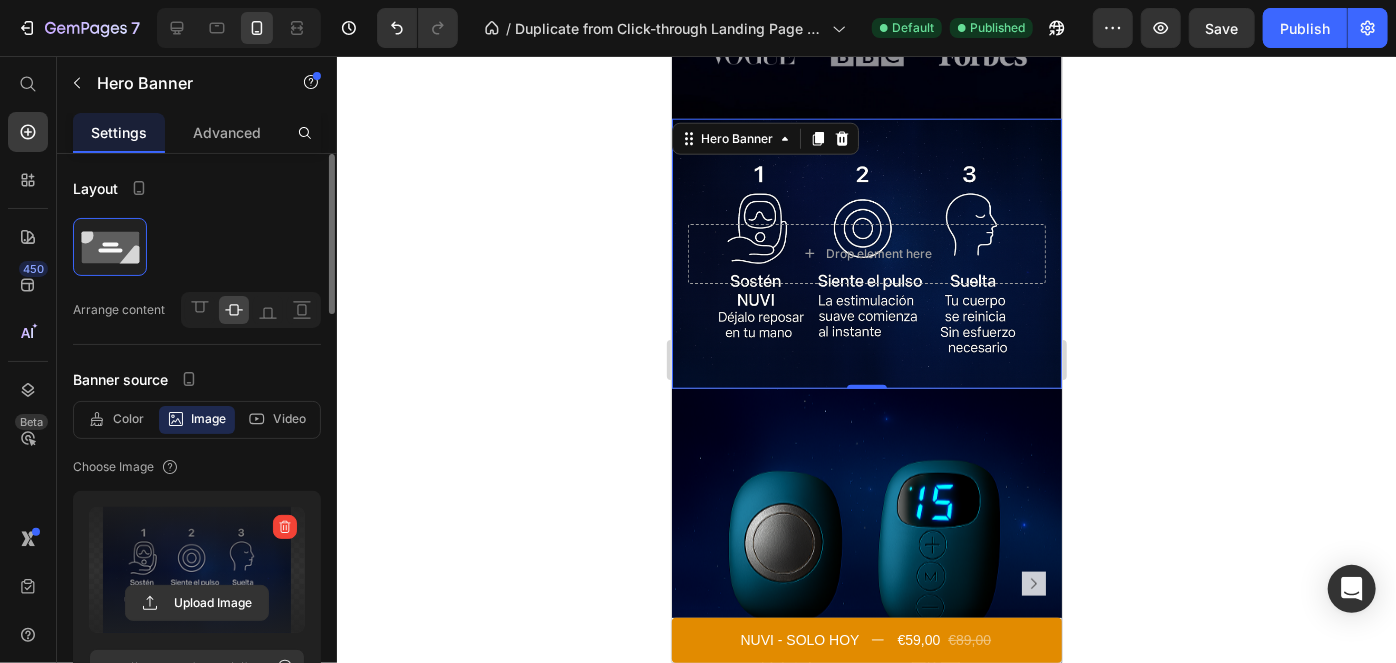 click 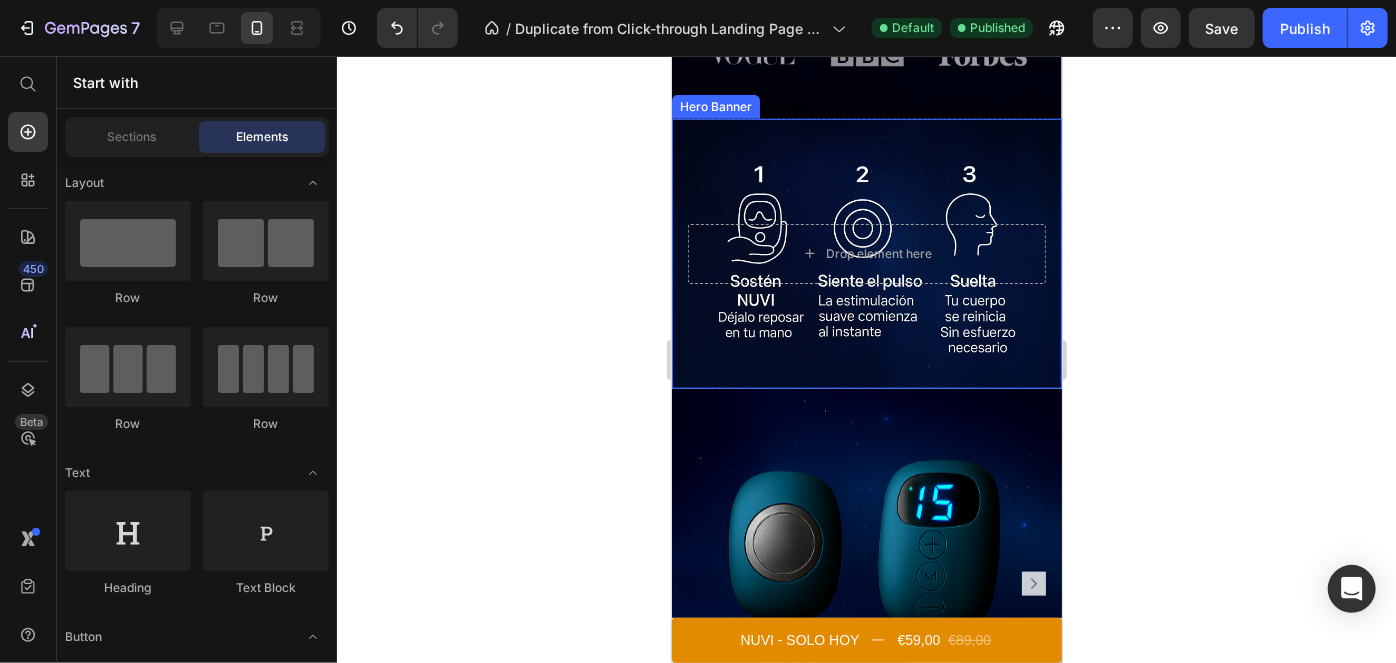 scroll, scrollTop: 890, scrollLeft: 0, axis: vertical 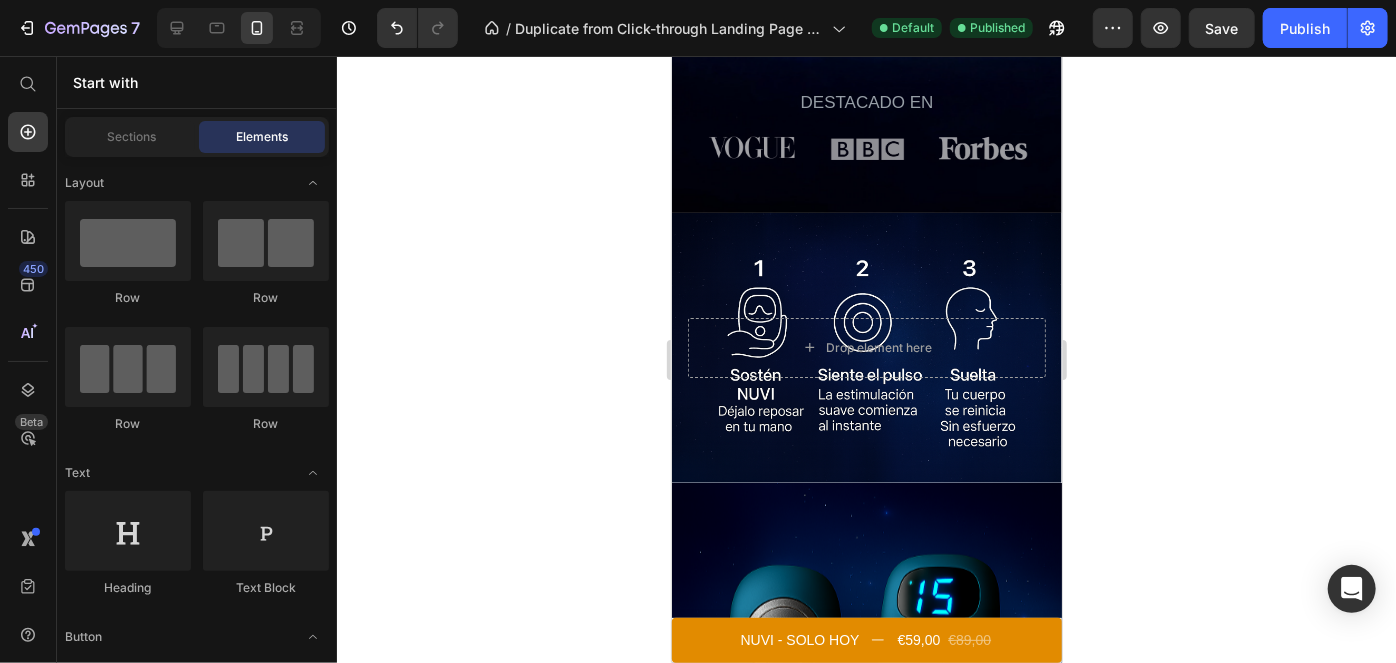 click 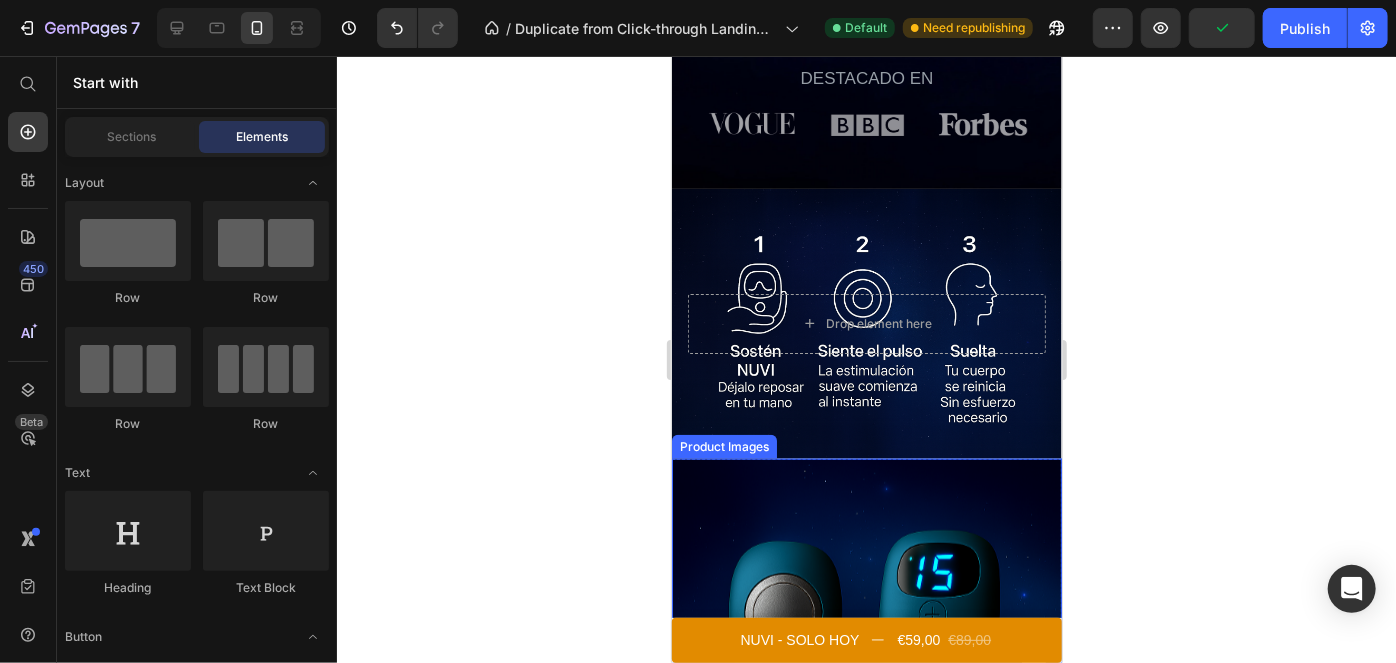 scroll, scrollTop: 978, scrollLeft: 0, axis: vertical 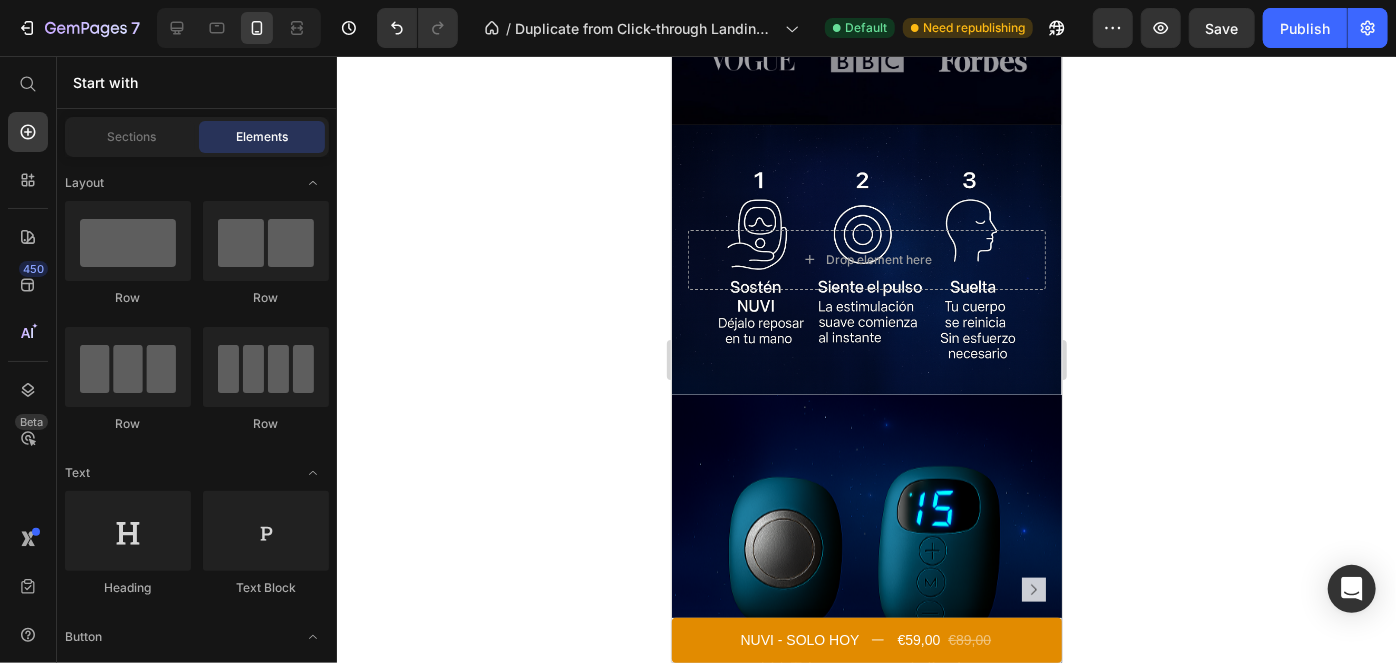 click 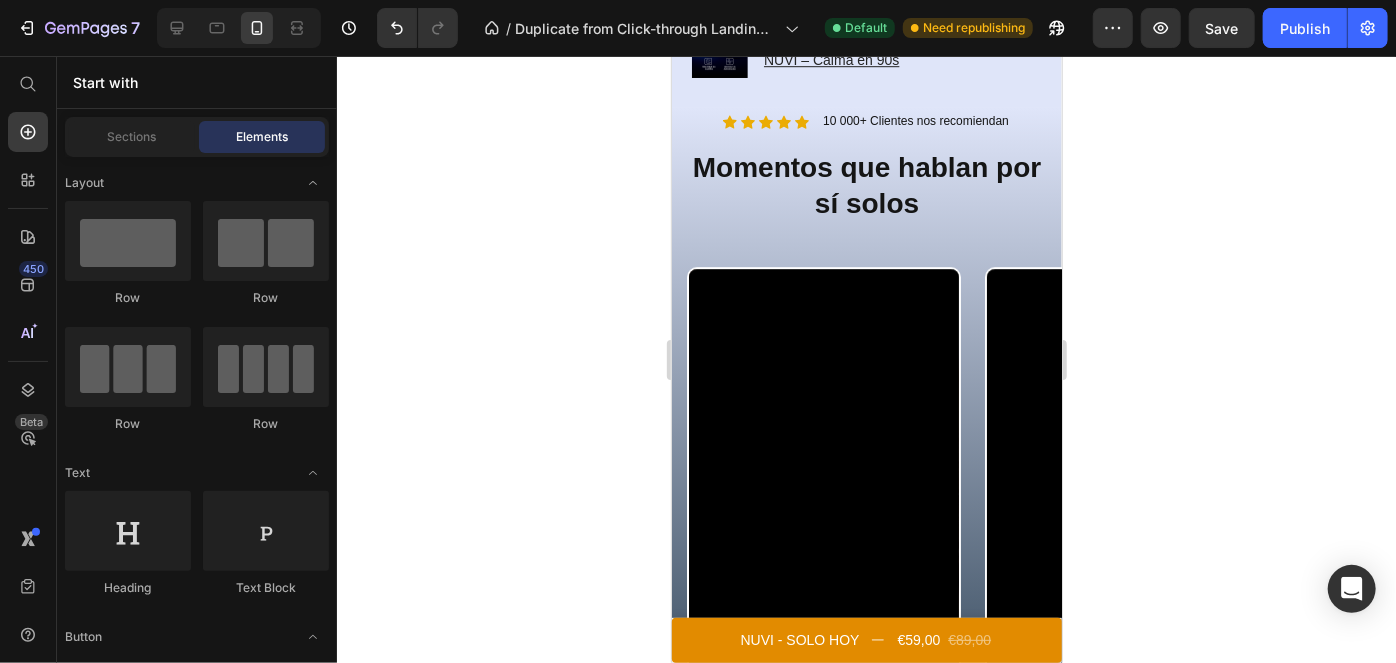 scroll, scrollTop: 3250, scrollLeft: 0, axis: vertical 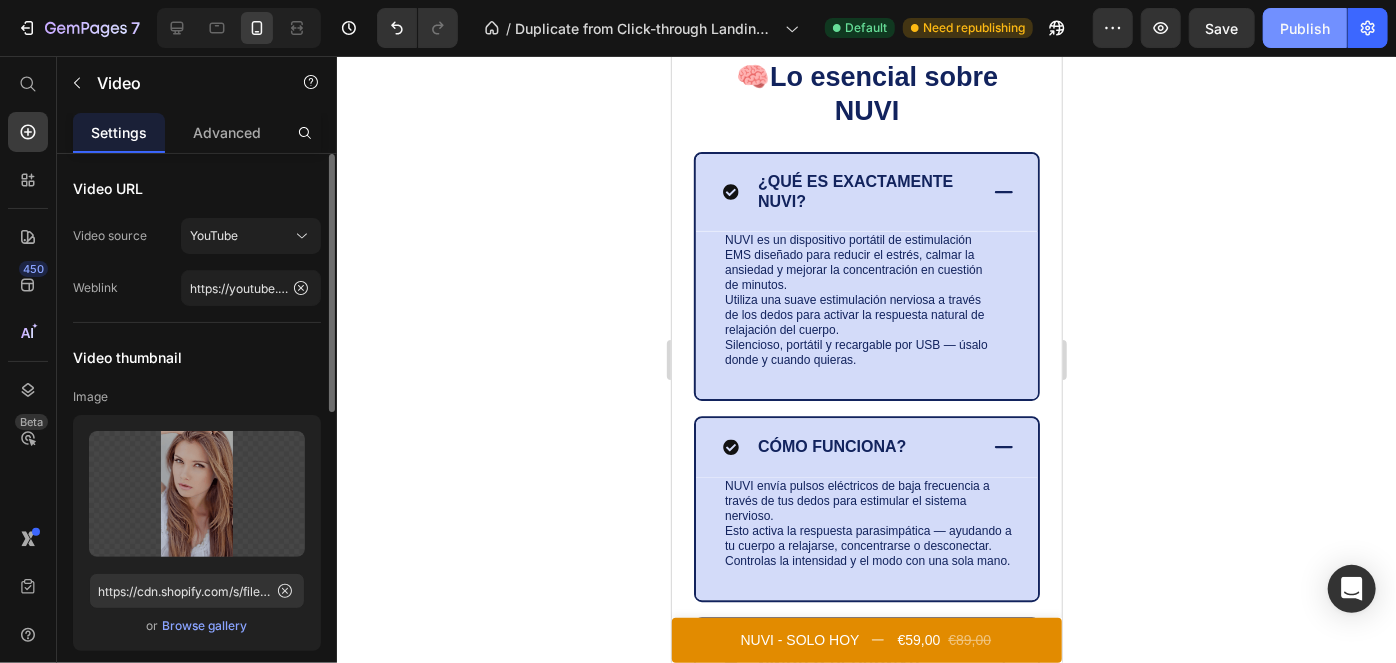 click on "Publish" 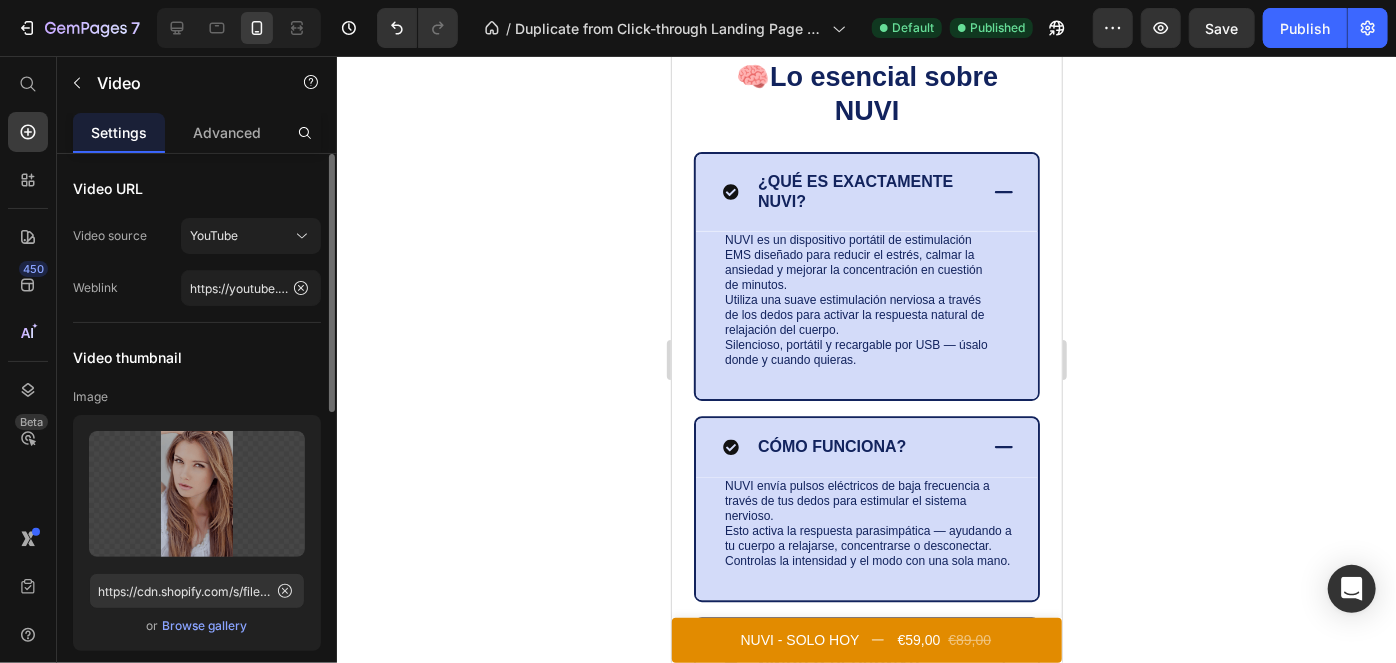 click 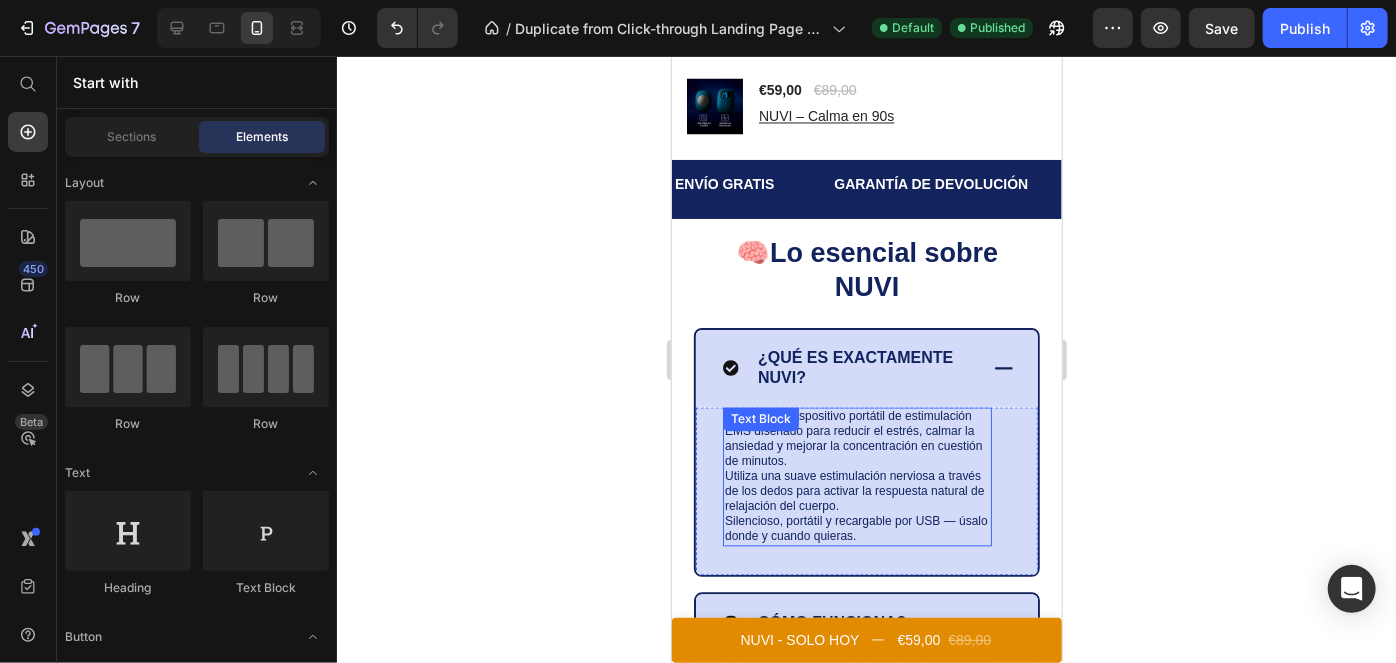 scroll, scrollTop: 5945, scrollLeft: 0, axis: vertical 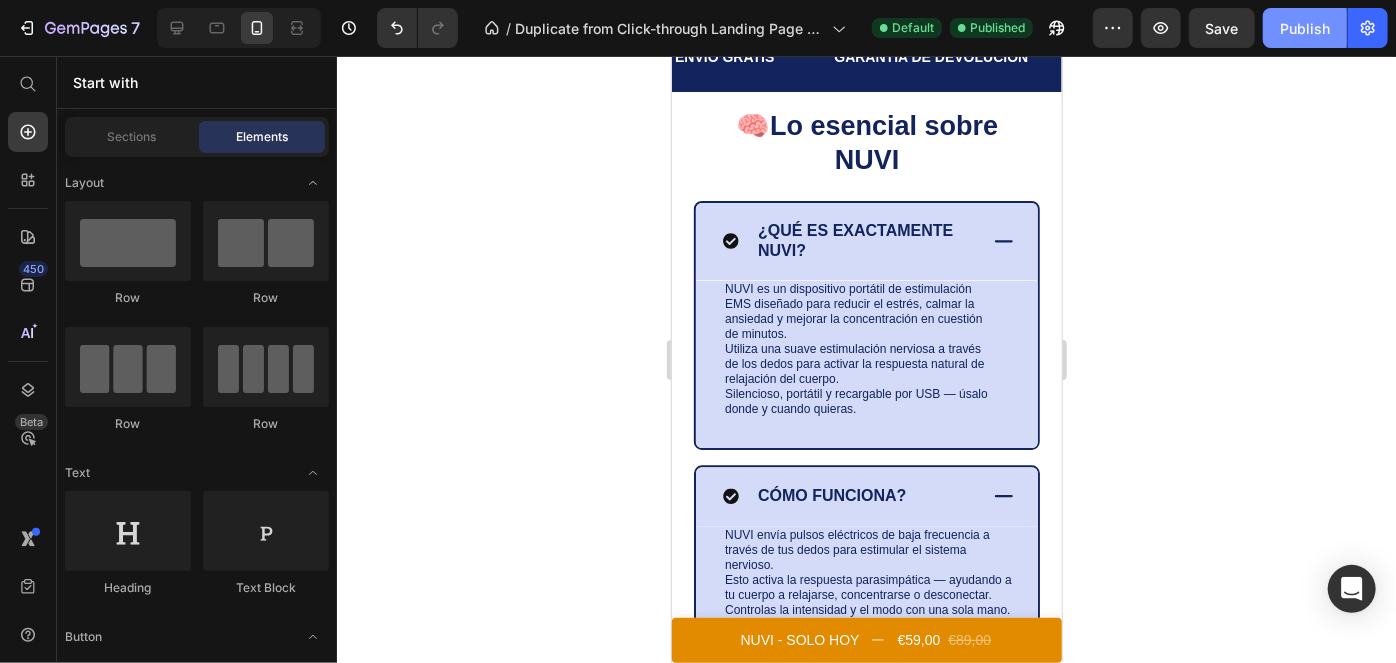 click on "Publish" 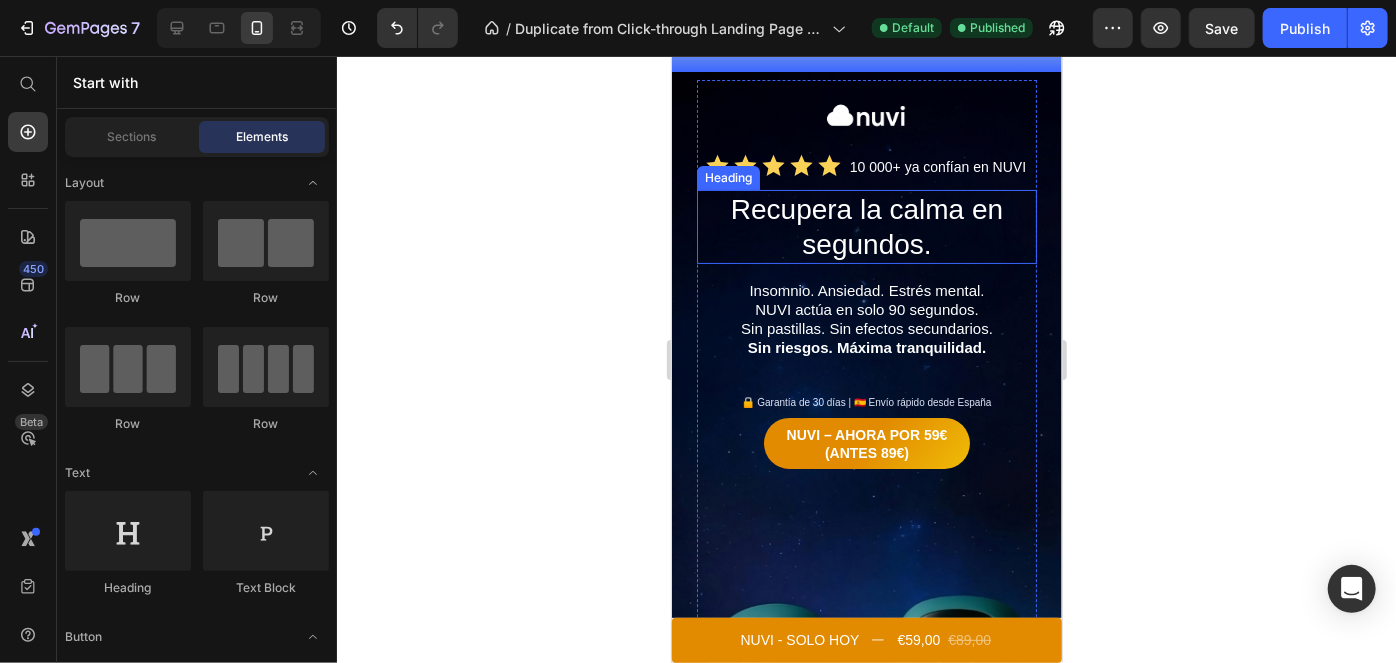 scroll, scrollTop: 0, scrollLeft: 0, axis: both 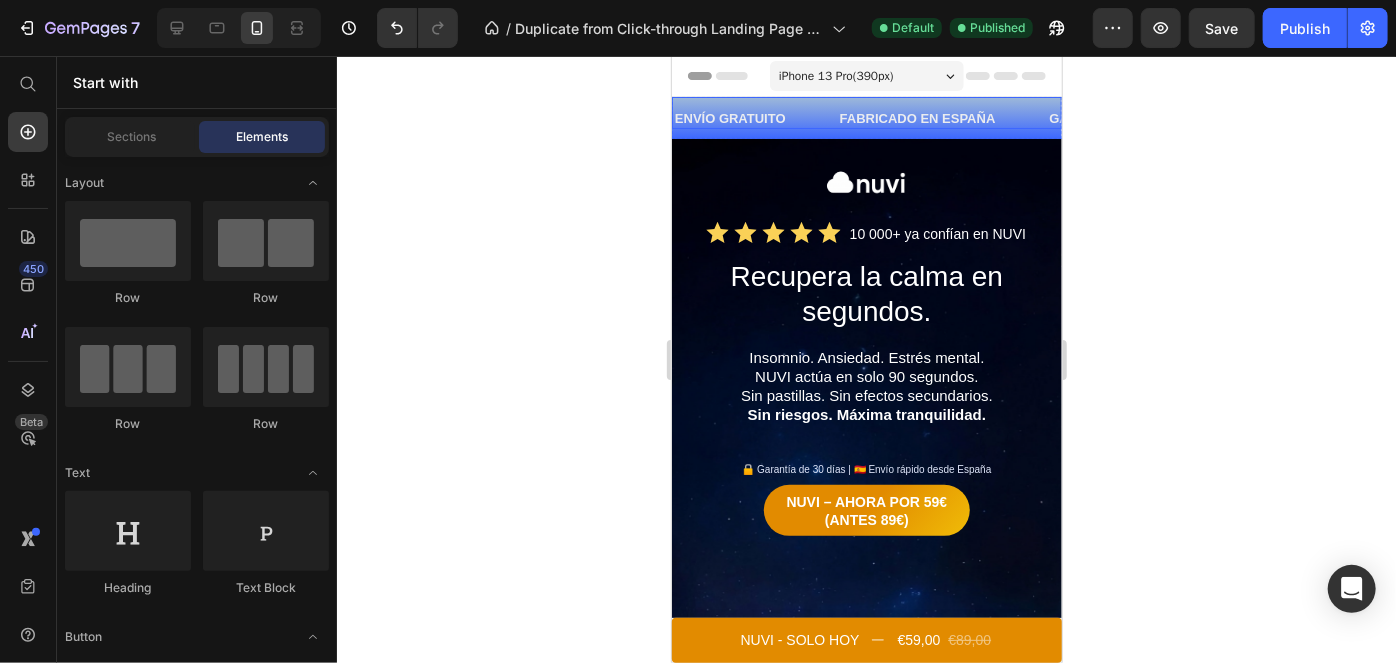 click on "ENVÍO GRATUITO Text" at bounding box center (754, 117) 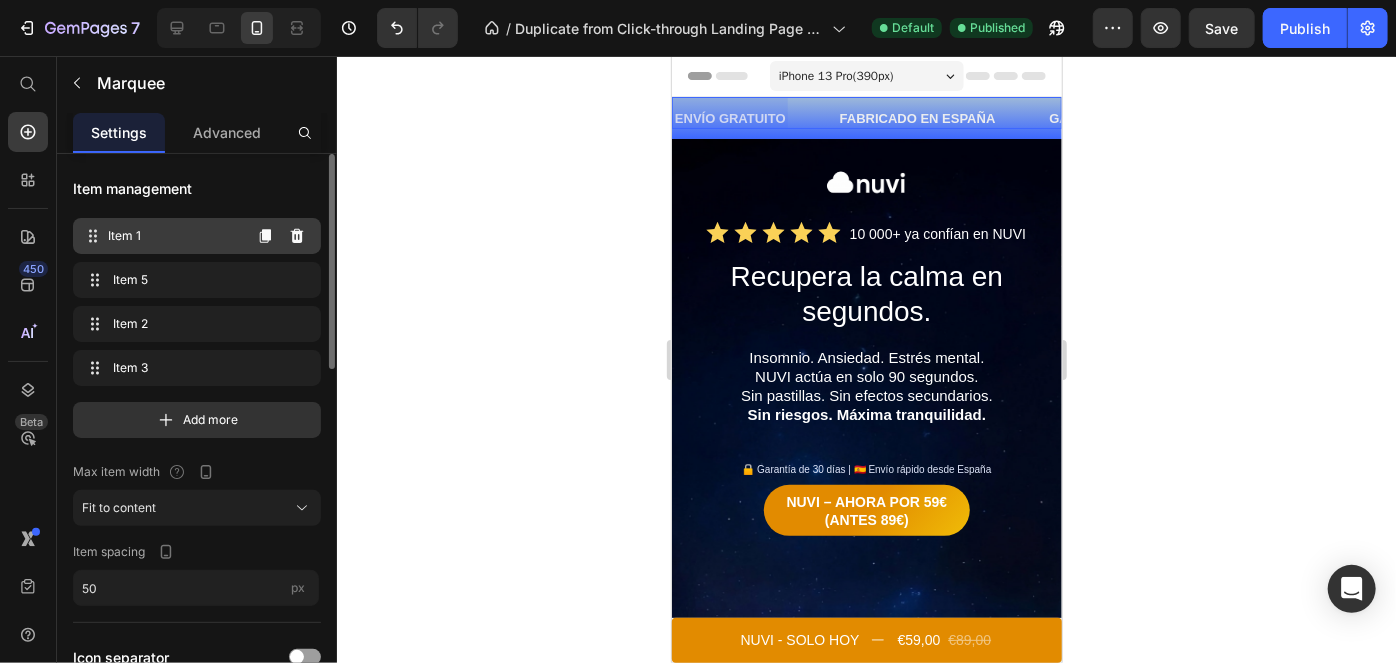 click on "Item 1 Item 1" at bounding box center [161, 236] 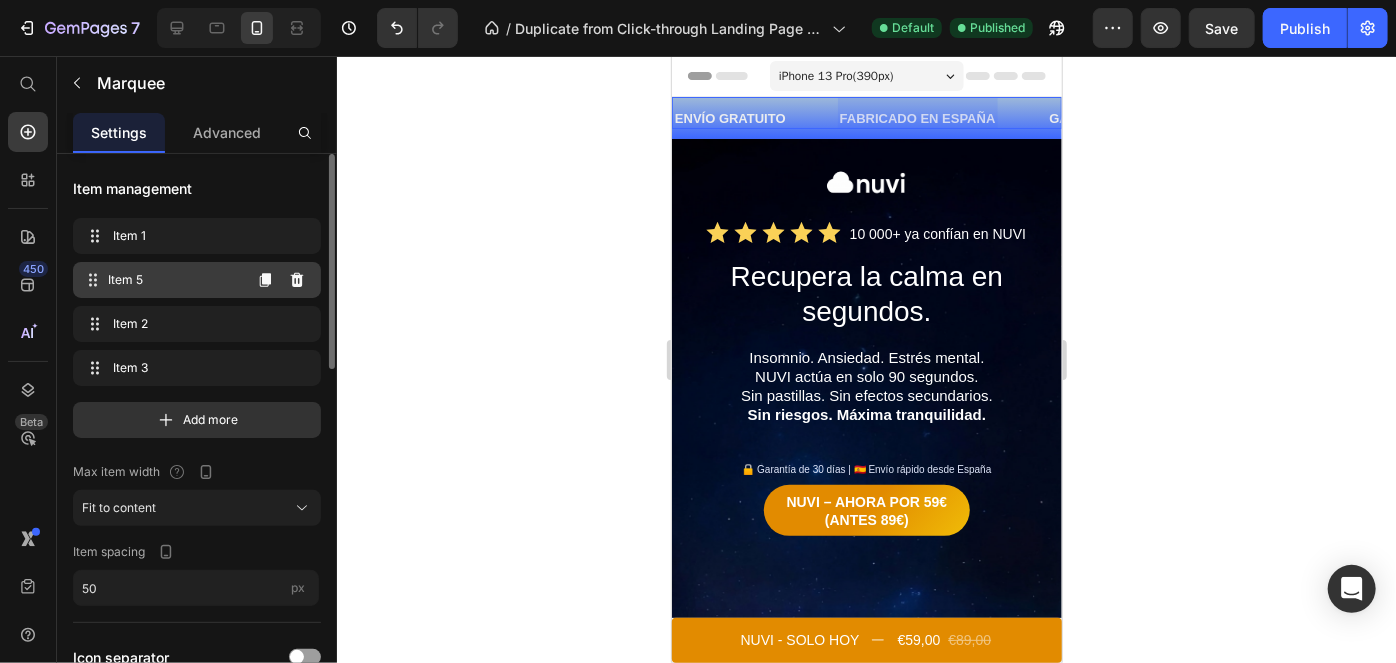 click on "Item 5" at bounding box center (174, 280) 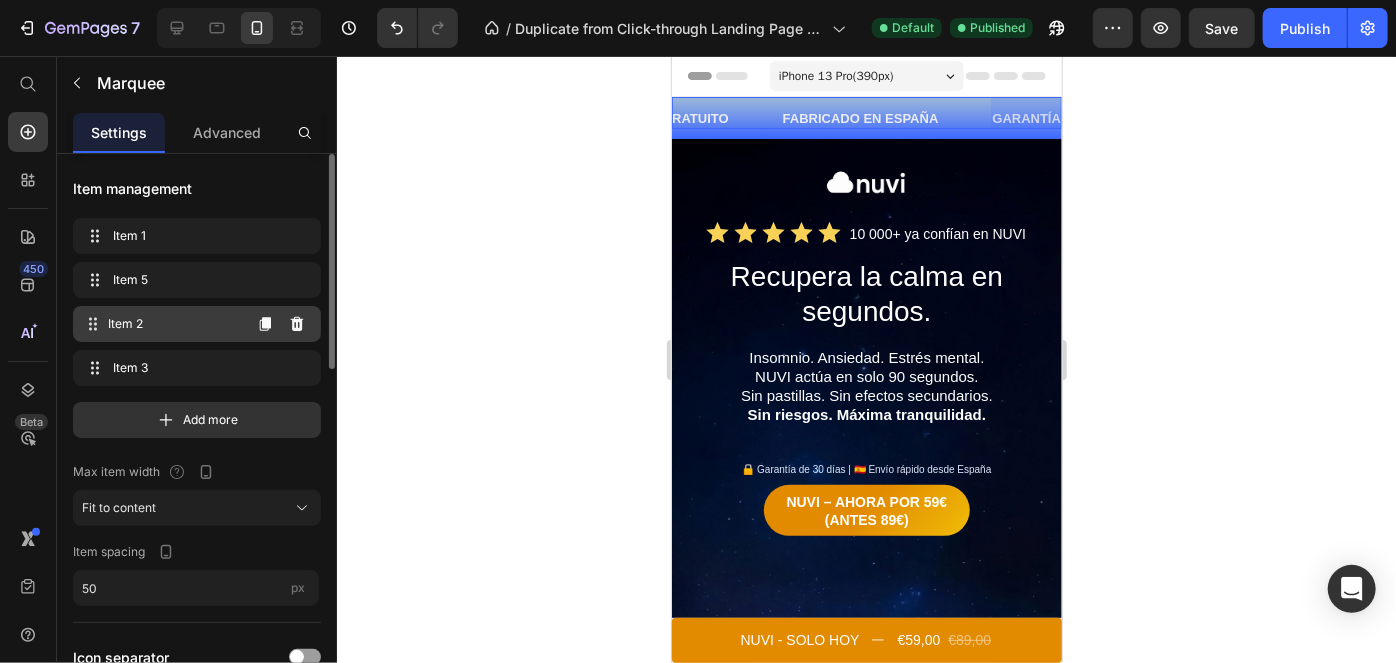 click on "Item 2" at bounding box center (174, 324) 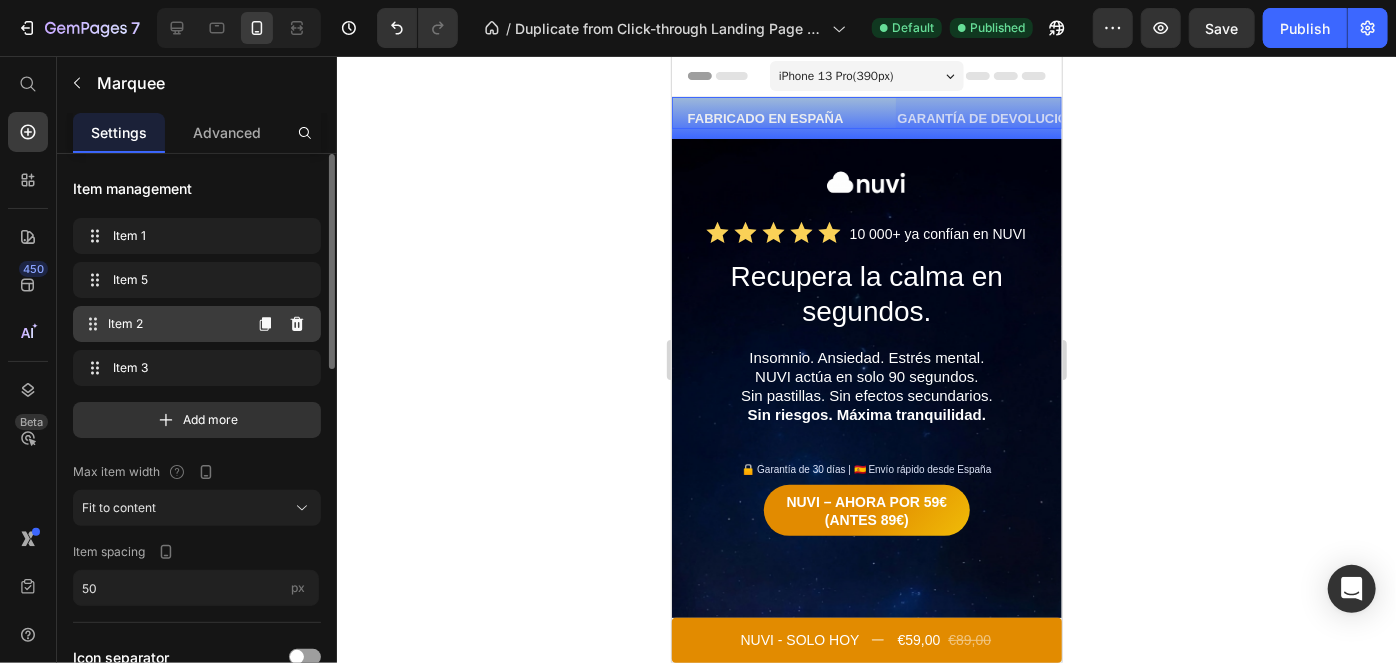 scroll, scrollTop: 0, scrollLeft: 279, axis: horizontal 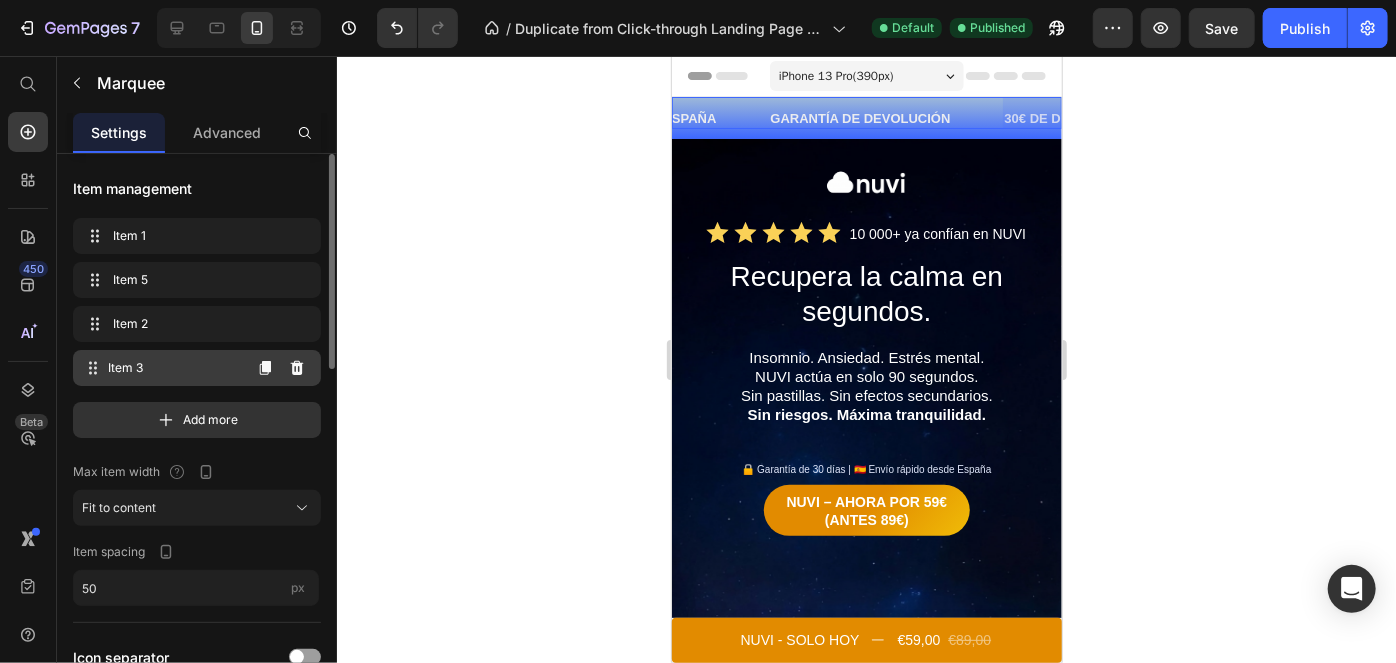 click on "Item 3" at bounding box center [174, 368] 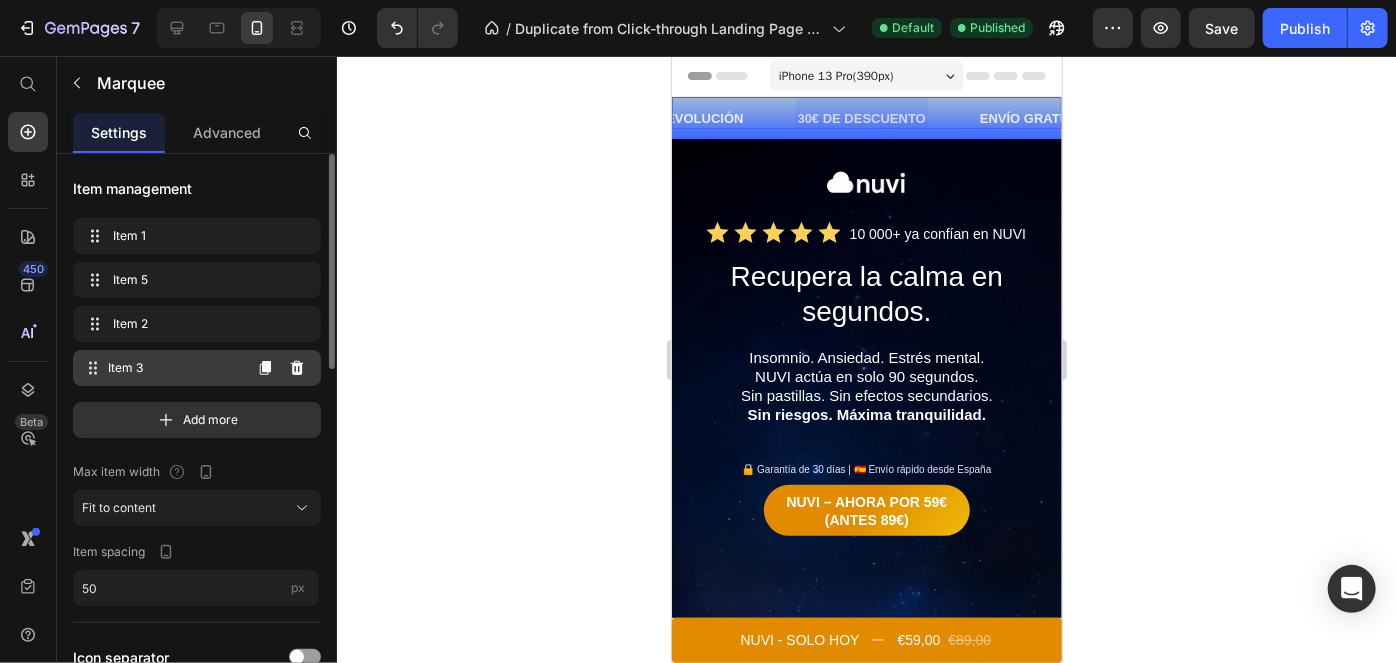 scroll, scrollTop: 0, scrollLeft: 488, axis: horizontal 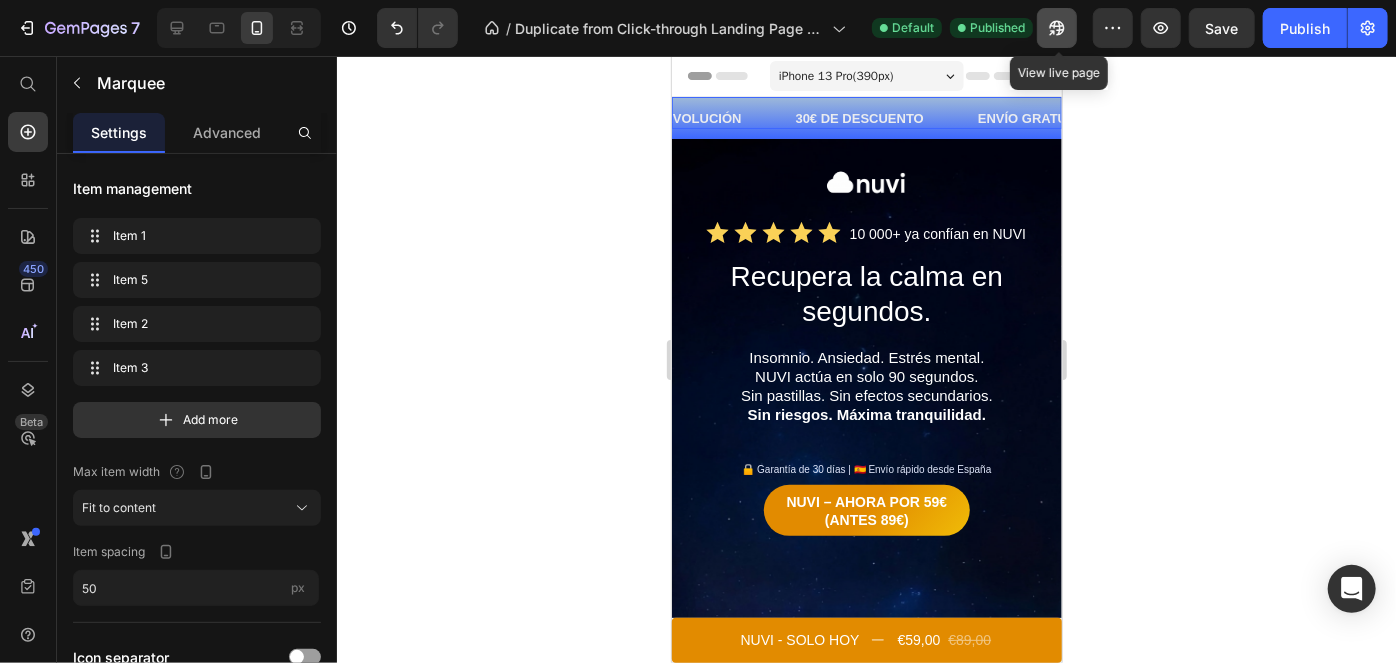 click 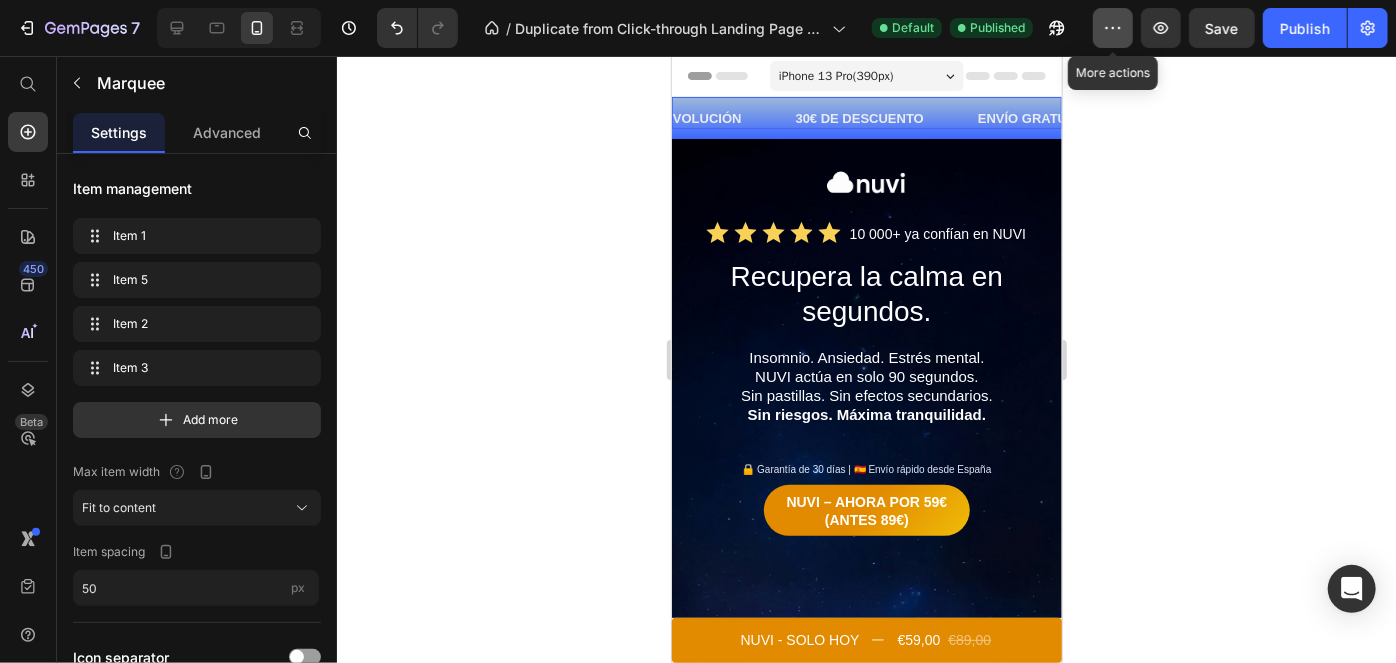 click 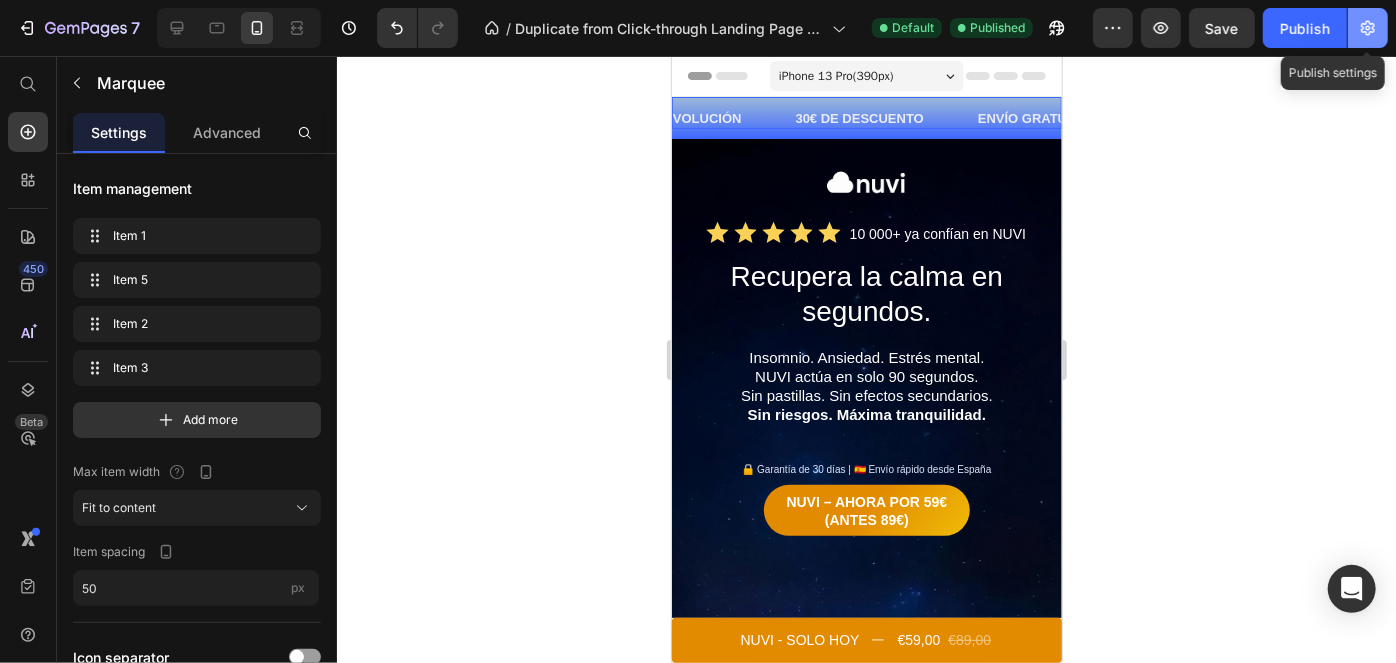 click 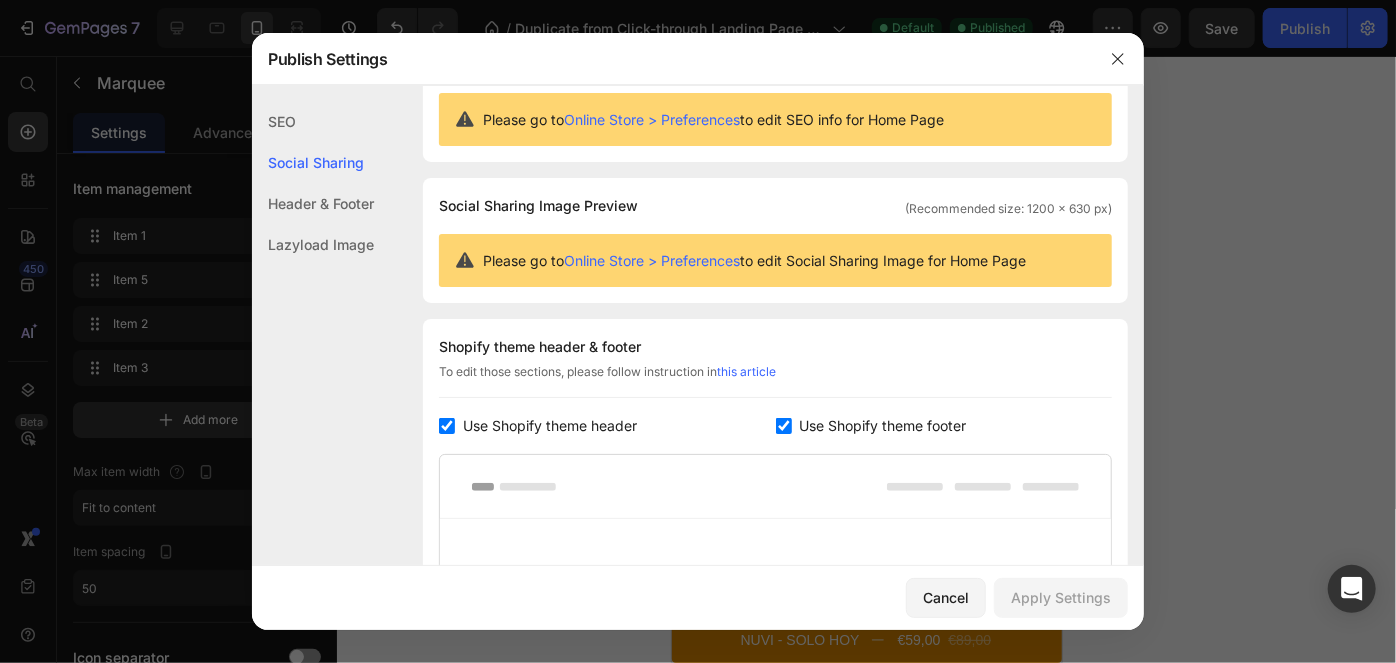 scroll, scrollTop: 55, scrollLeft: 0, axis: vertical 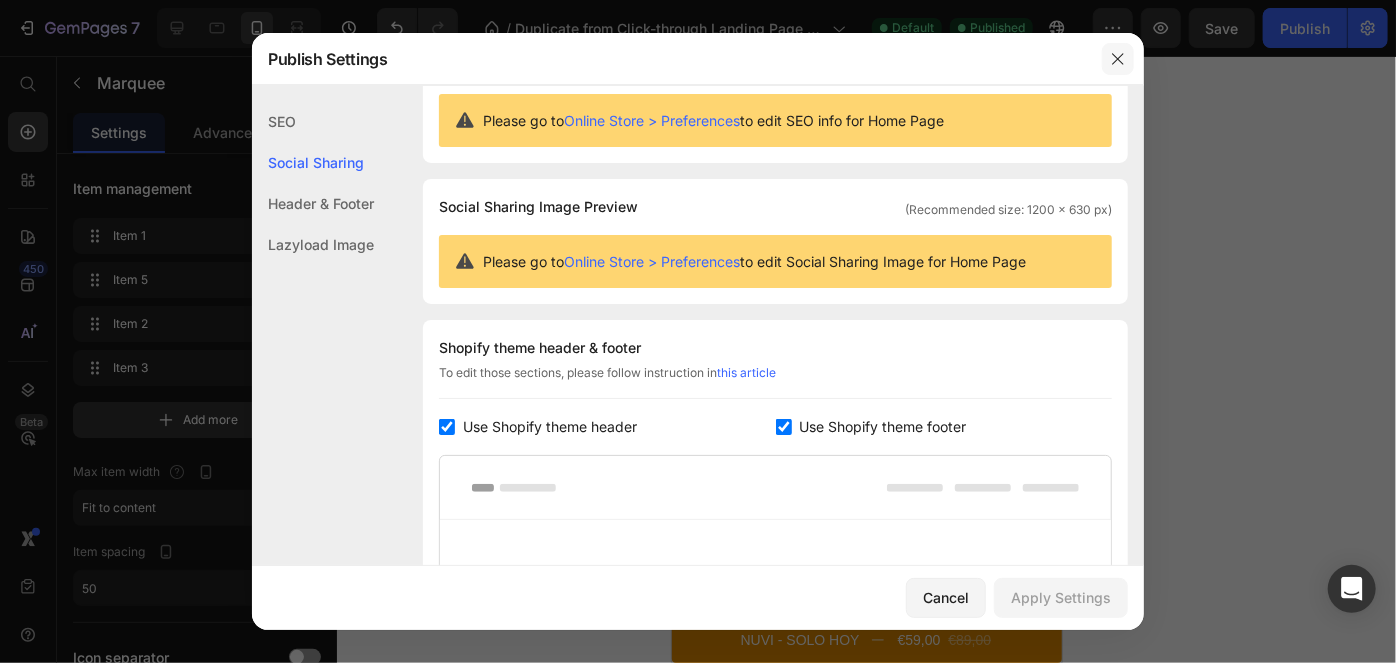 click at bounding box center [1118, 59] 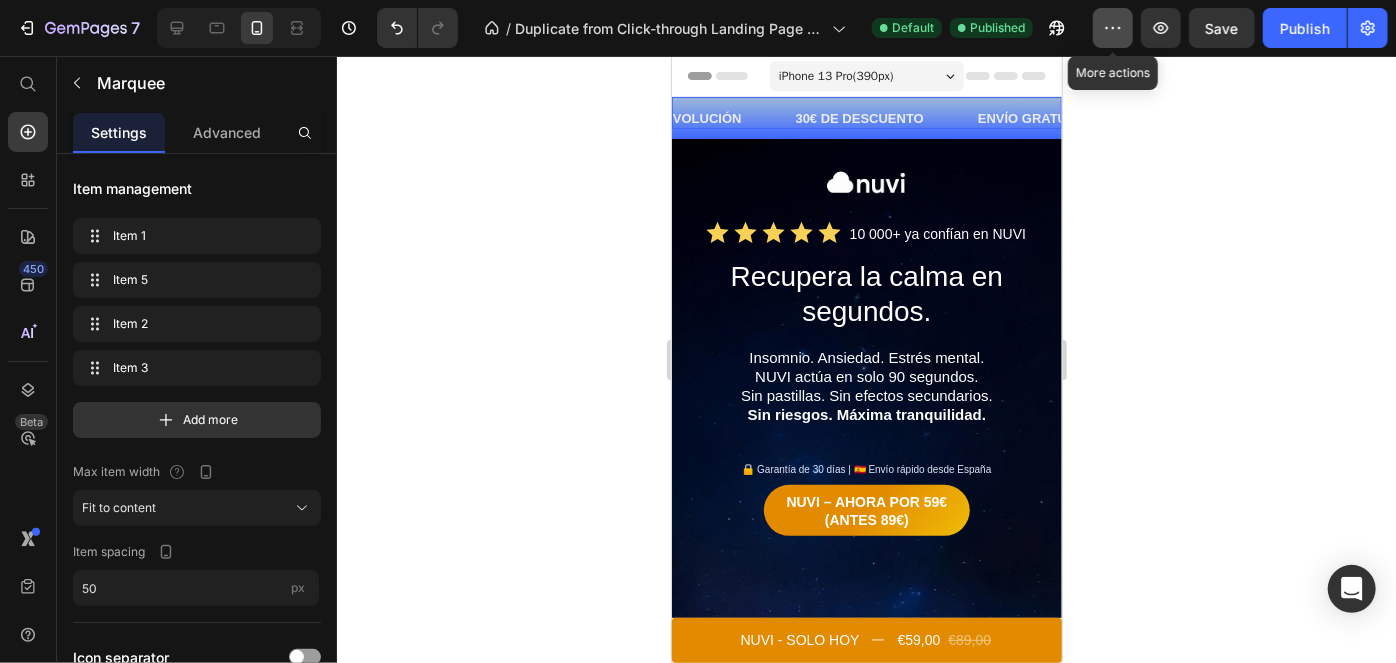click 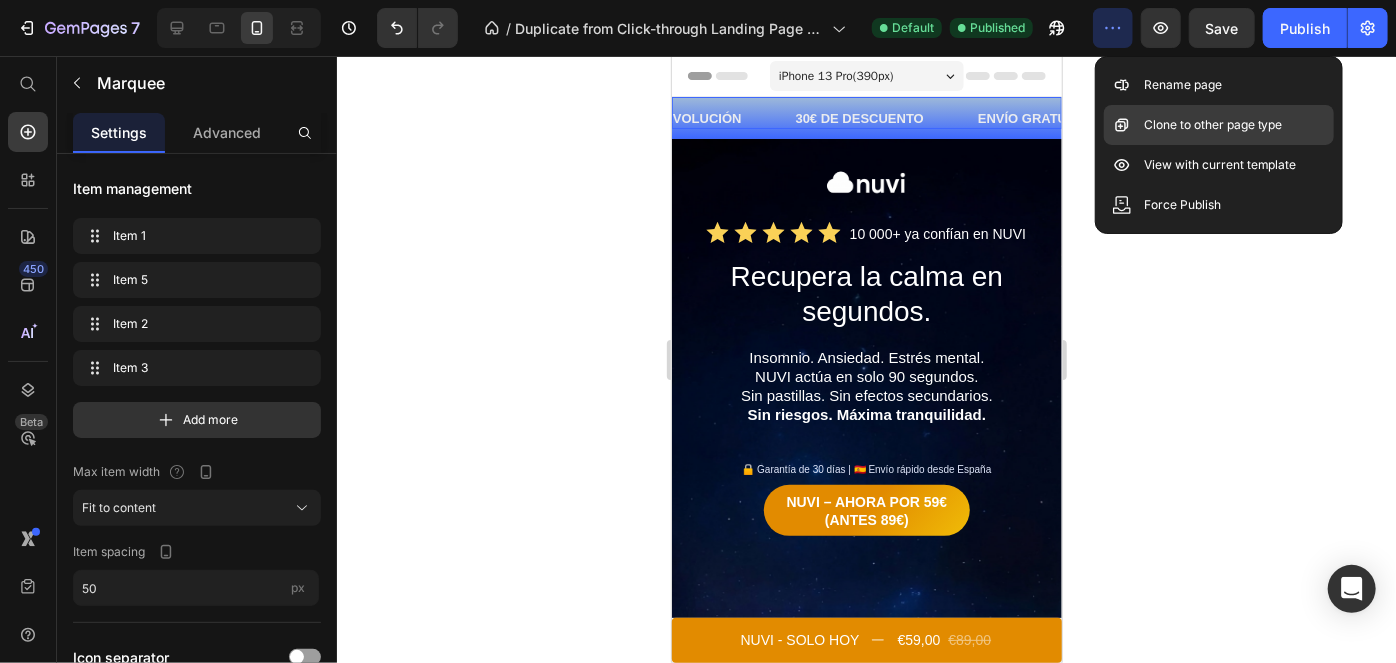 click on "Clone to other page type" 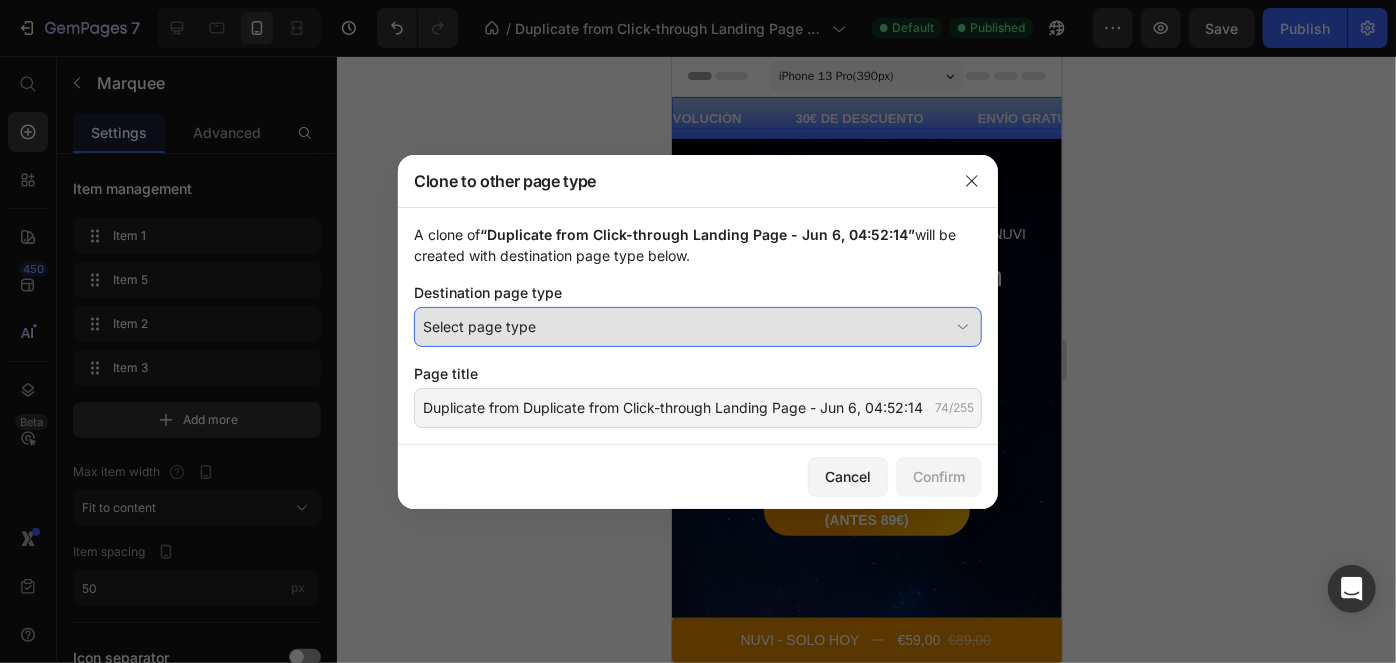 click on "Select page type" at bounding box center (686, 326) 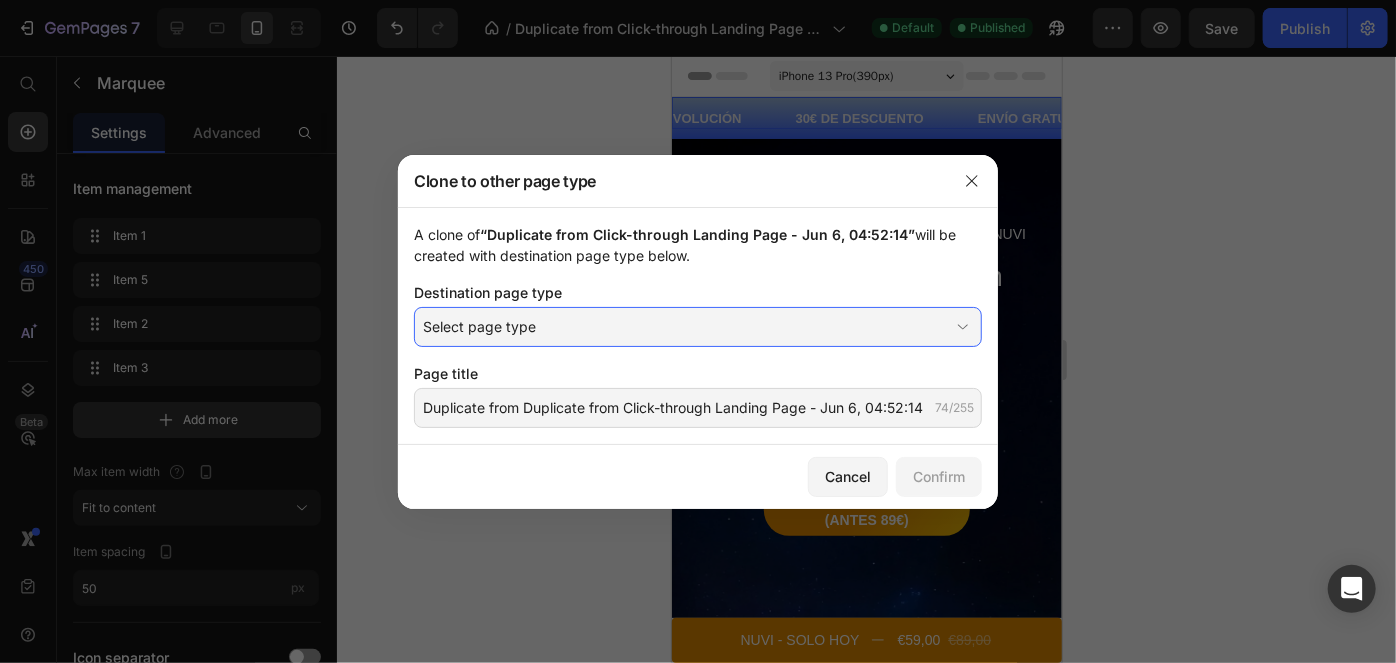 click at bounding box center [698, 331] 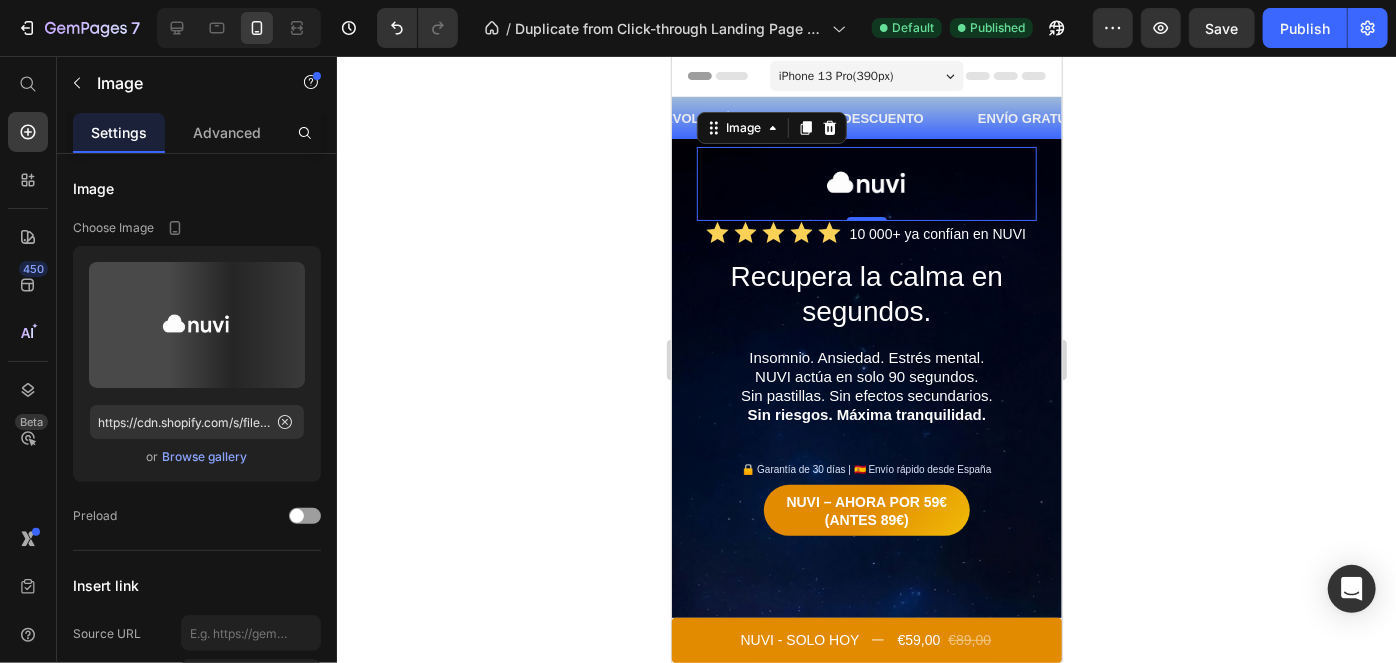 click at bounding box center (866, 183) 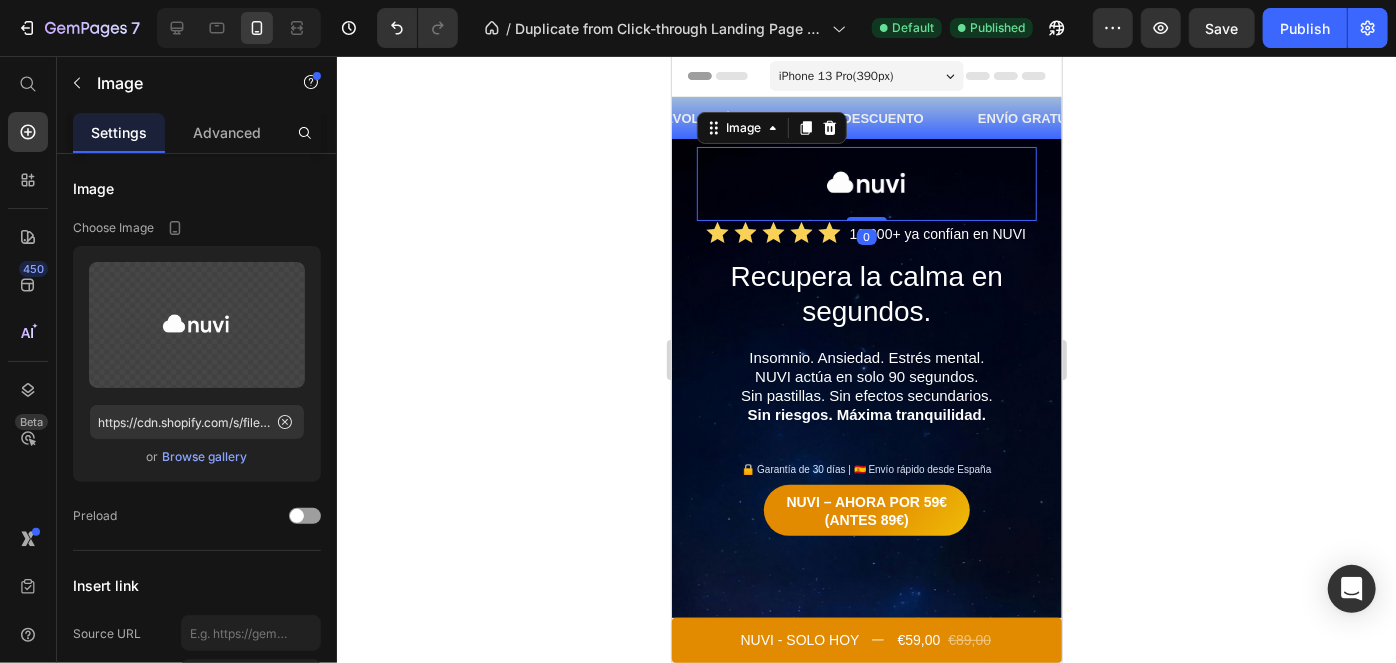 click 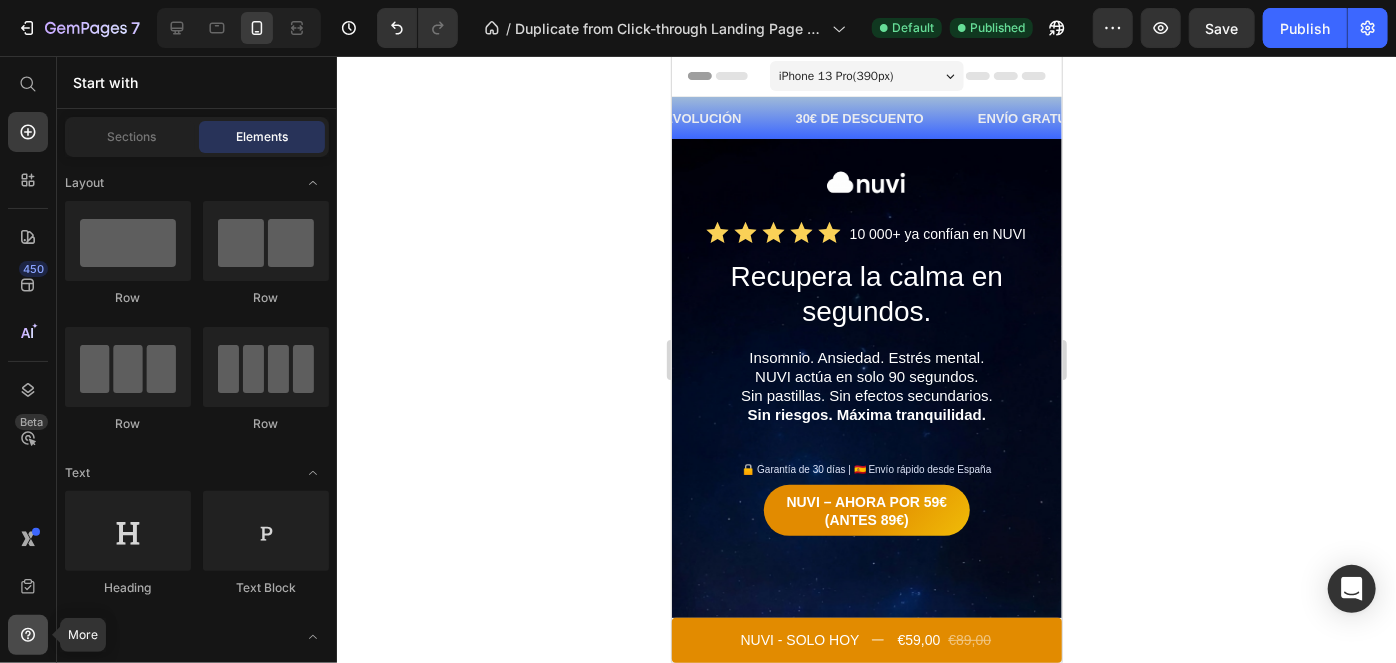 click 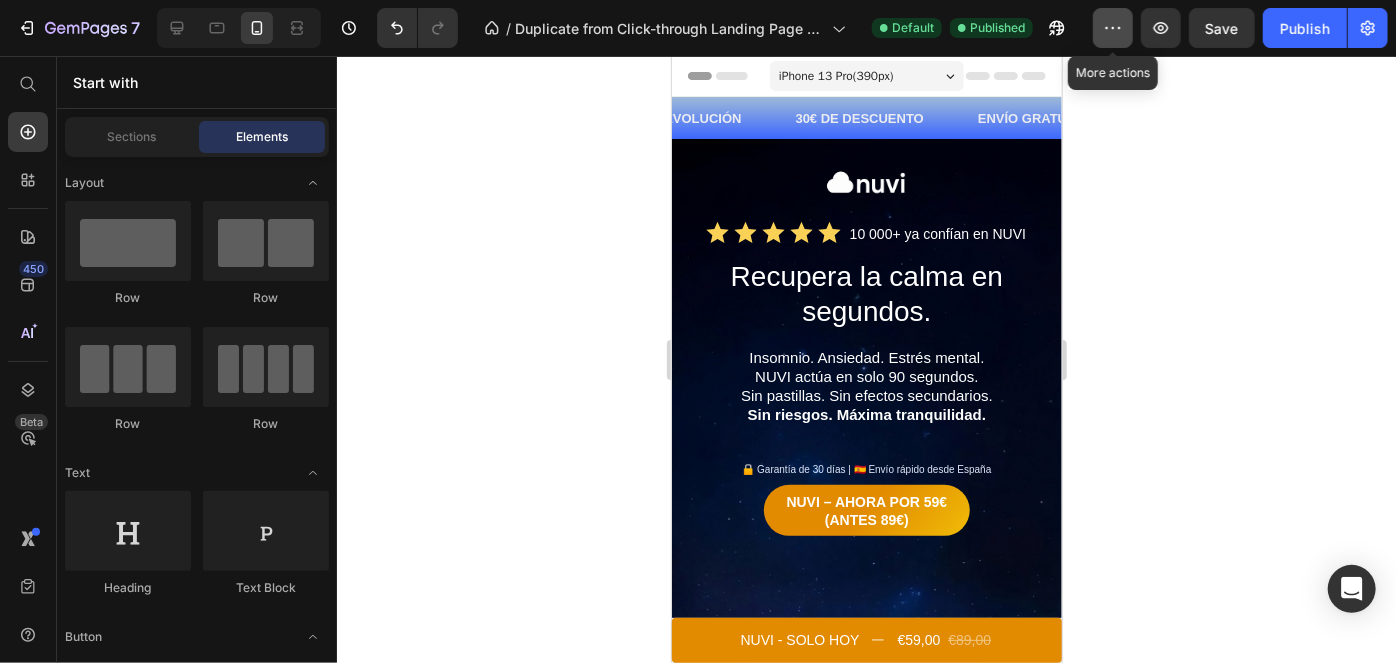 click 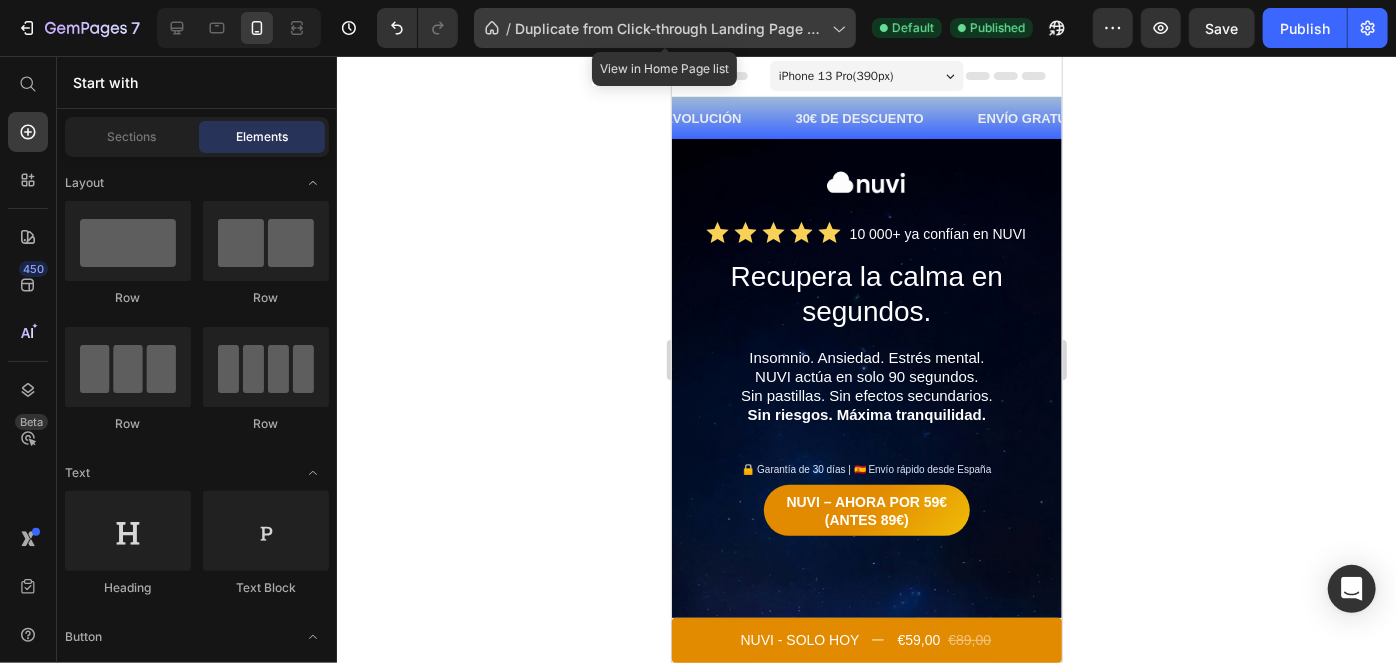 click on "Duplicate from Click-through Landing Page - Jun 6, 04:52:14" at bounding box center (669, 28) 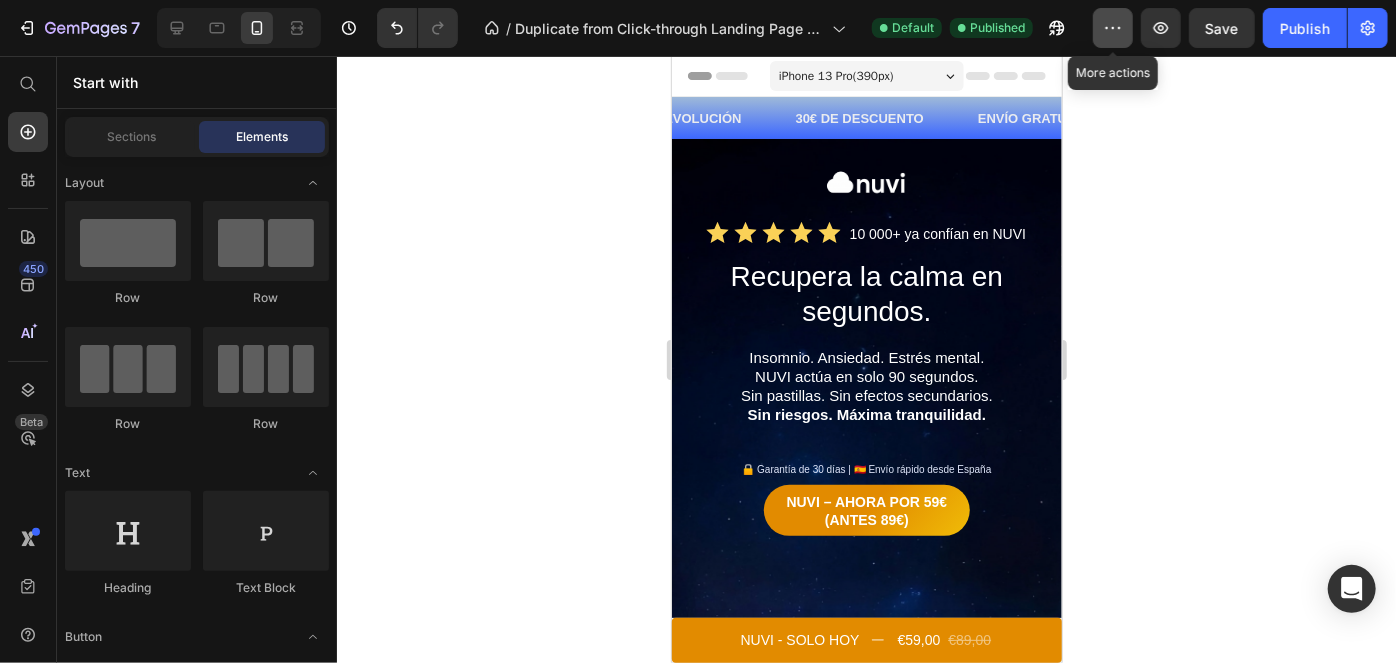 click 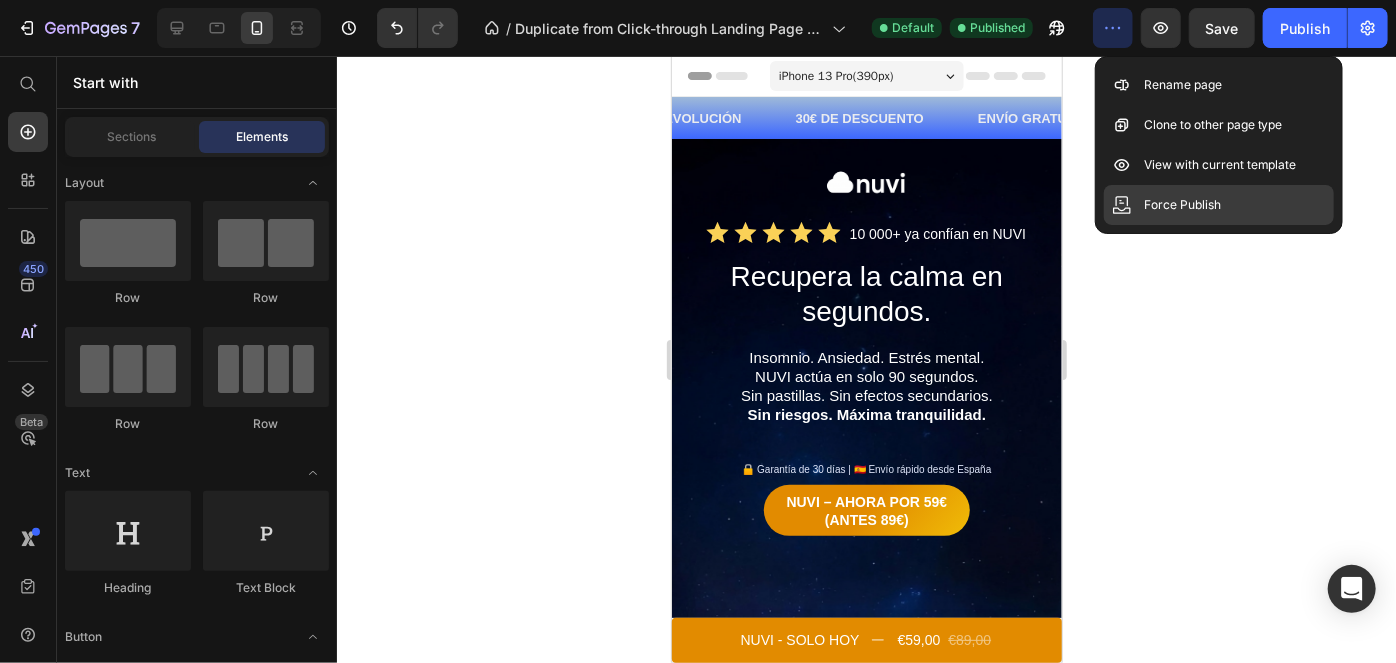 click on "Force Publish" 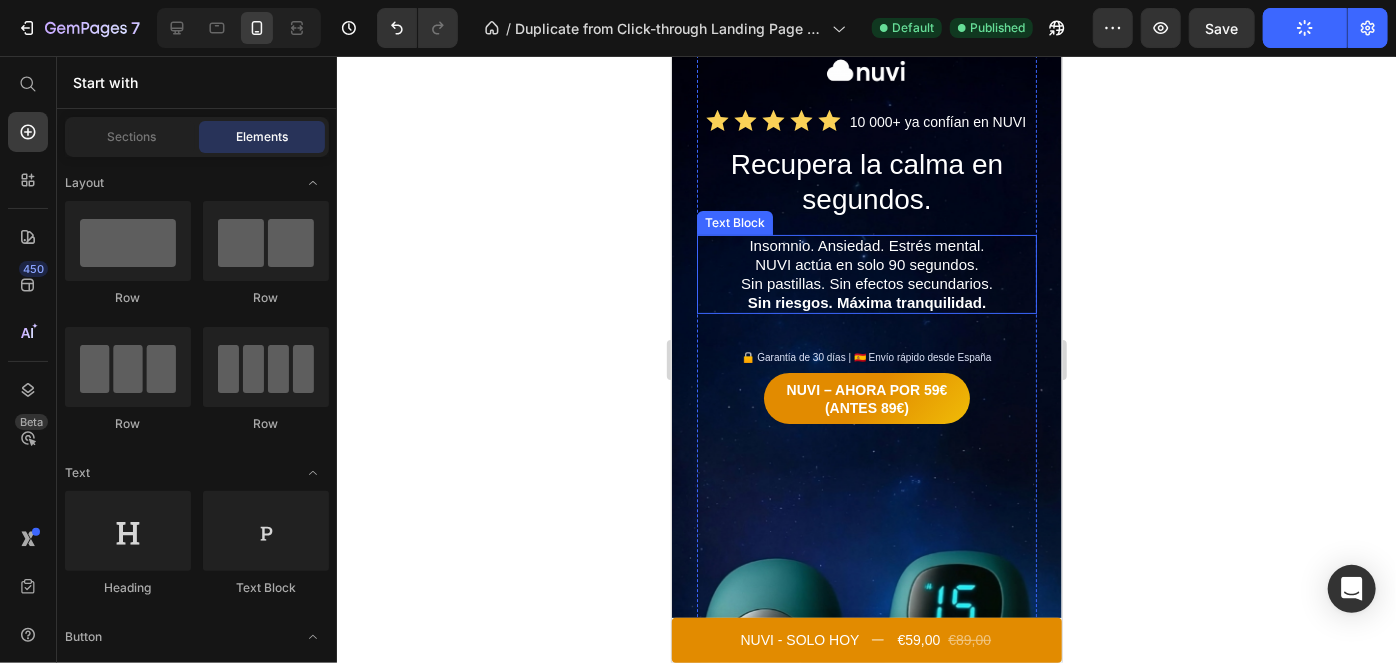 scroll, scrollTop: 0, scrollLeft: 0, axis: both 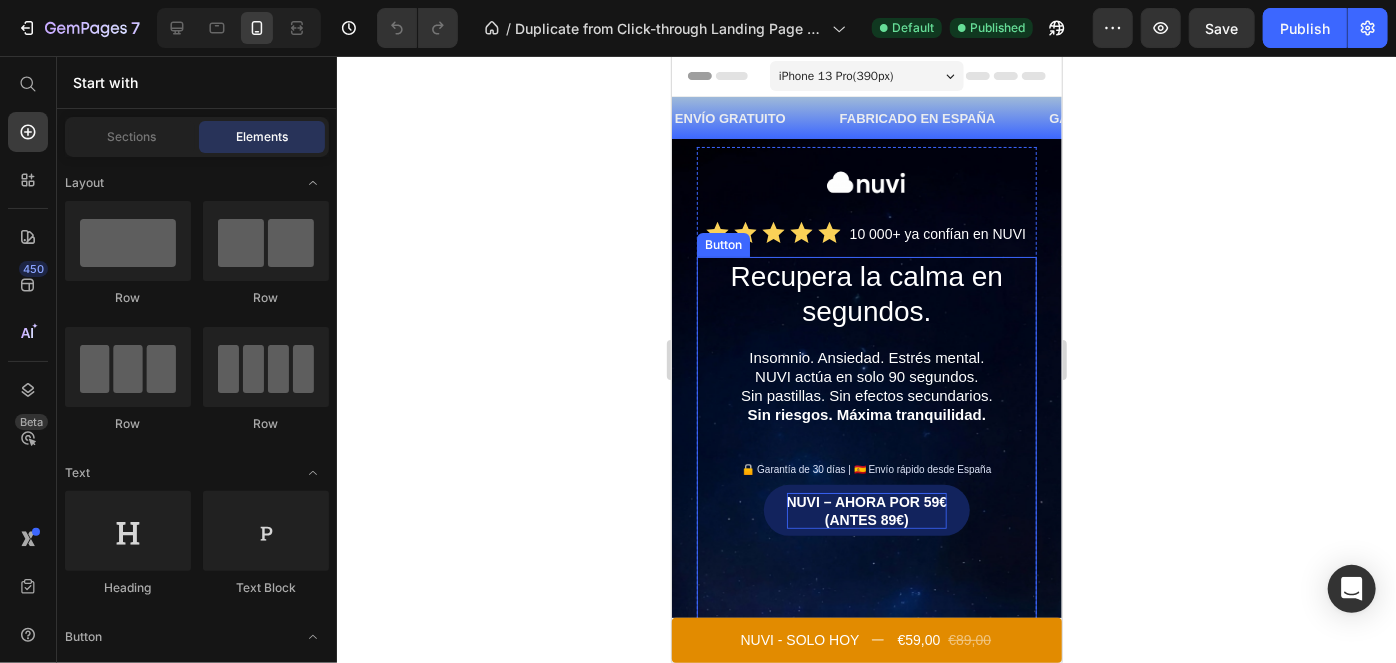 click on "NUVI – AHORA POR 59€ ( ANTES 89€ )" at bounding box center [866, 510] 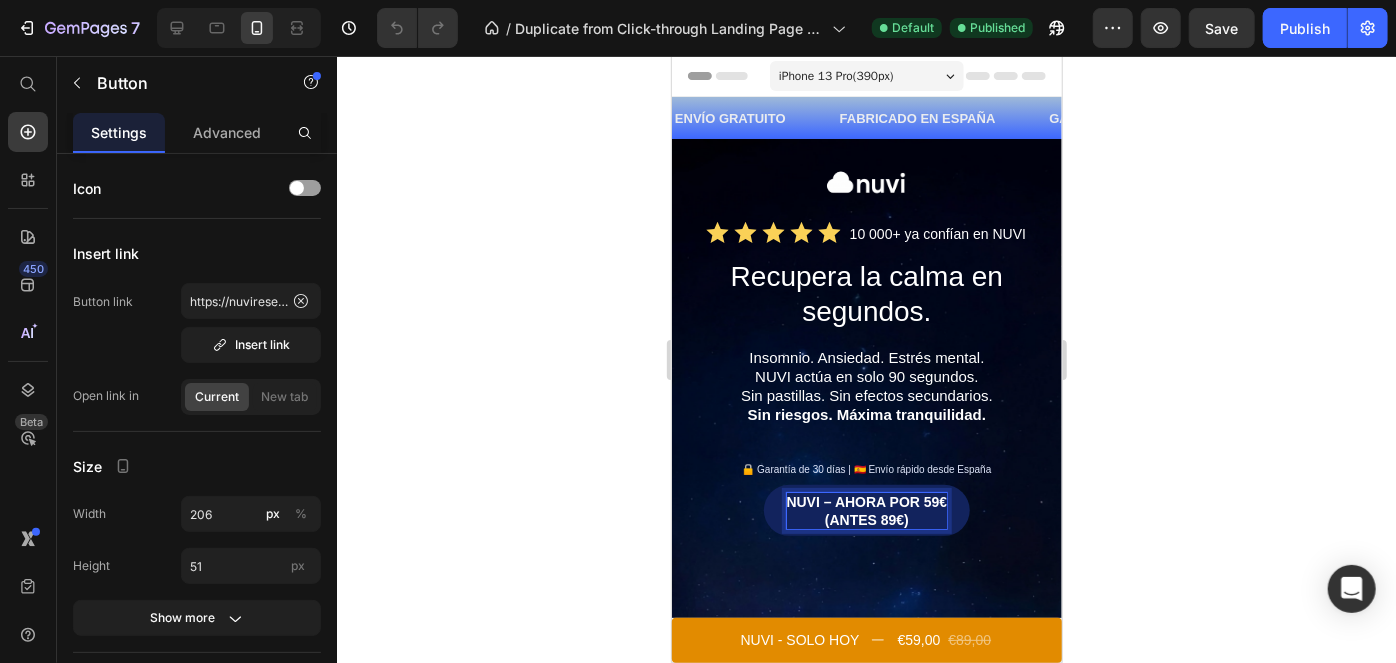 click on "NUVI – AHORA POR 59€ ( ANTES 89€ )" at bounding box center [866, 510] 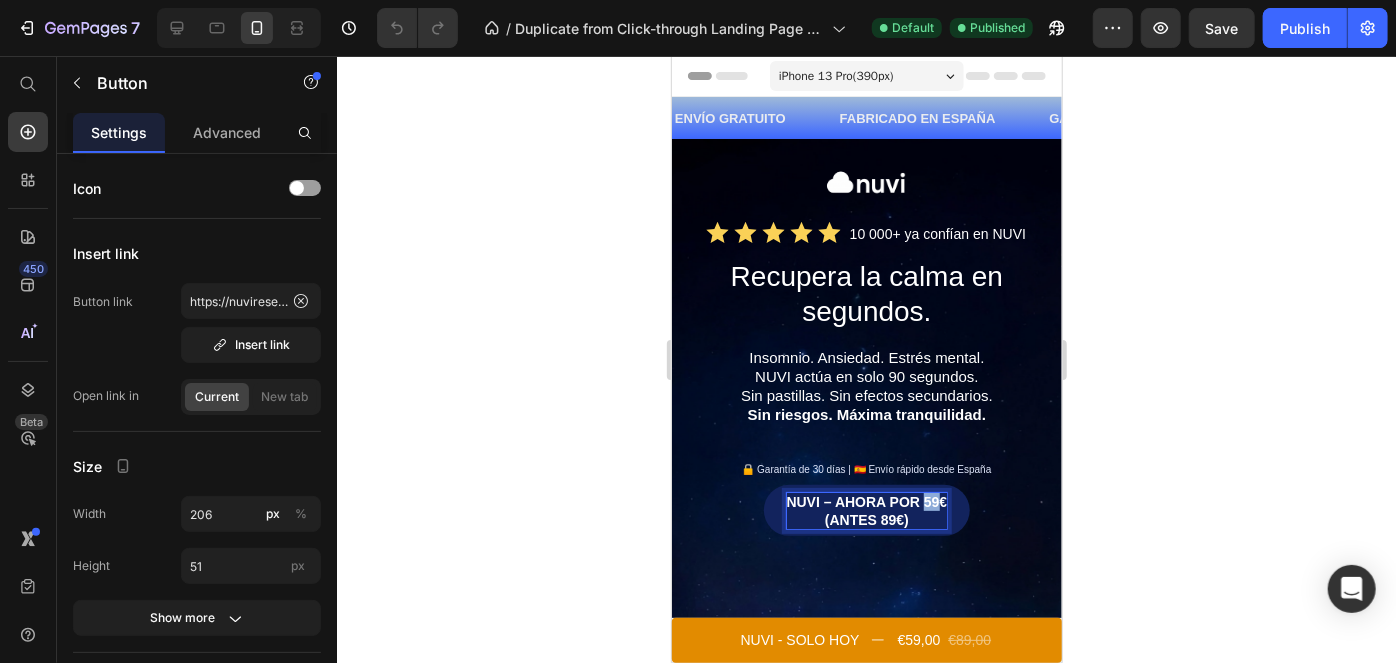 click on "NUVI – AHORA POR 59€ ( ANTES 89€ )" at bounding box center [866, 510] 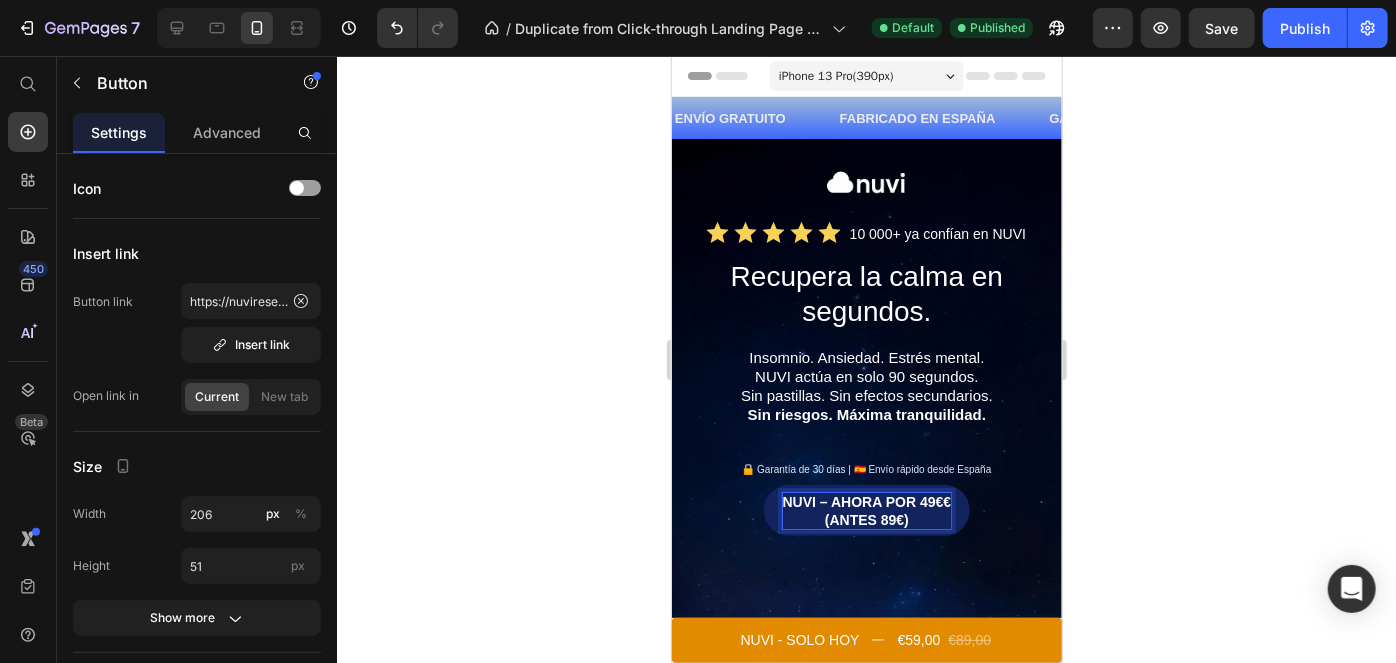 click on "ANTES 89€" at bounding box center (866, 519) 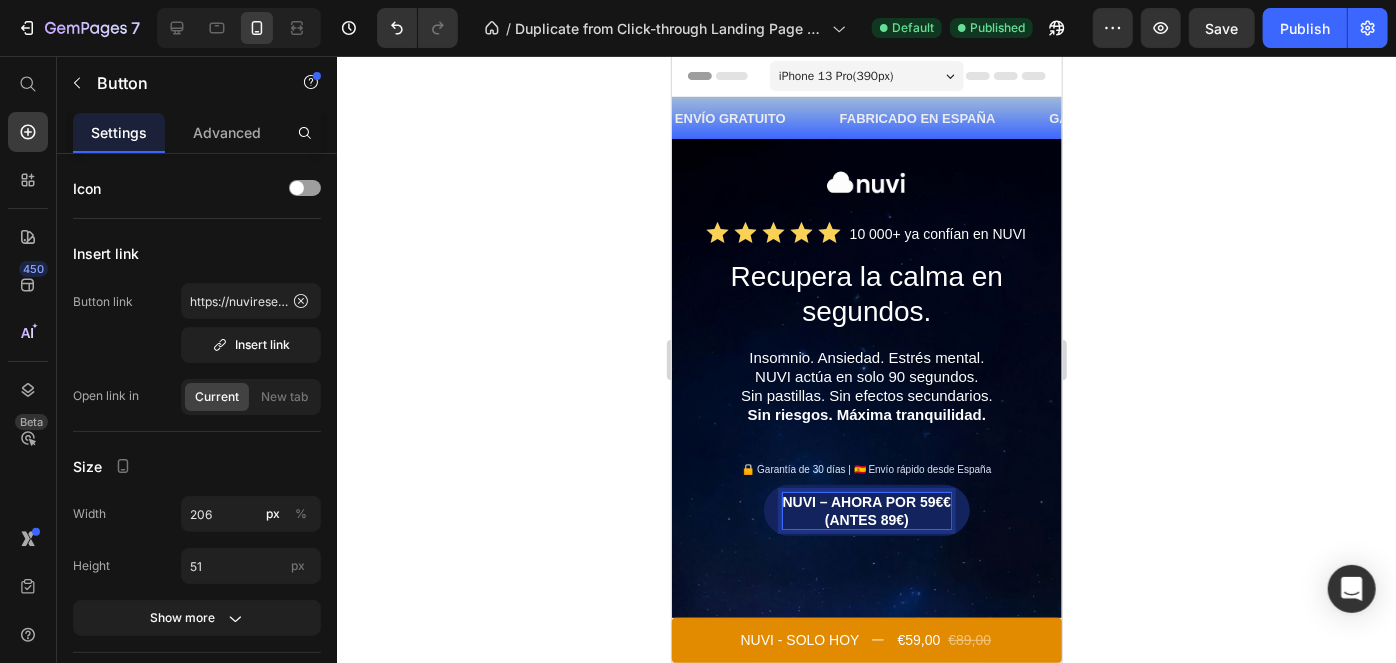 click on "NUVI – AHORA POR 59€€ ( ANTES 89€ )" at bounding box center (866, 510) 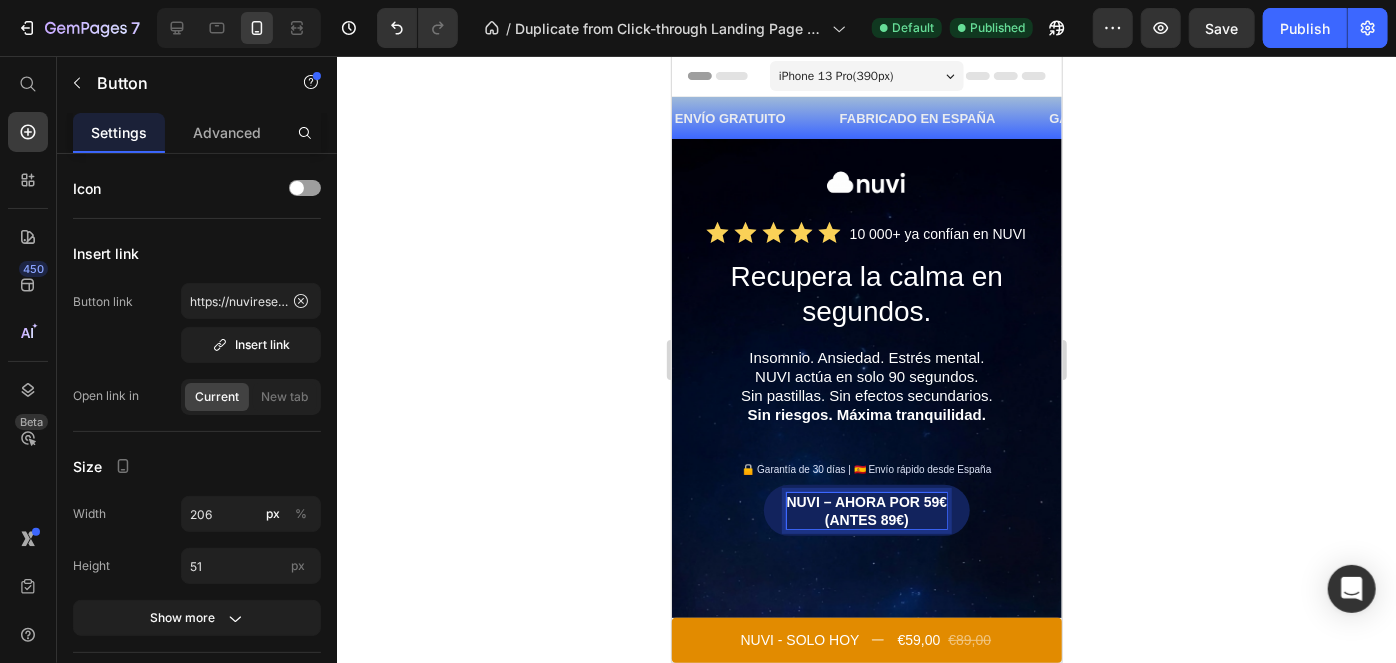 click on "NUVI – AHORA POR 59€ ( ANTES 89€ )" at bounding box center [866, 510] 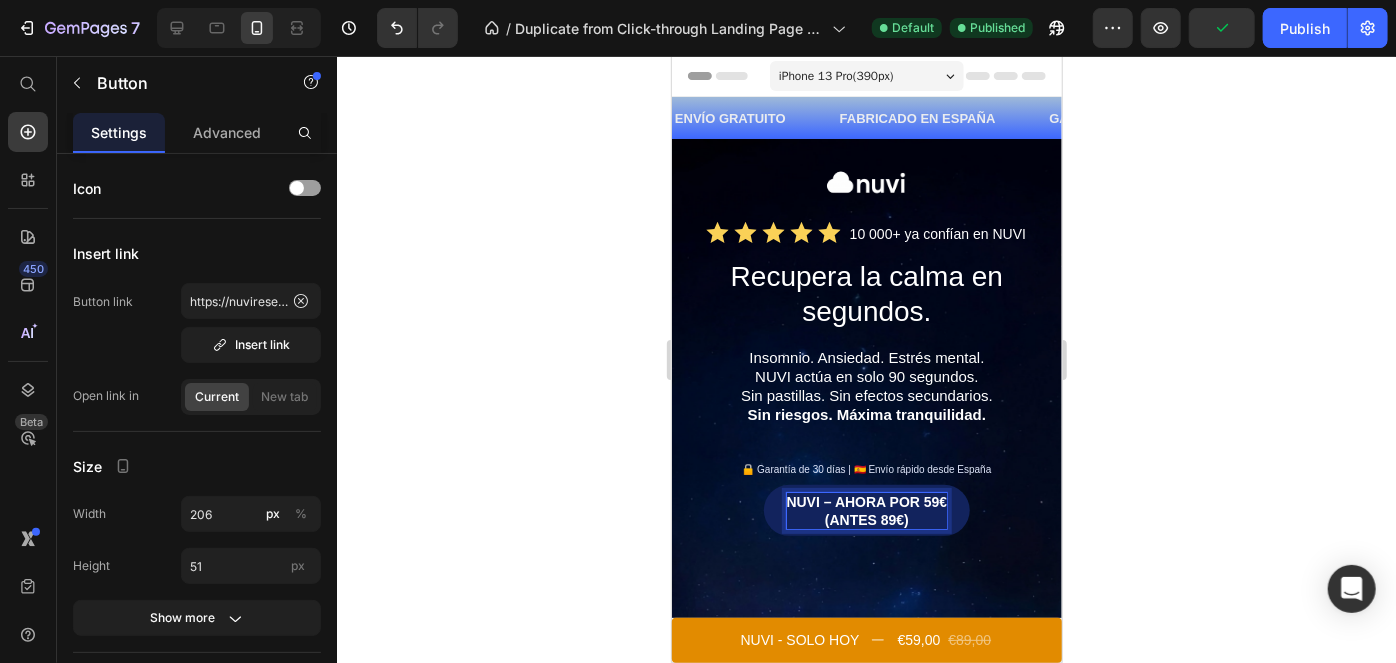 click on "NUVI – AHORA POR 59€ ( ANTES 89€ )" at bounding box center [866, 510] 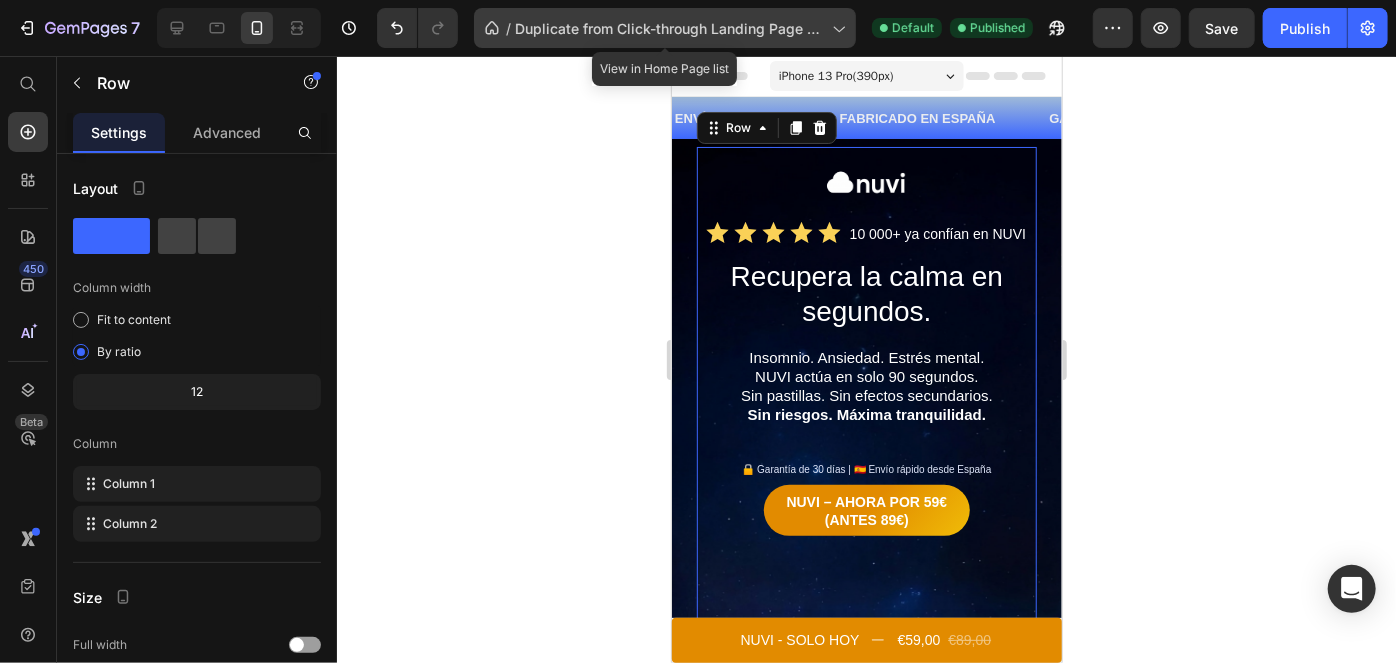 click on "/  Duplicate from Click-through Landing Page - Jun 6, 04:52:14" 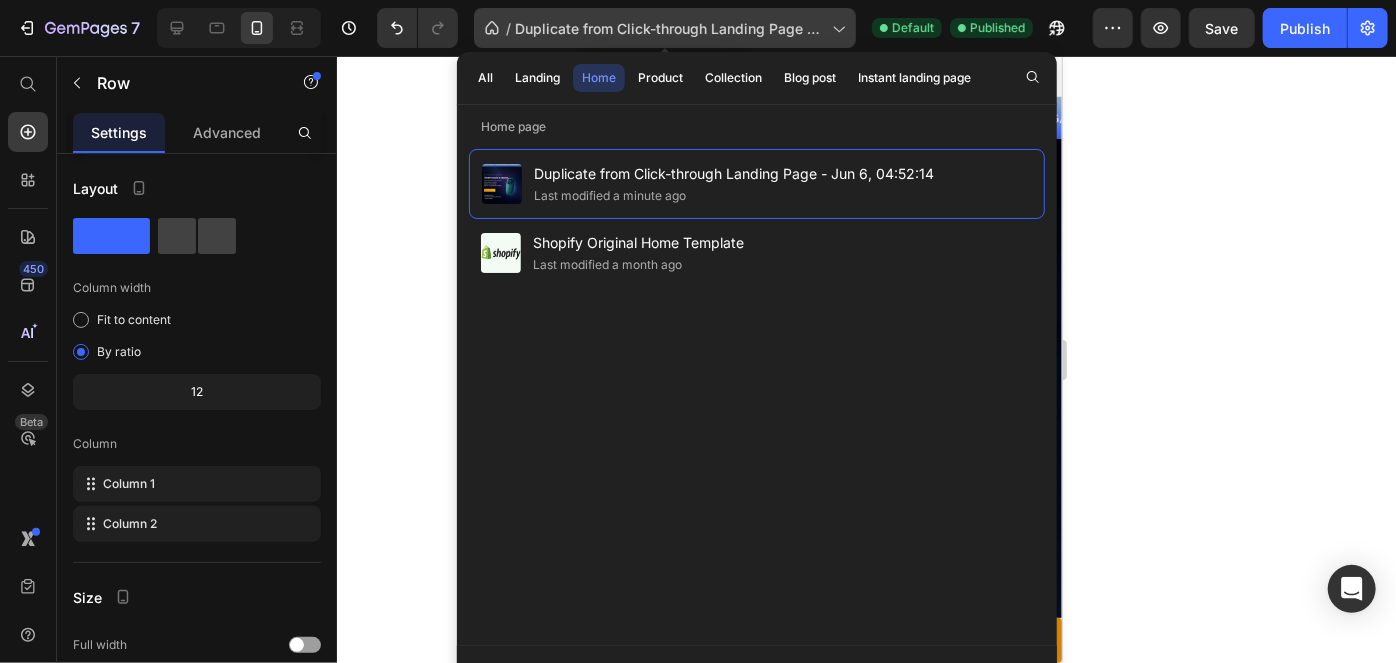 click on "/  Duplicate from Click-through Landing Page - Jun 6, 04:52:14" 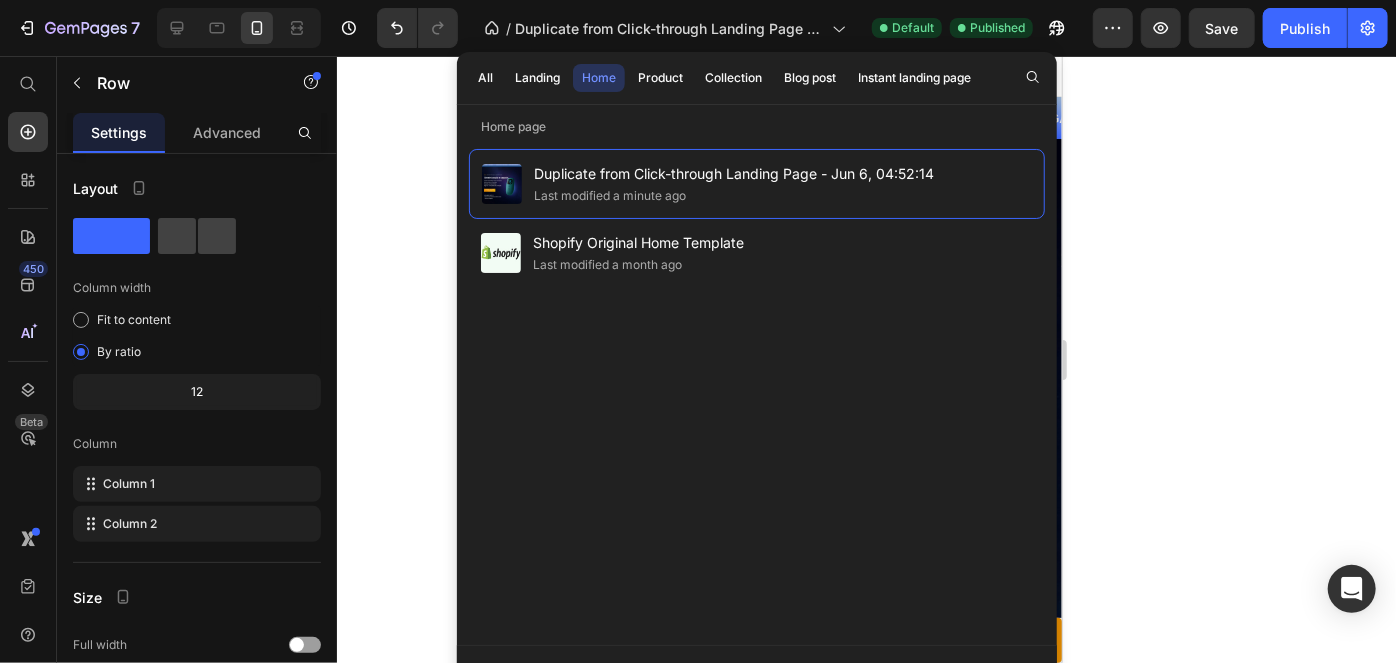 click 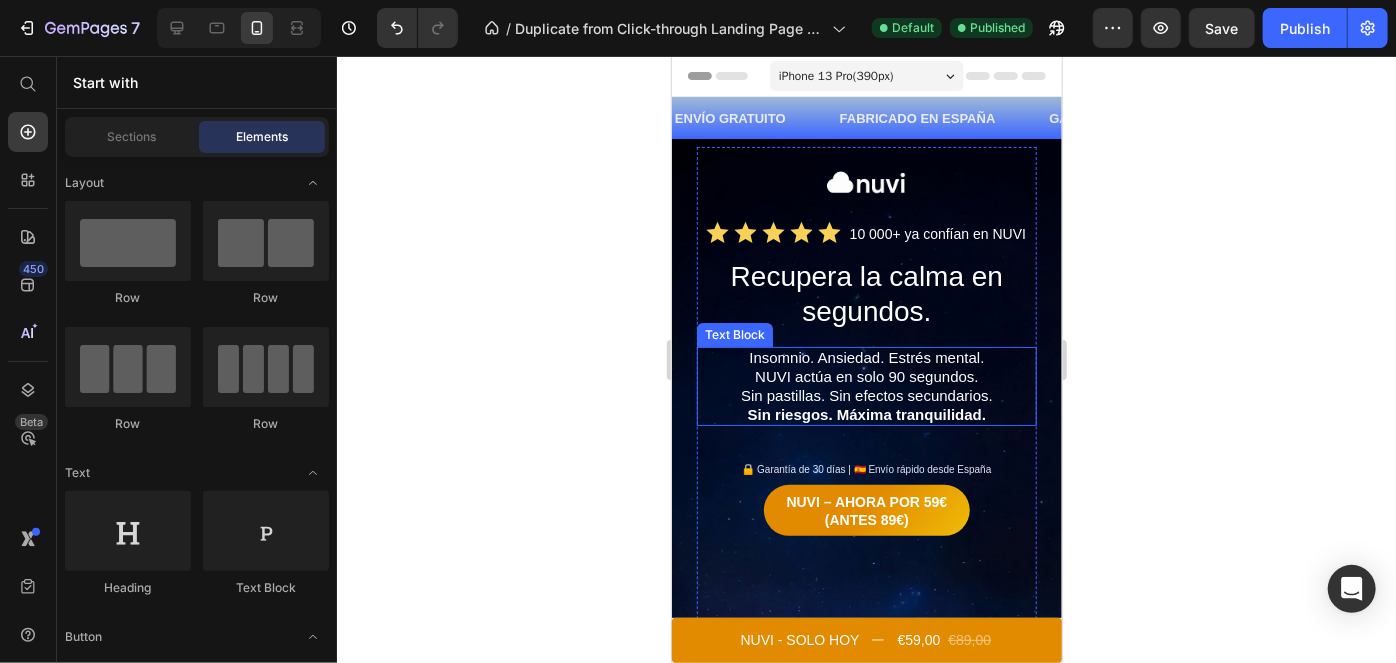 scroll, scrollTop: 170, scrollLeft: 0, axis: vertical 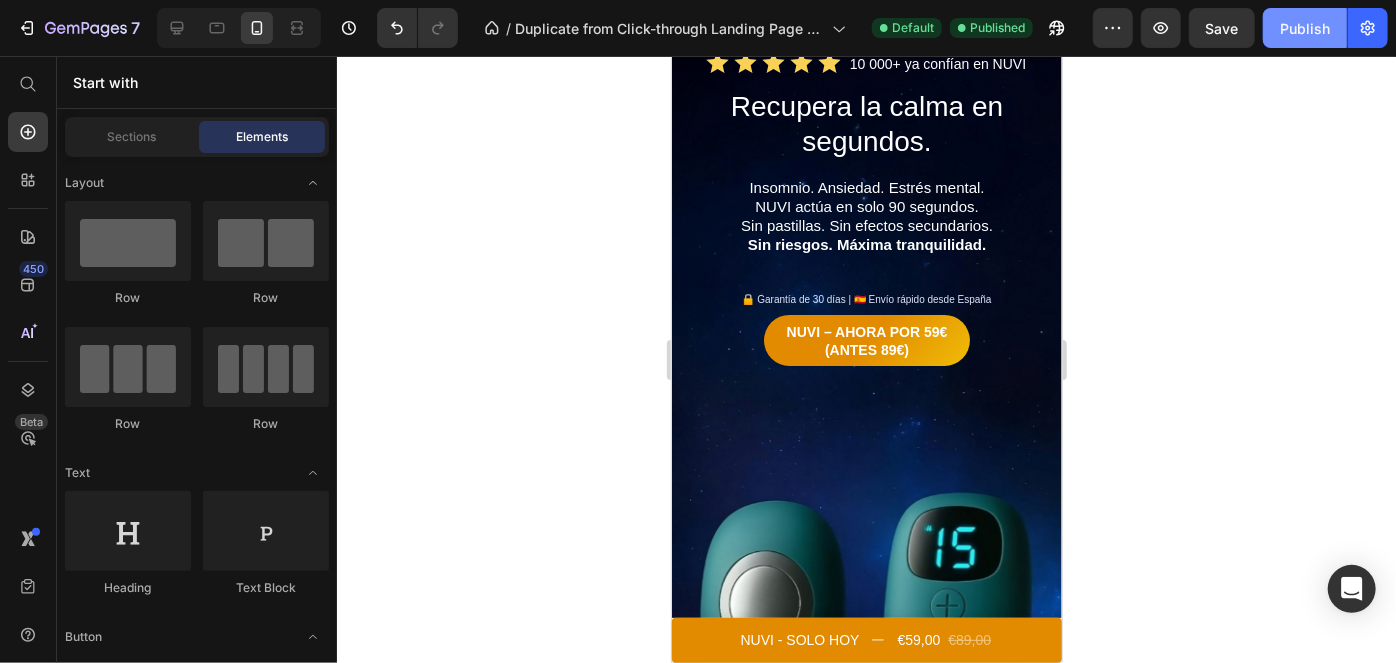 click on "Publish" at bounding box center [1305, 28] 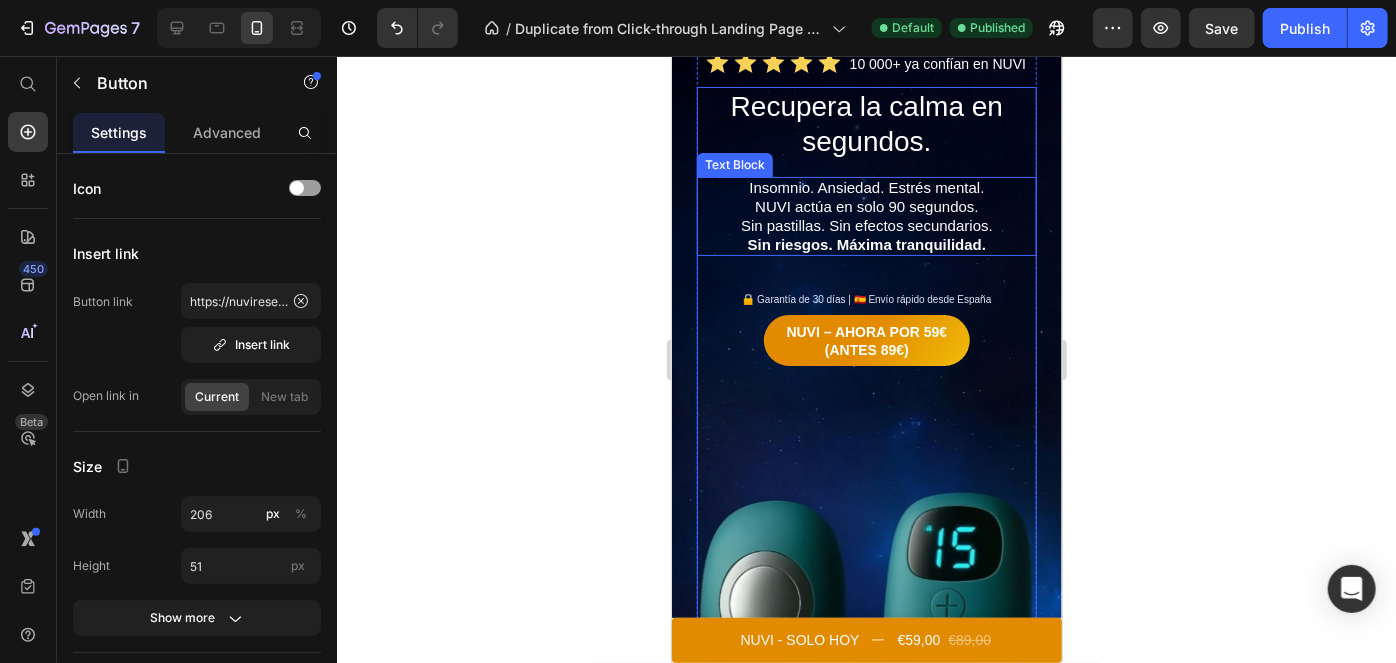 scroll, scrollTop: 0, scrollLeft: 0, axis: both 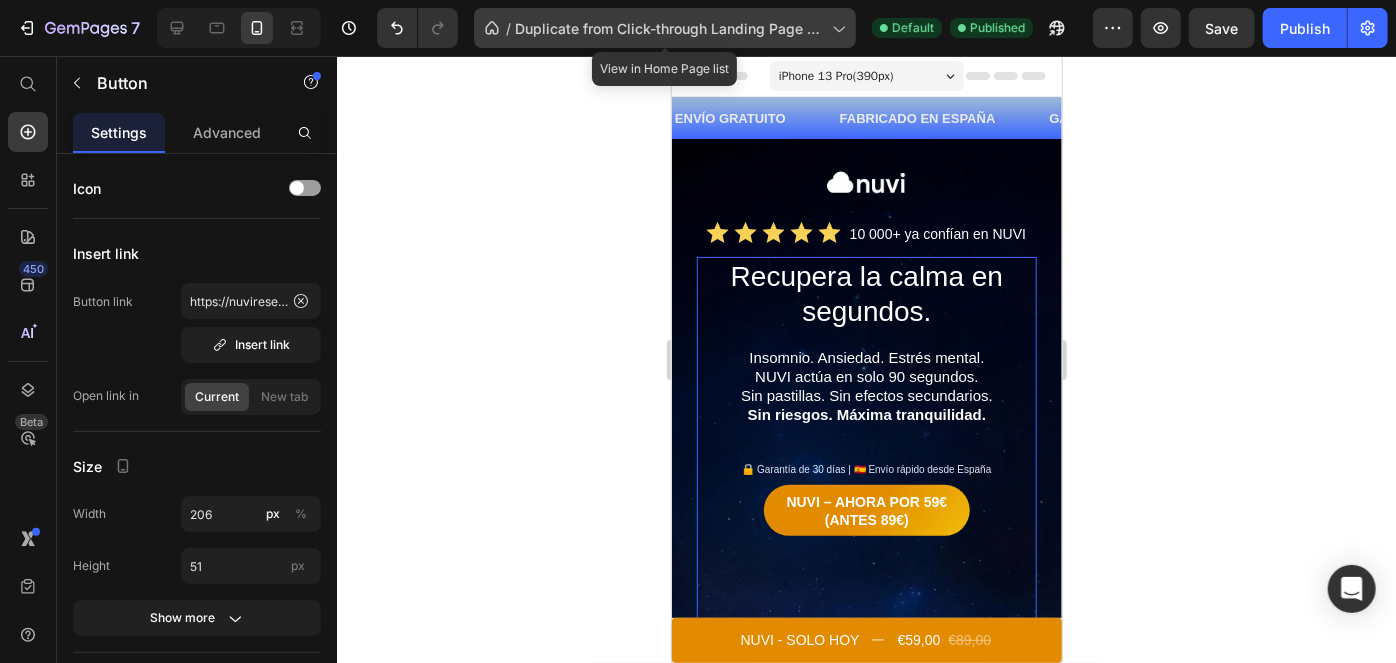 click on "Duplicate from Click-through Landing Page - Jun 6, 04:52:14" at bounding box center [669, 28] 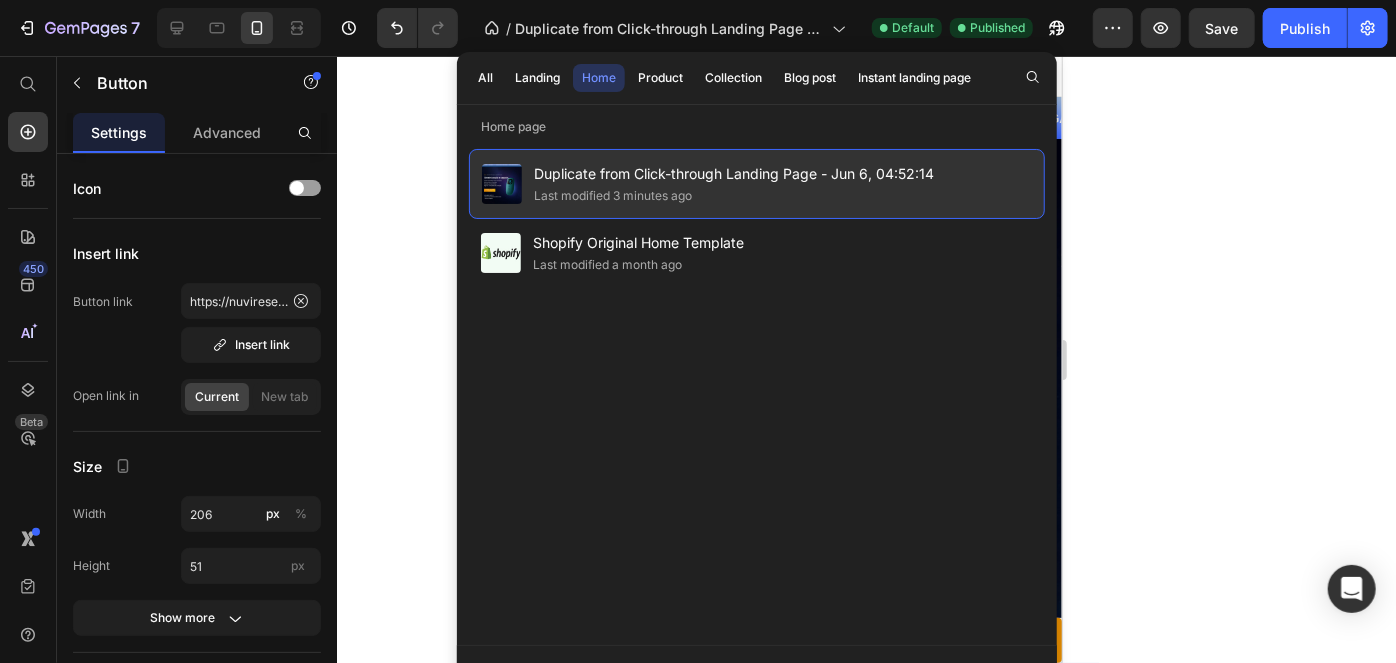 click on "Duplicate from Click-through Landing Page - Jun 6, 04:52:14" at bounding box center [734, 174] 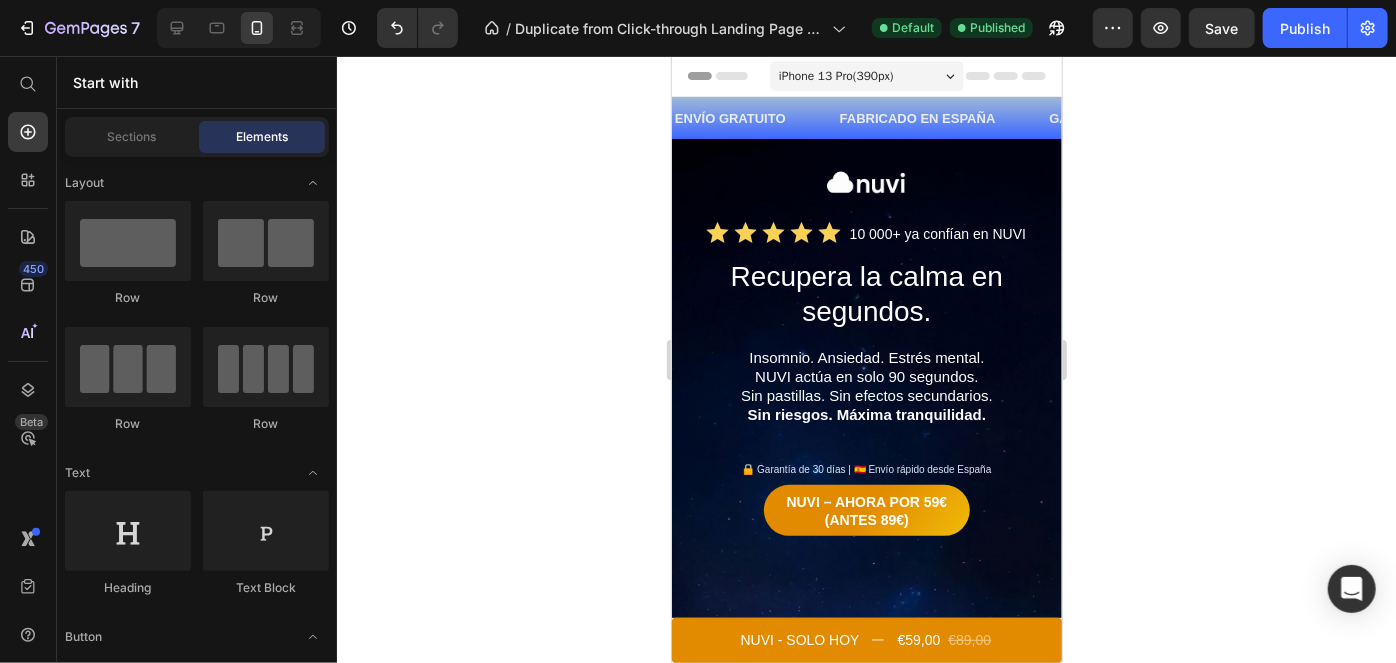 click on "Duplicate from Click-through Landing Page - Jun 6, 04:52:14" at bounding box center [734, 174] 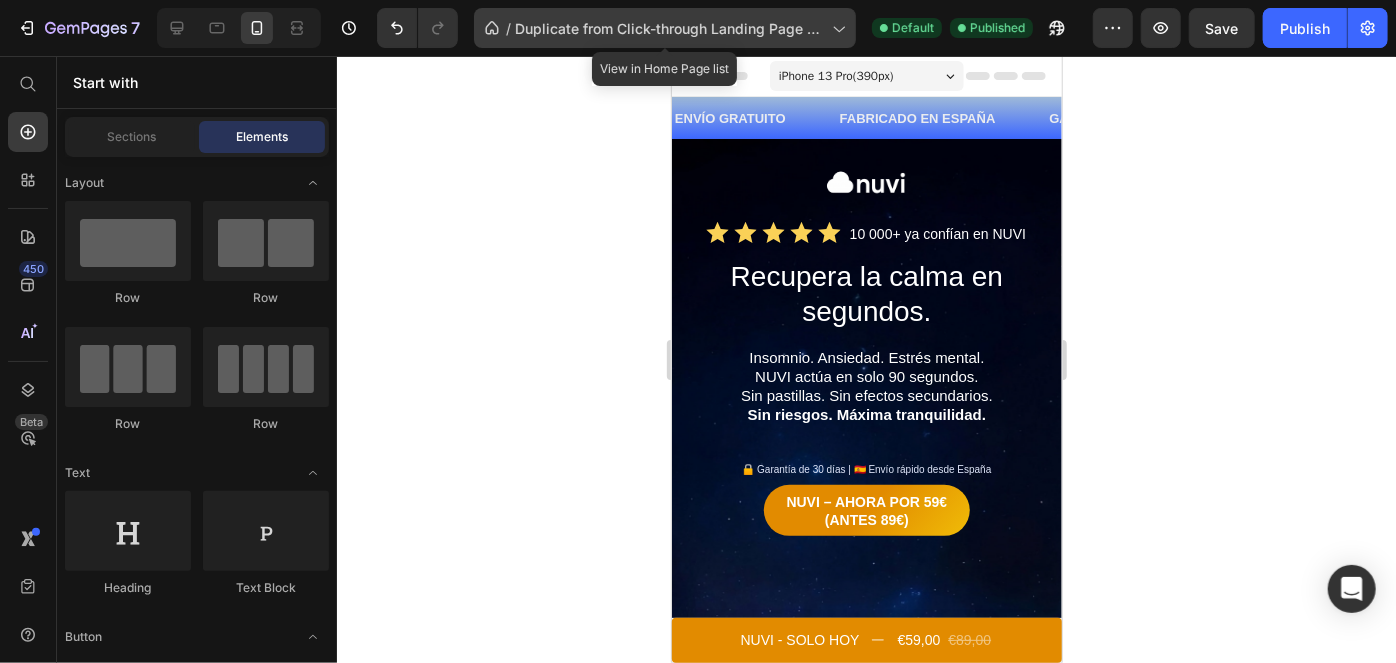 click on "Duplicate from Click-through Landing Page - Jun 6, 04:52:14" at bounding box center (669, 28) 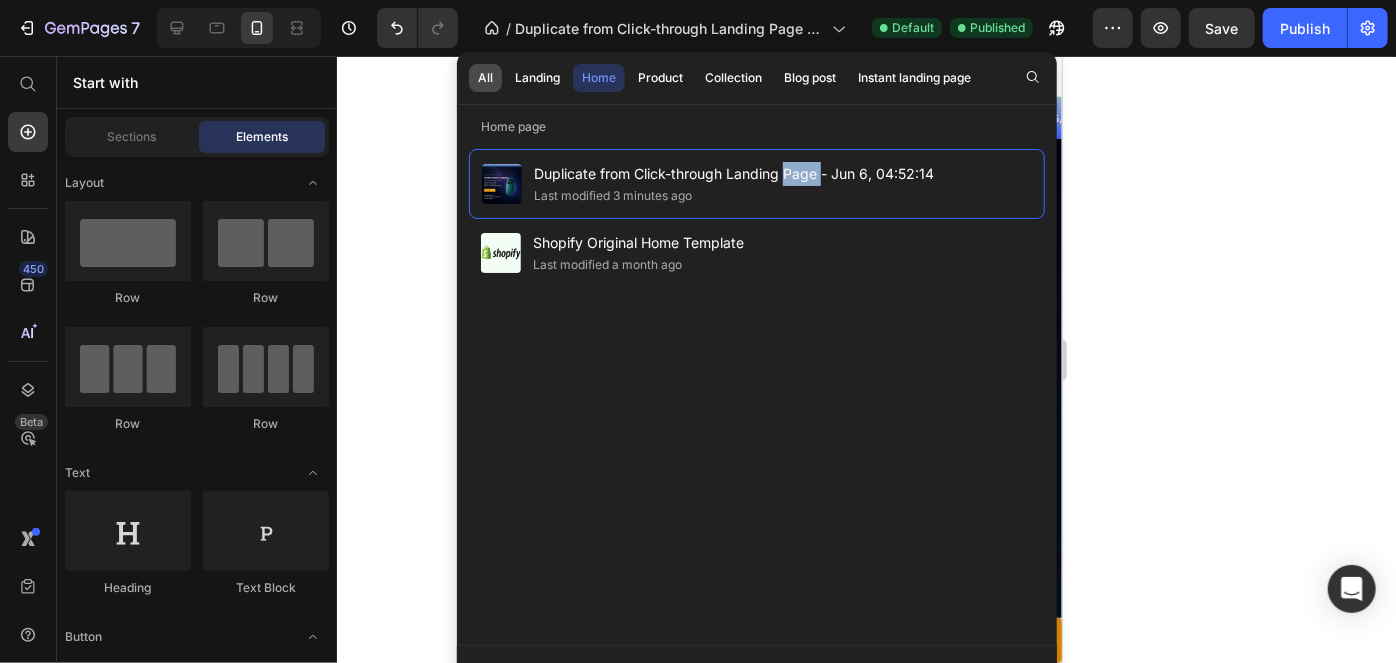 click on "All" at bounding box center (485, 78) 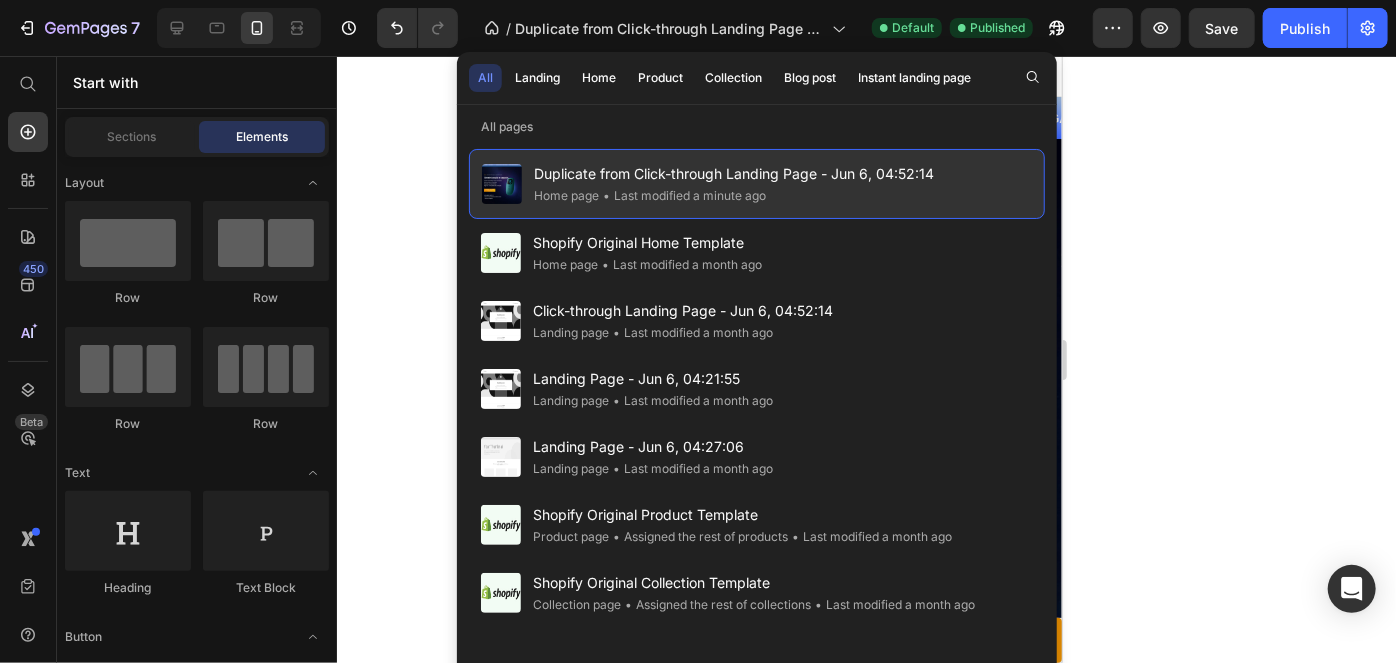 click on "• Last modified a minute ago" 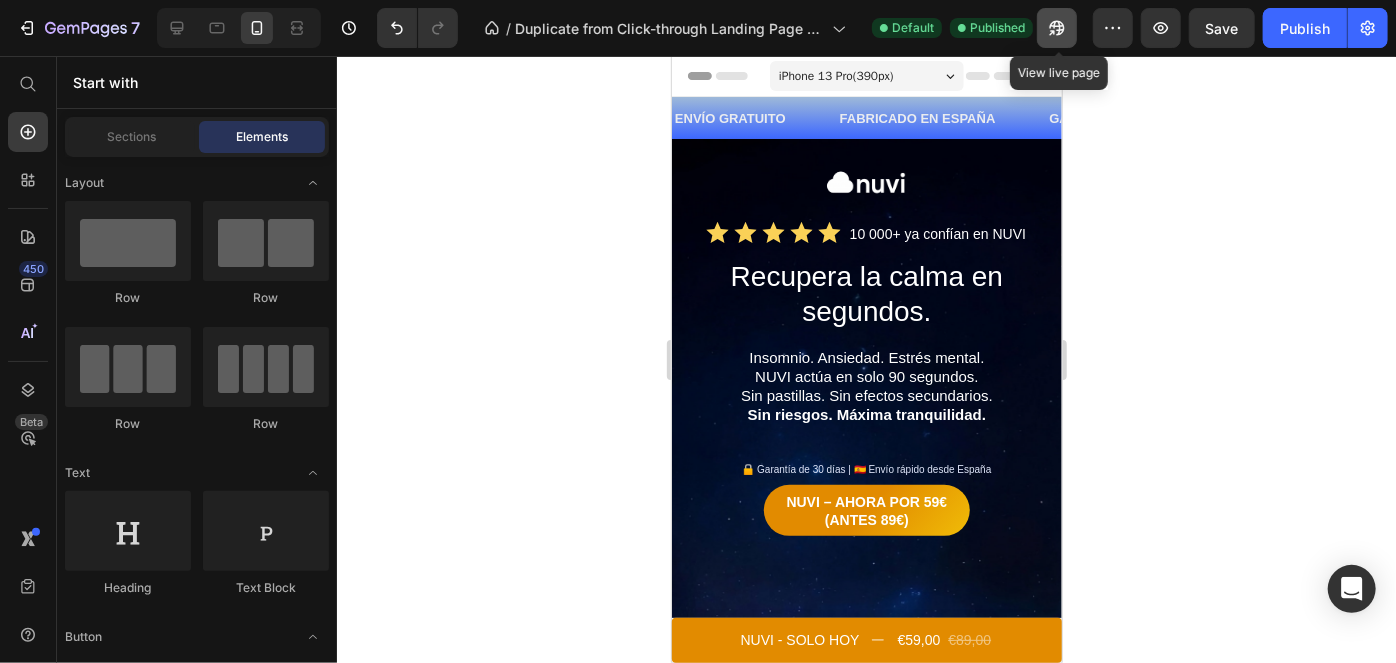 click 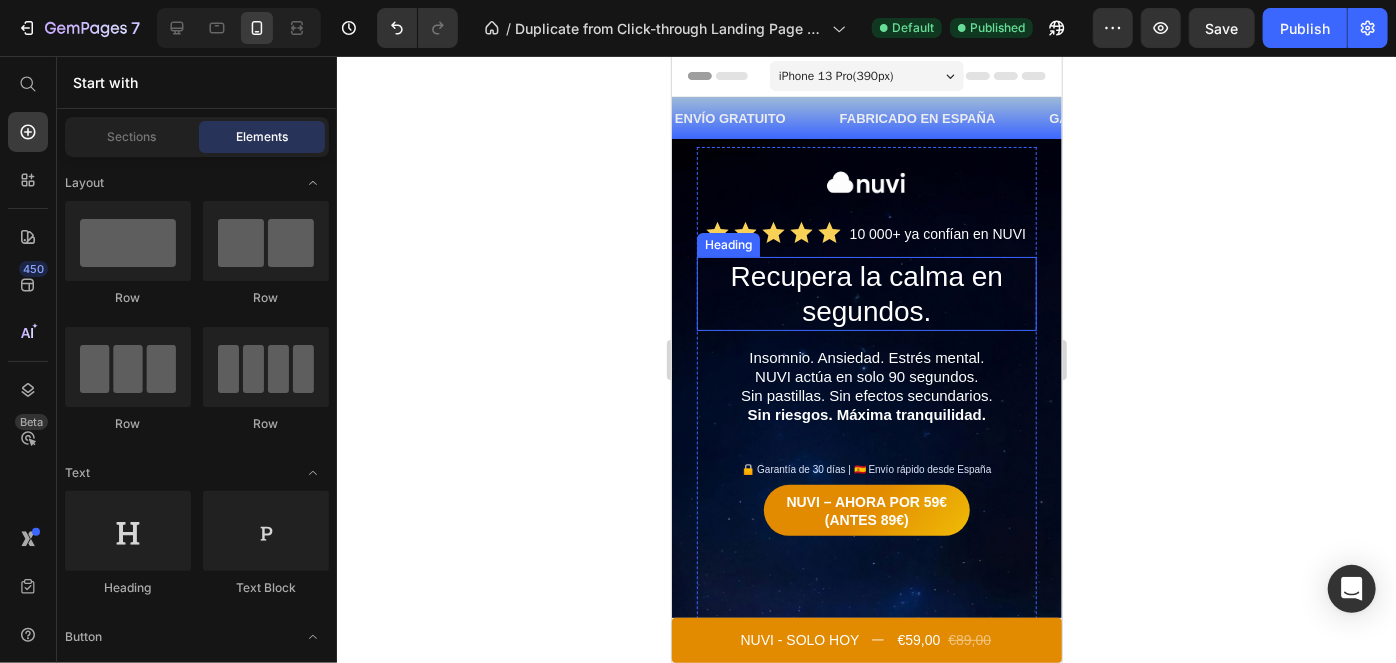 click on "Recupera la calma en segundos." at bounding box center (866, 293) 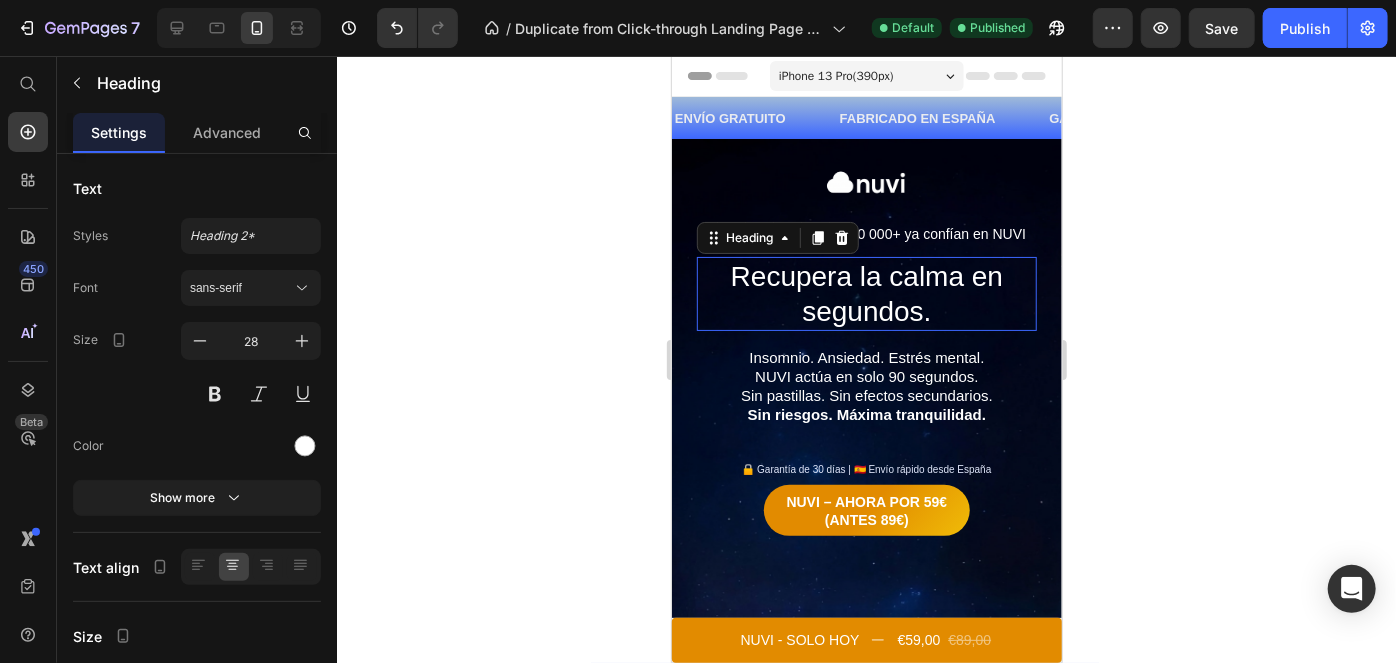 click on "Recupera la calma en segundos." at bounding box center [866, 293] 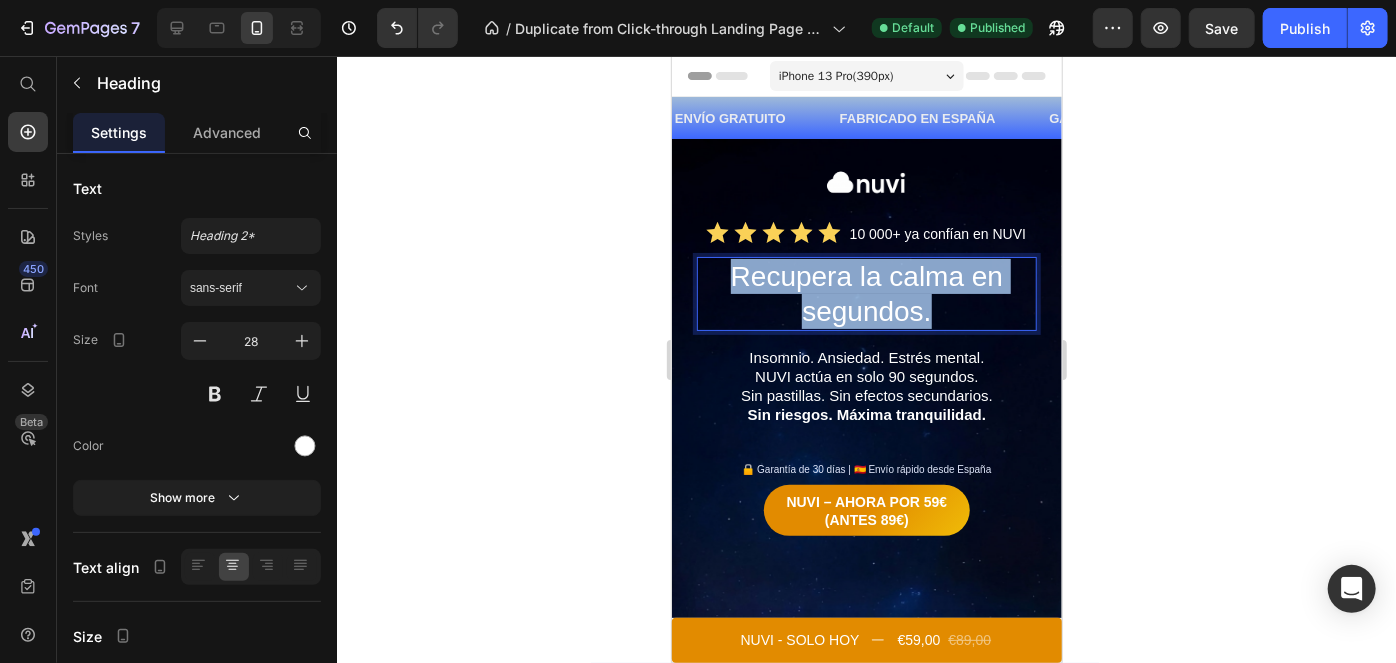 click on "Recupera la calma en segundos." at bounding box center [866, 293] 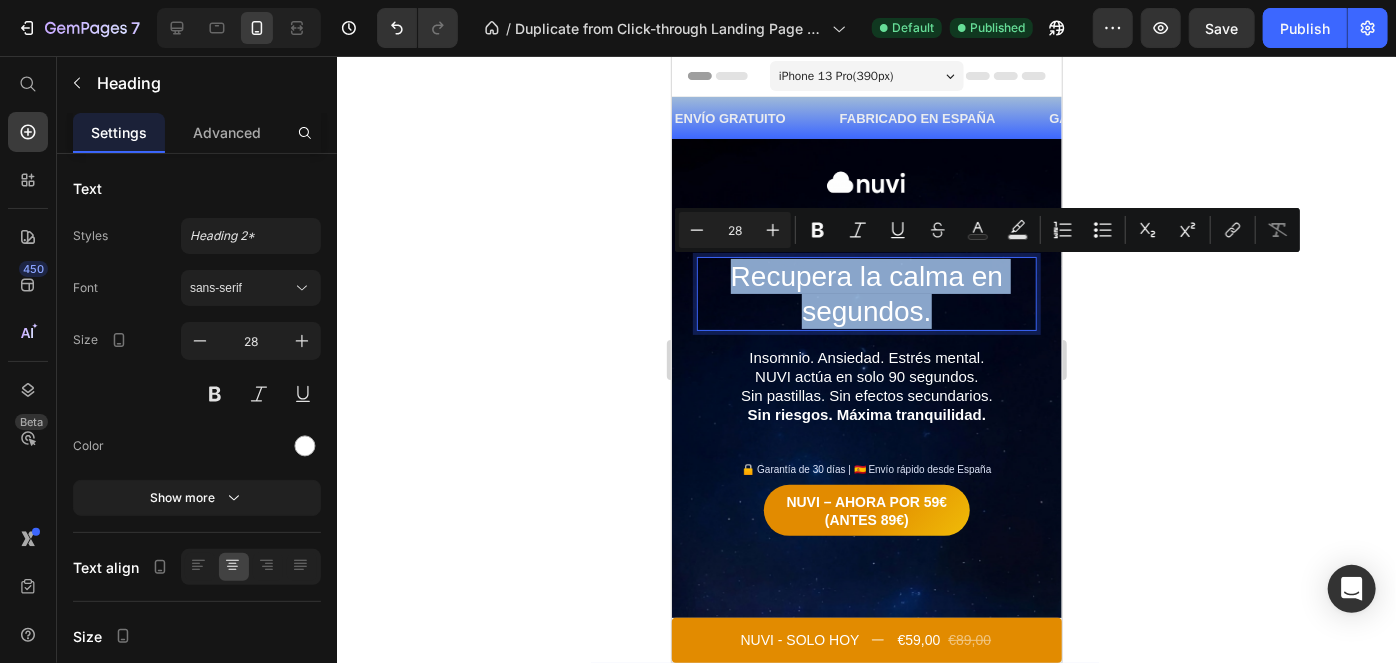click on "Recupera la calma en segundos." at bounding box center [866, 293] 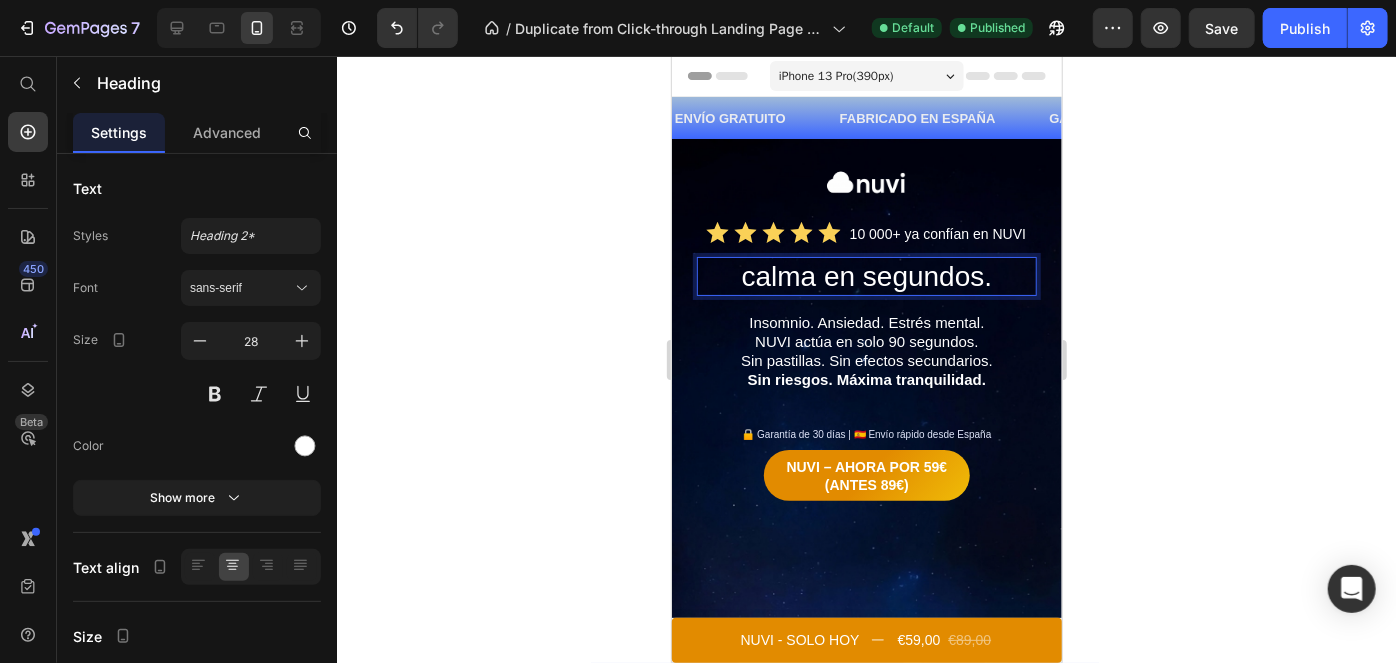 click on "calma en segundos." at bounding box center (866, 275) 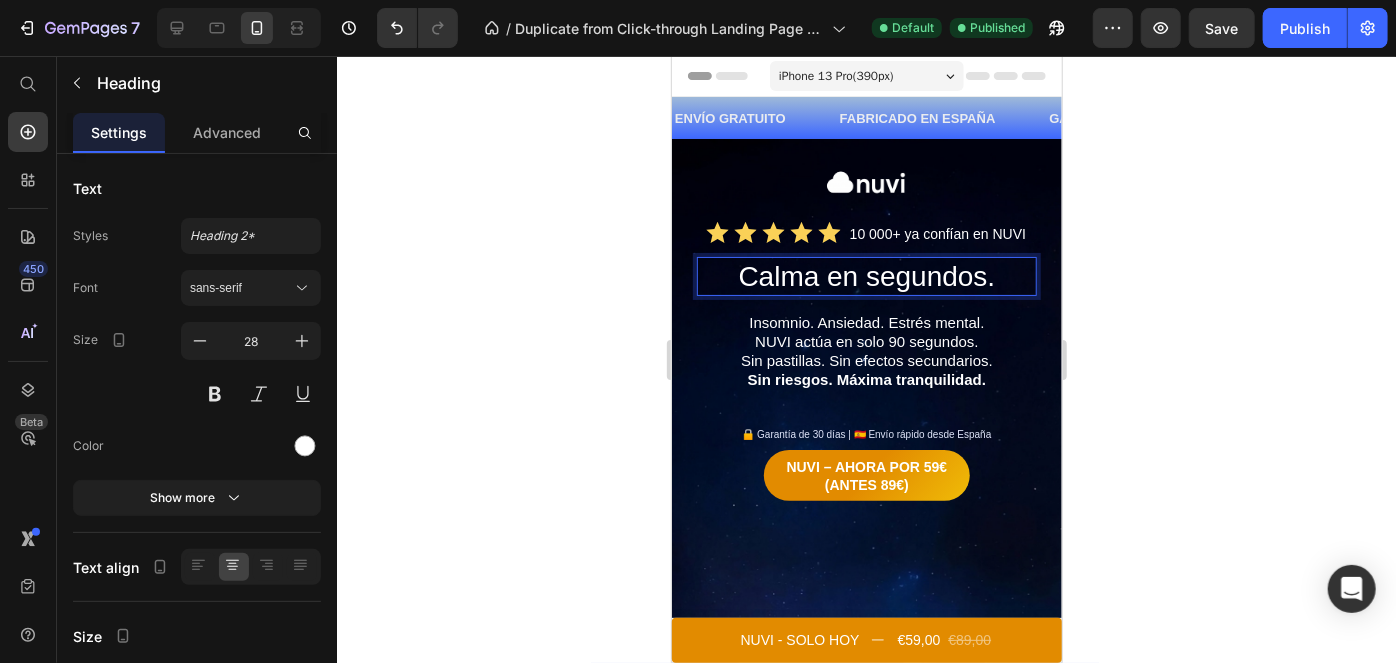 click 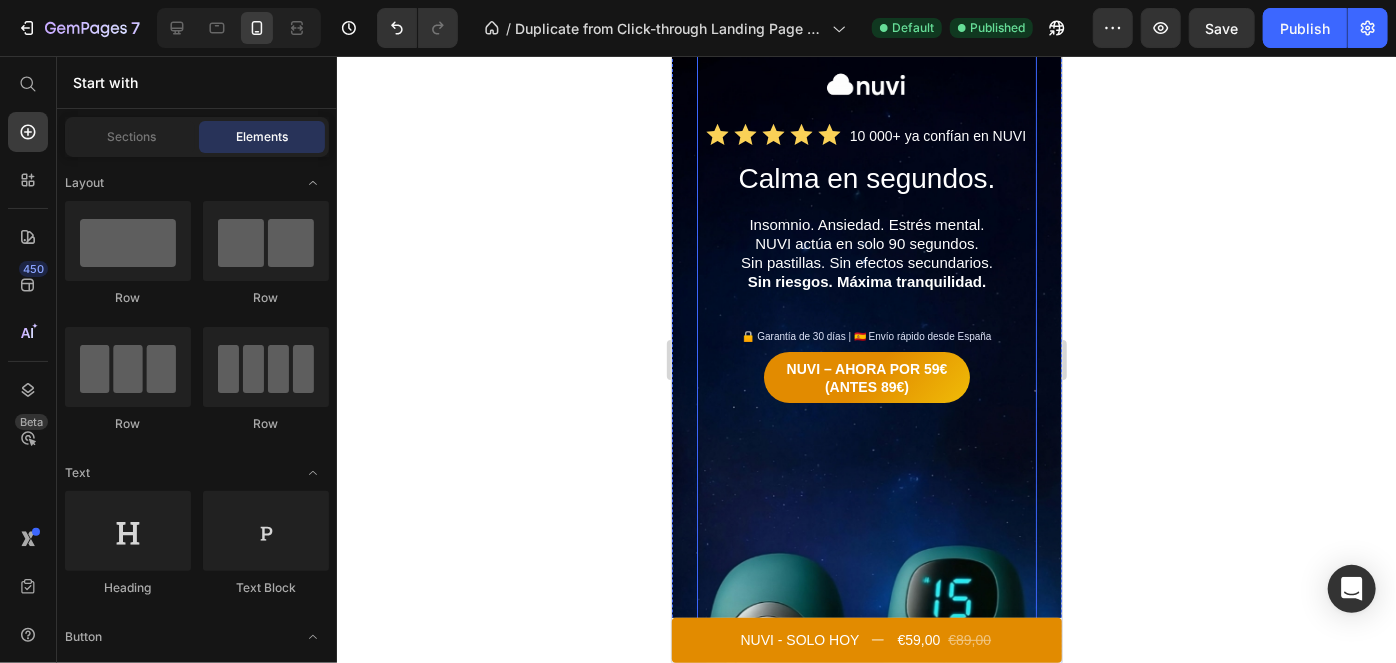 scroll, scrollTop: 0, scrollLeft: 0, axis: both 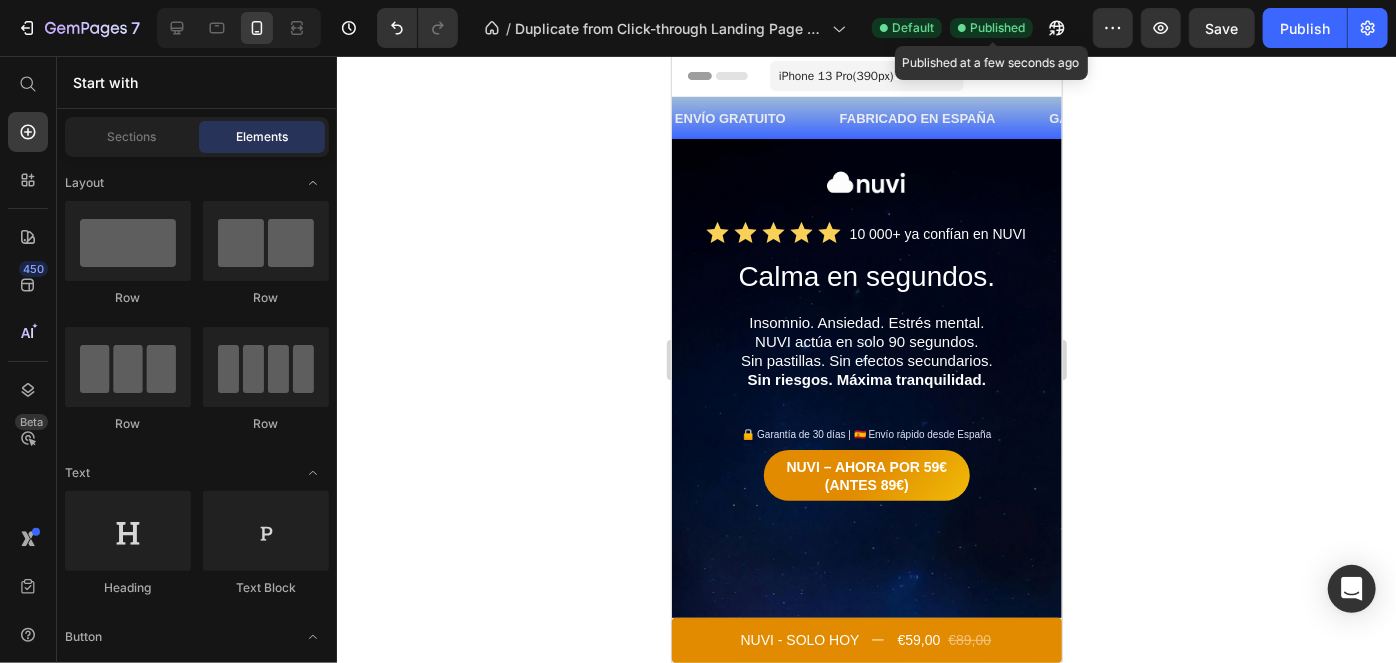 click on "Published" at bounding box center (997, 28) 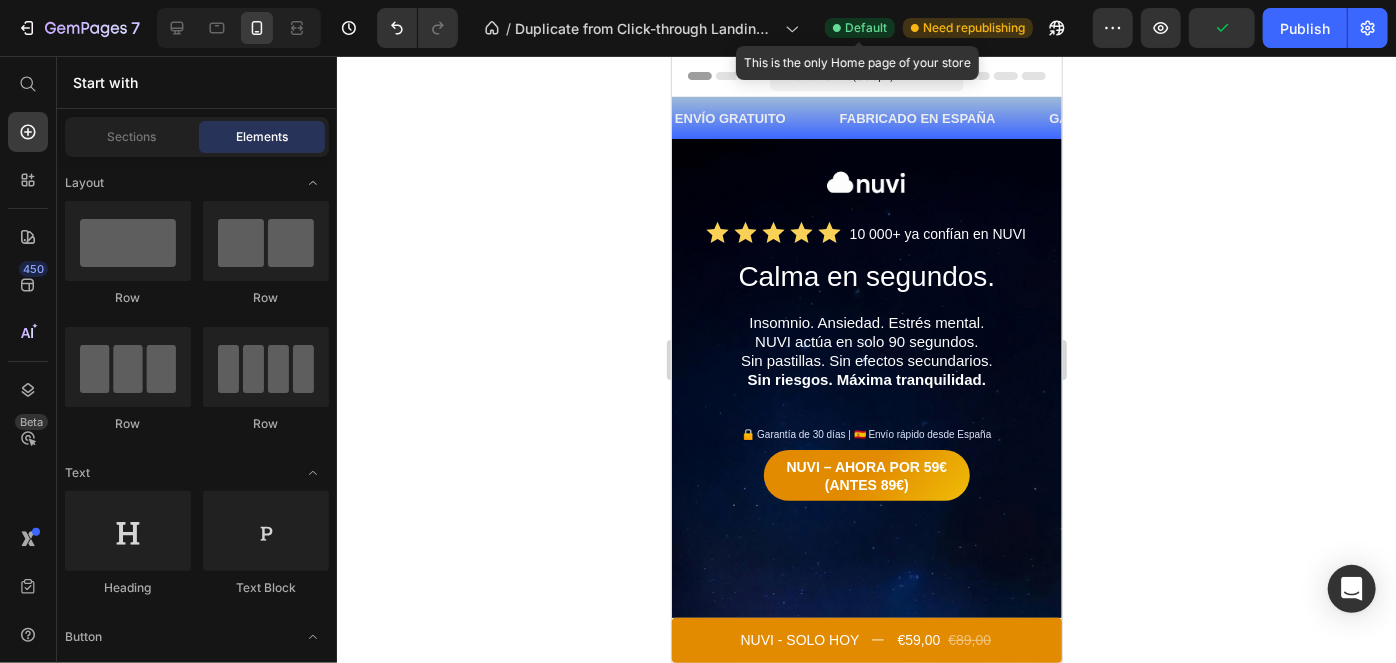 click on "Default" 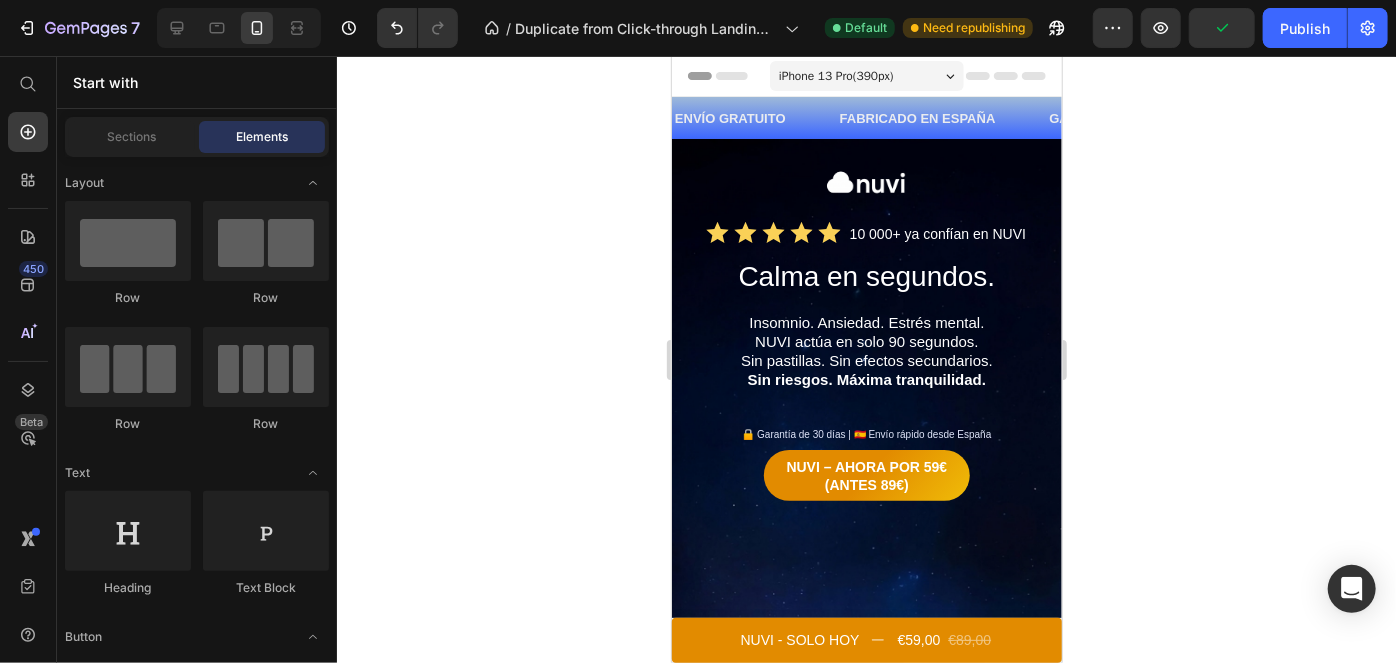 click 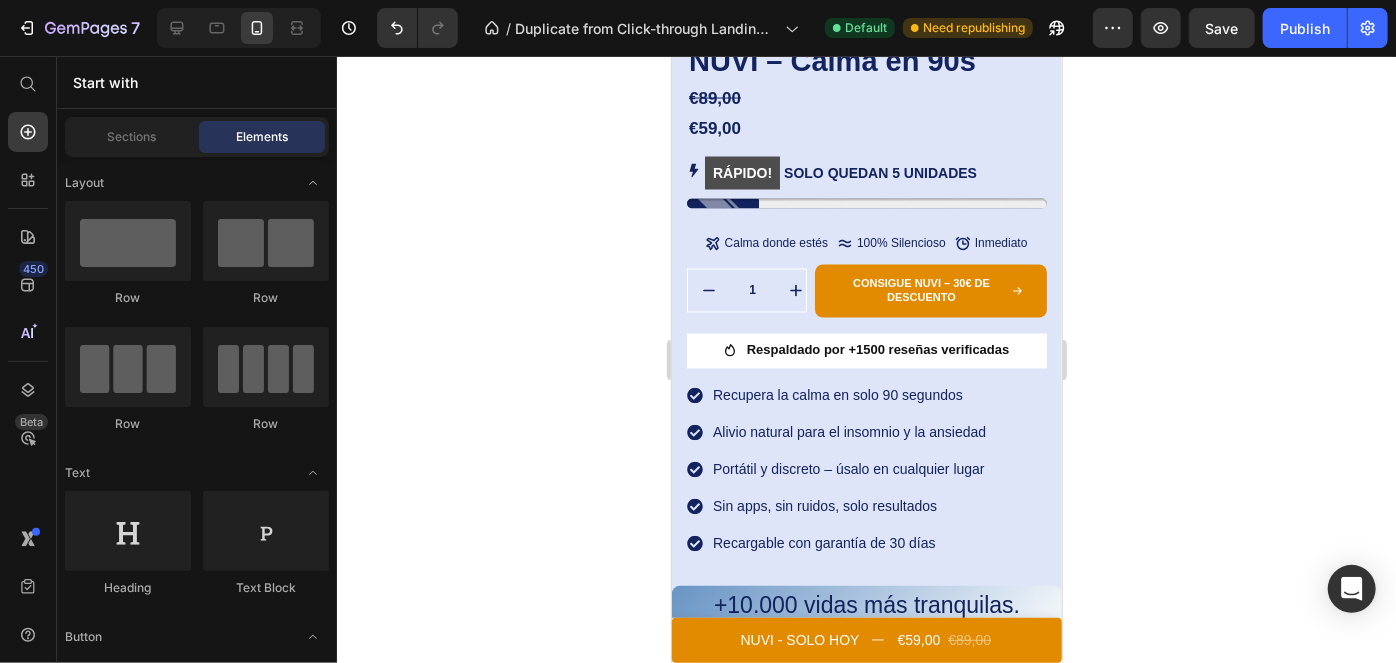 scroll, scrollTop: 1769, scrollLeft: 0, axis: vertical 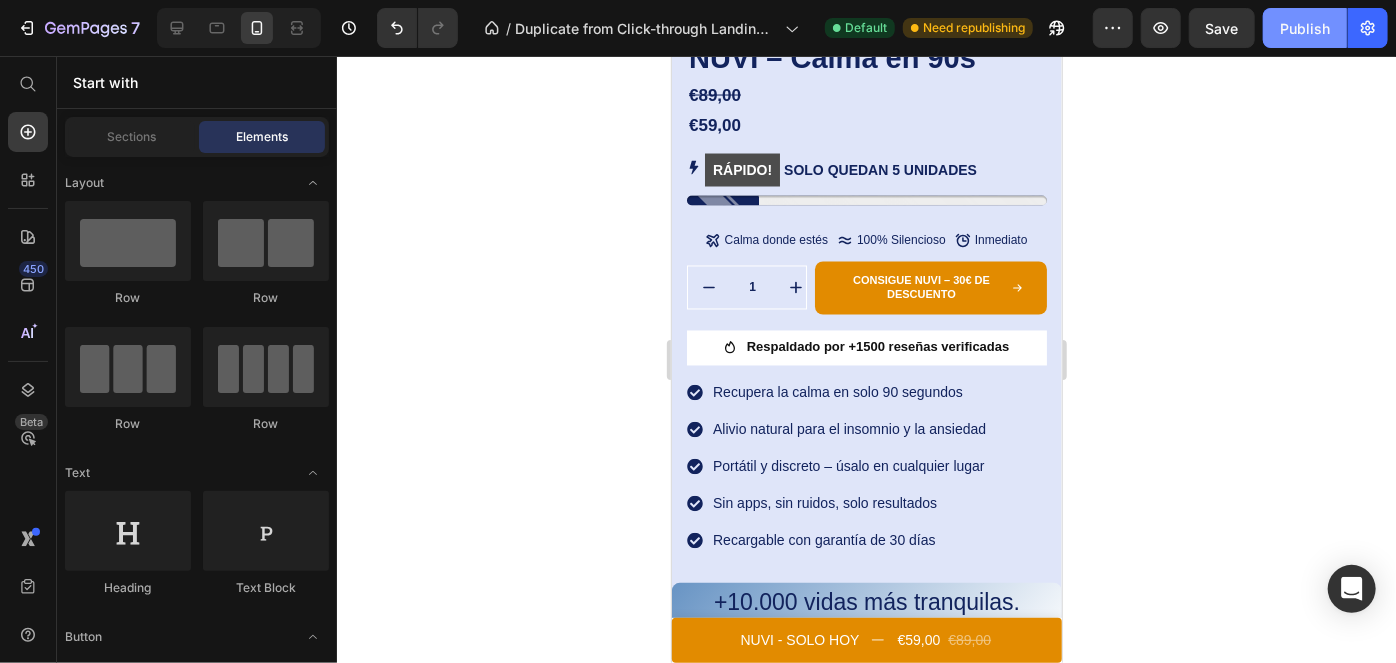 click on "Publish" at bounding box center (1305, 28) 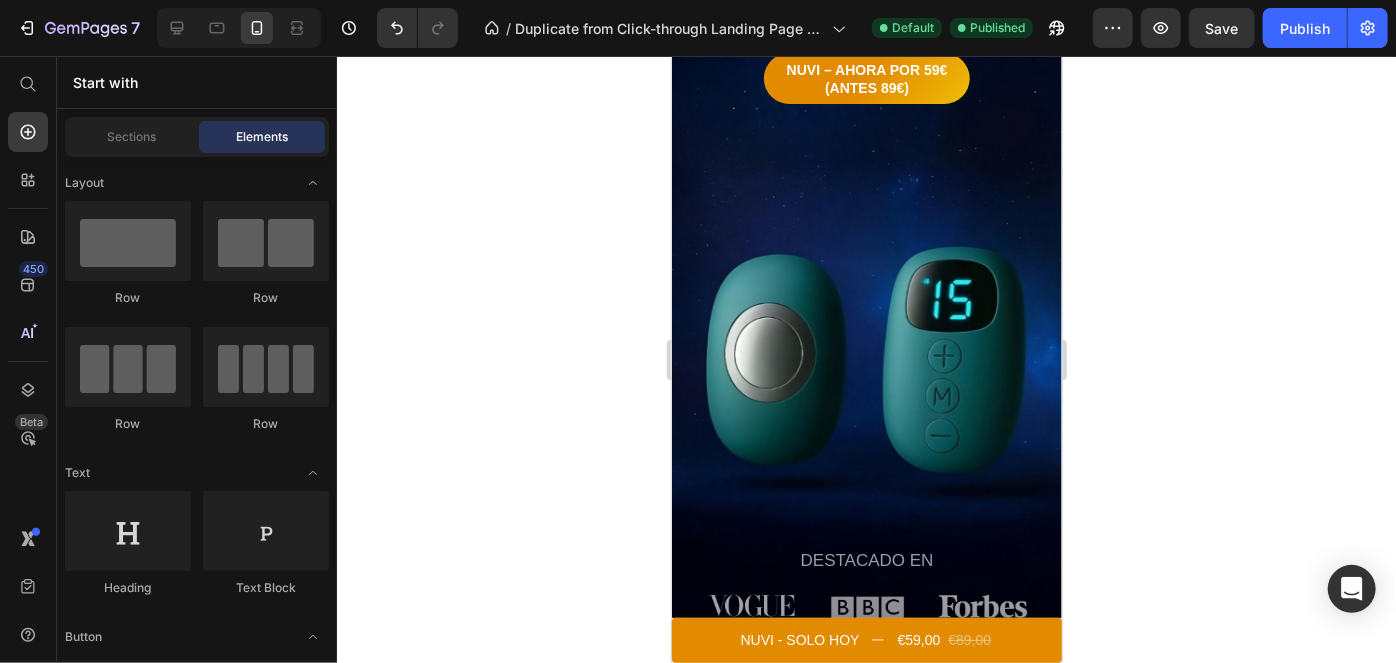 scroll, scrollTop: 0, scrollLeft: 0, axis: both 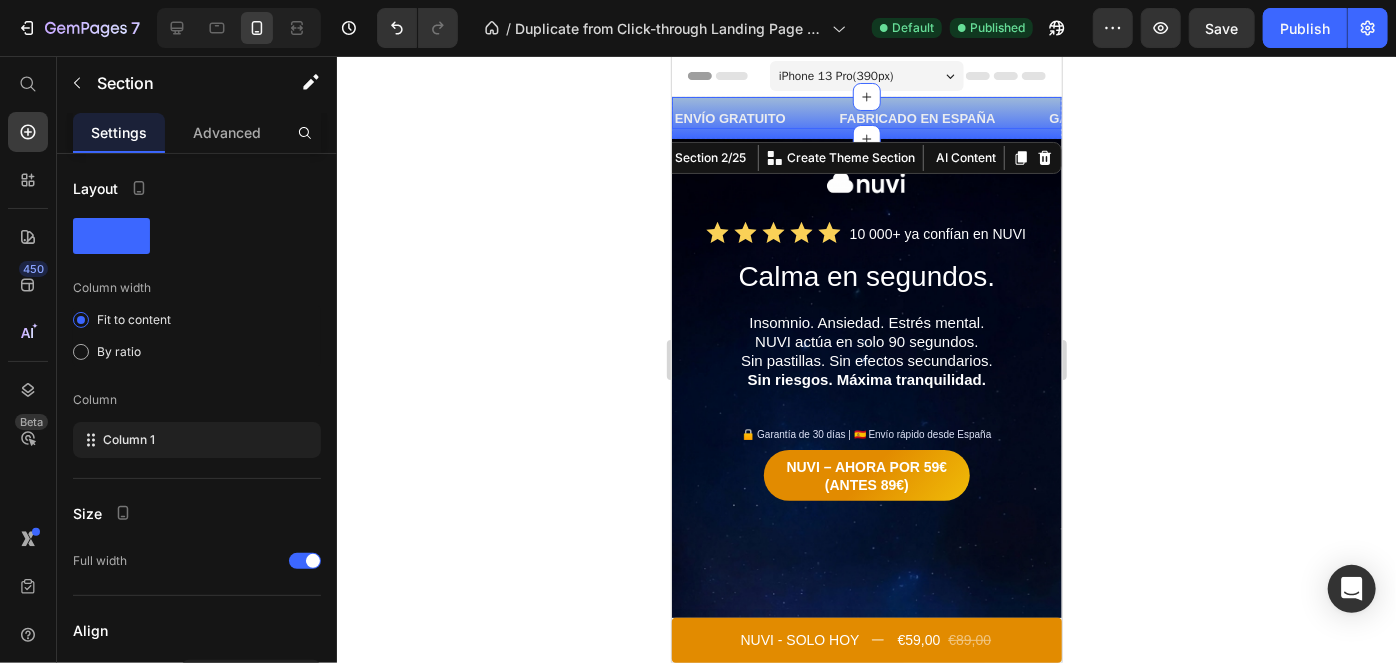 click on "ENVÍO GRATUITO Text" at bounding box center (754, 117) 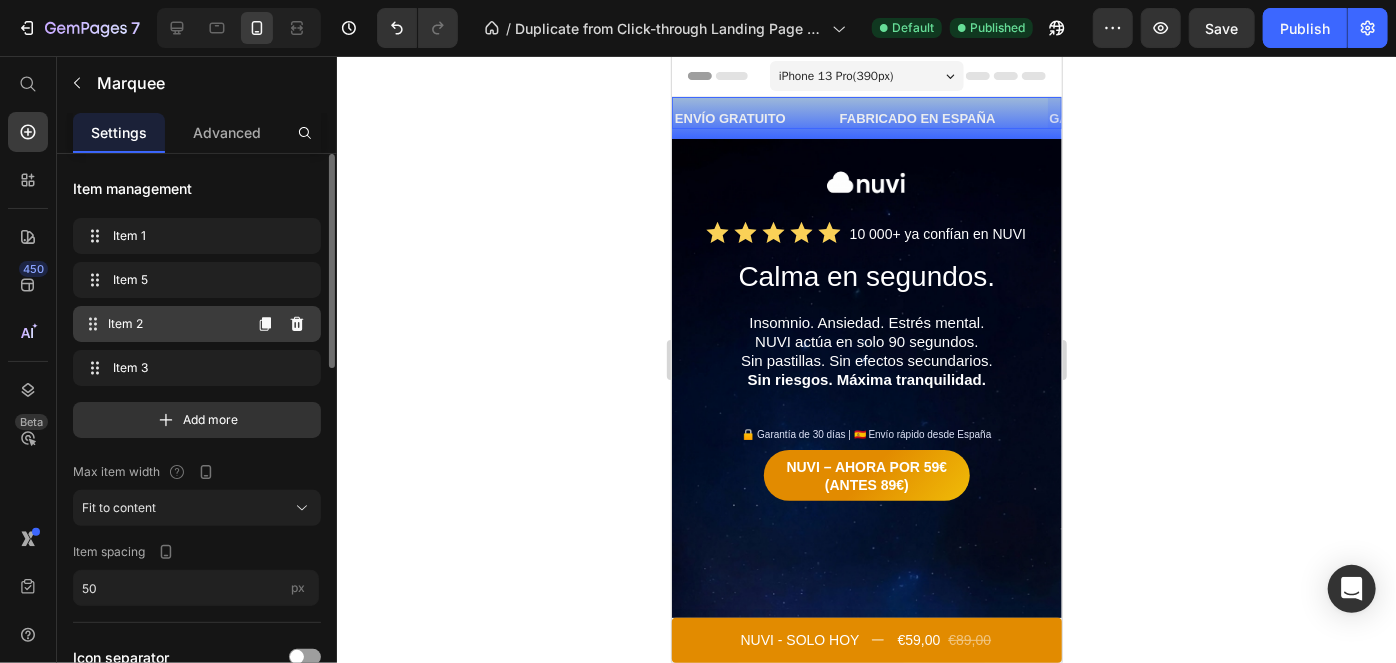 click on "Item 2 Item 2" at bounding box center [161, 324] 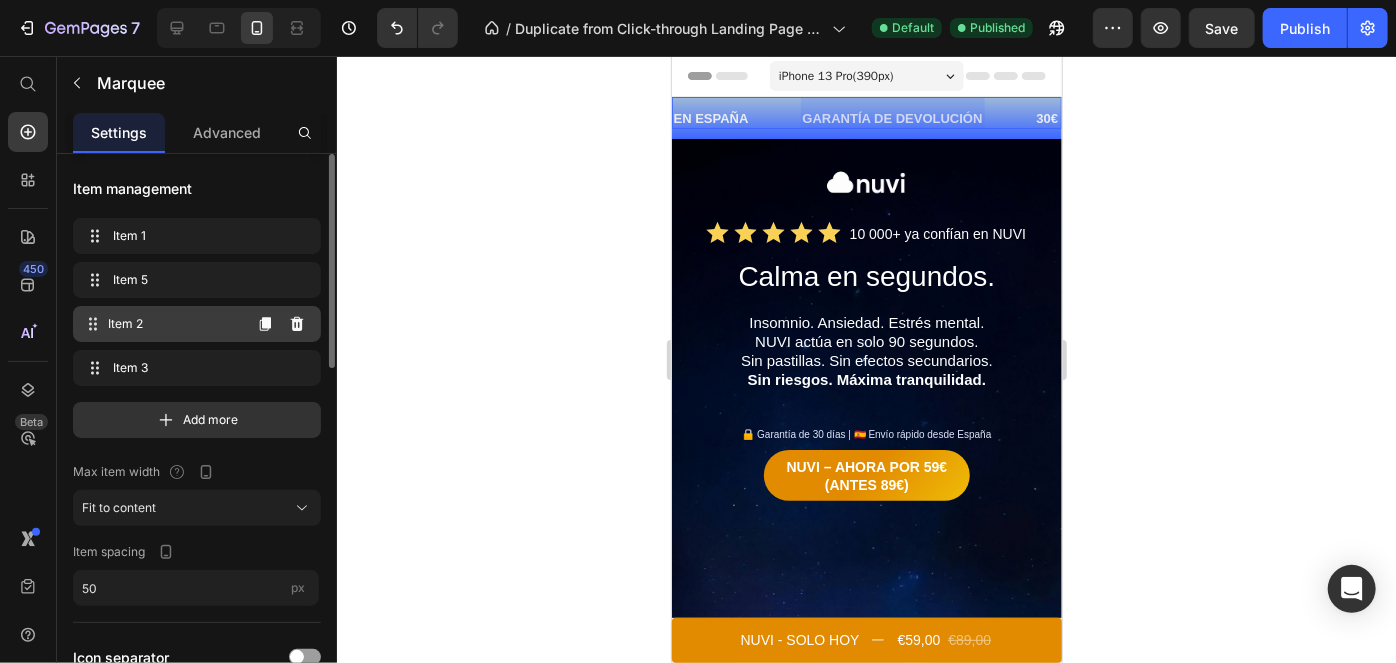 scroll, scrollTop: 0, scrollLeft: 279, axis: horizontal 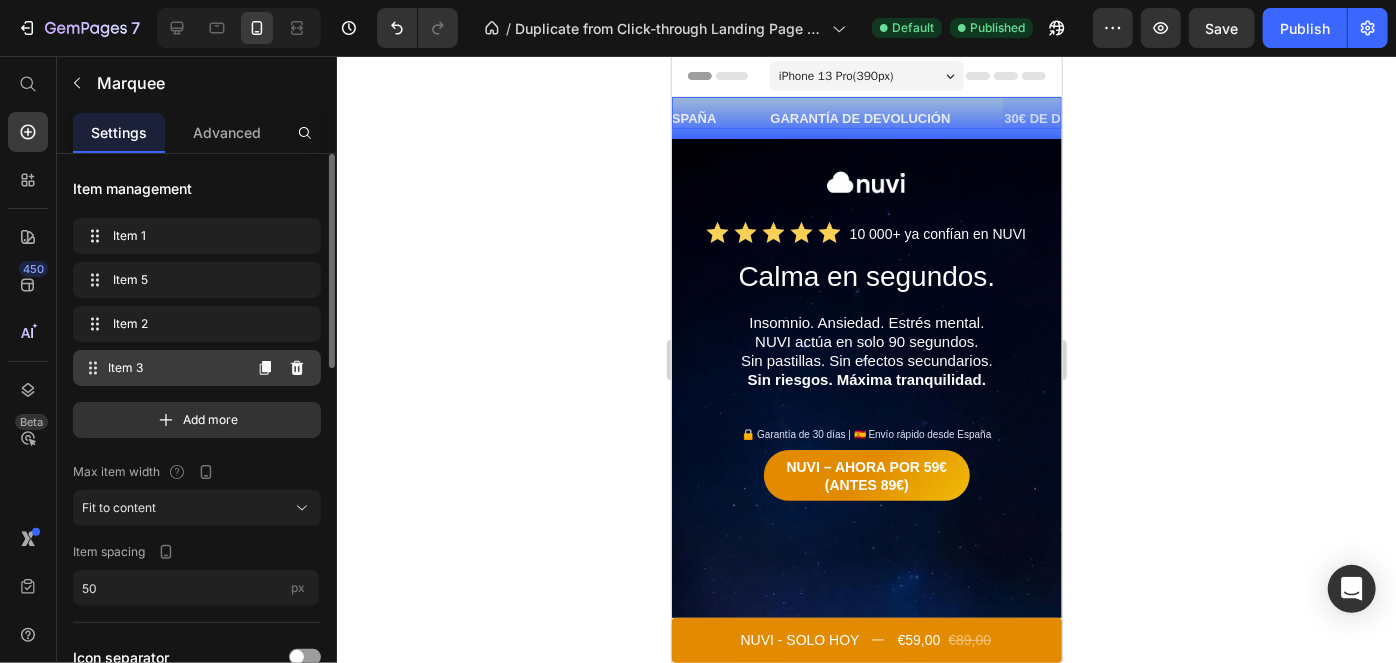 click on "Item 3" at bounding box center (174, 368) 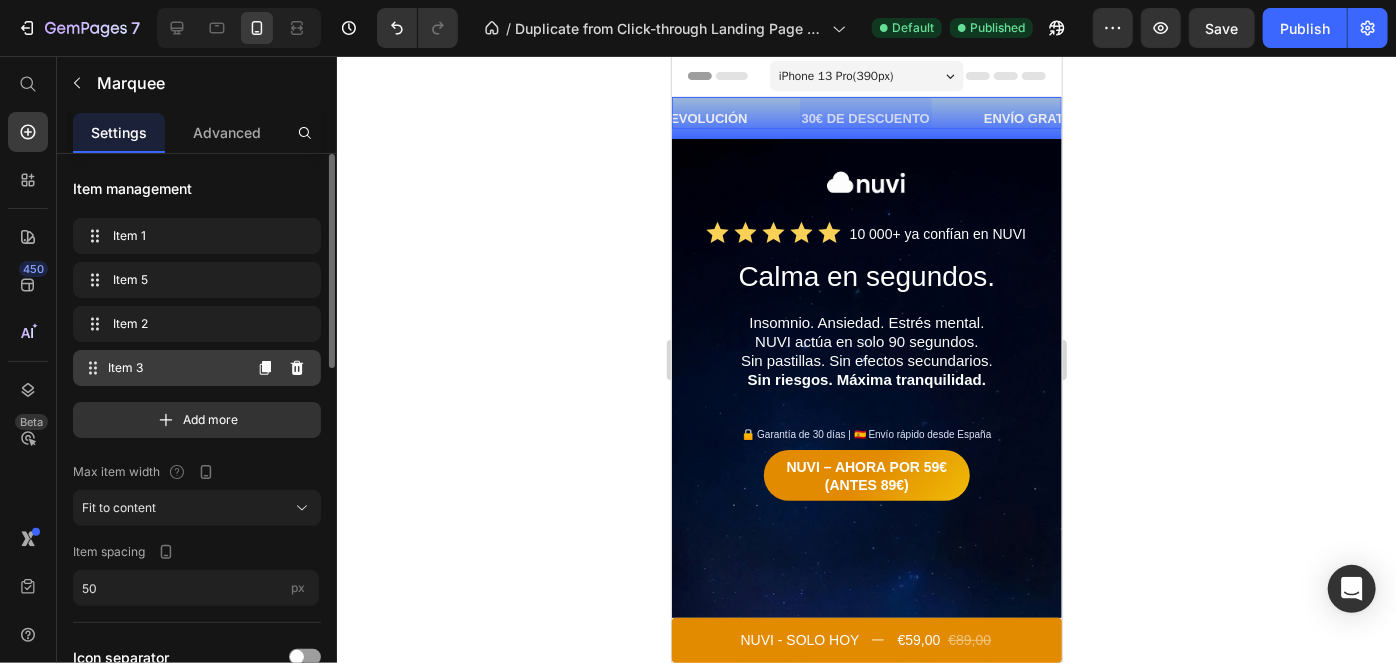 scroll, scrollTop: 0, scrollLeft: 488, axis: horizontal 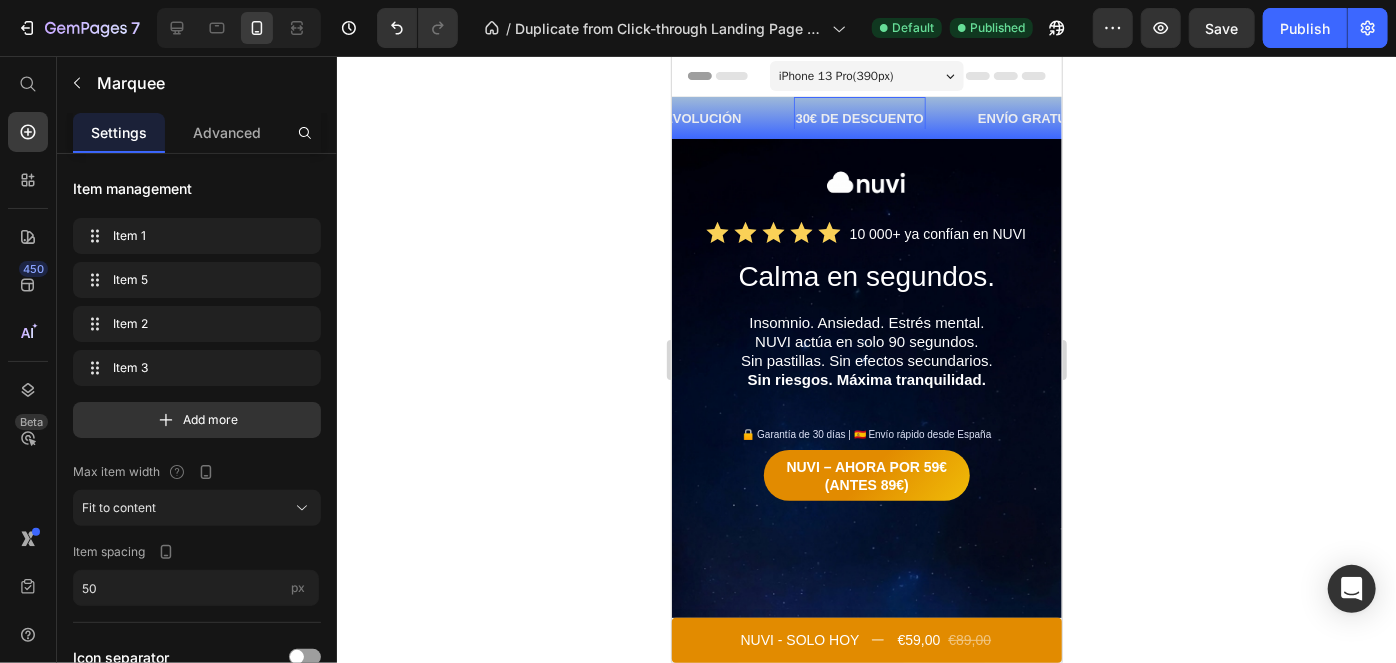 click on "30€ DE DESCUENTO" at bounding box center [859, 117] 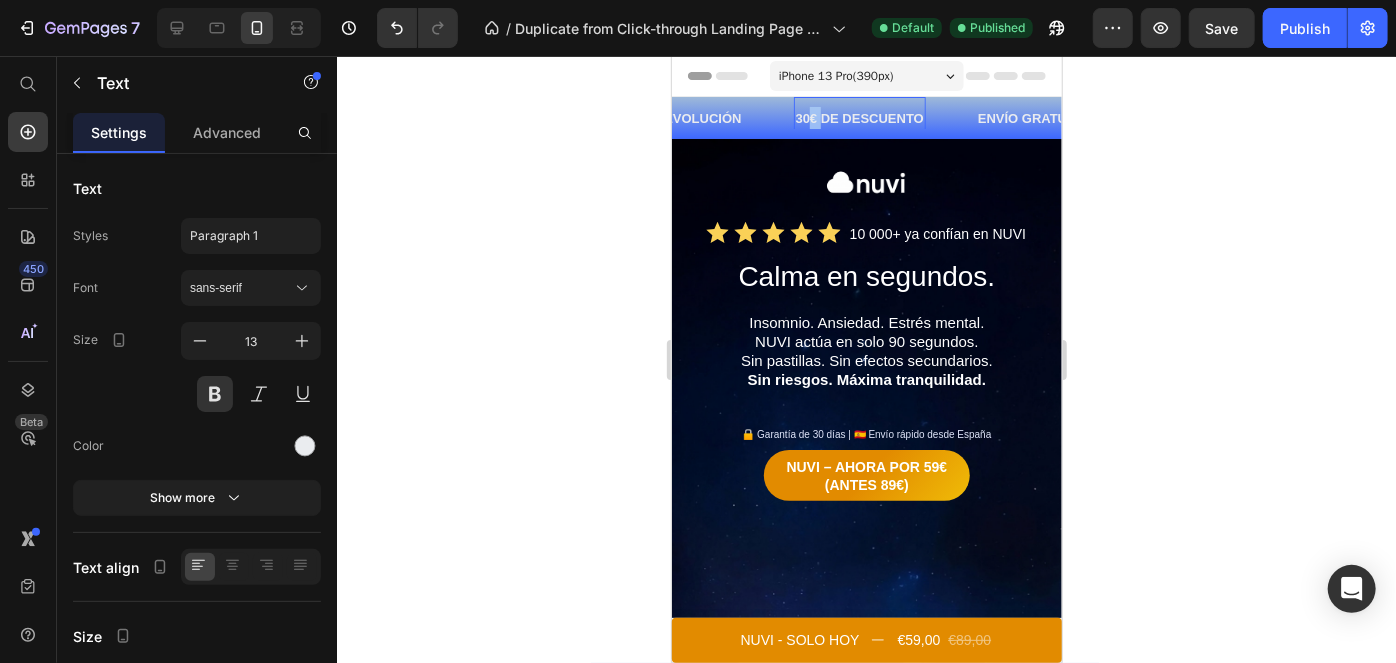 click on "30€ DE DESCUENTO" at bounding box center [859, 117] 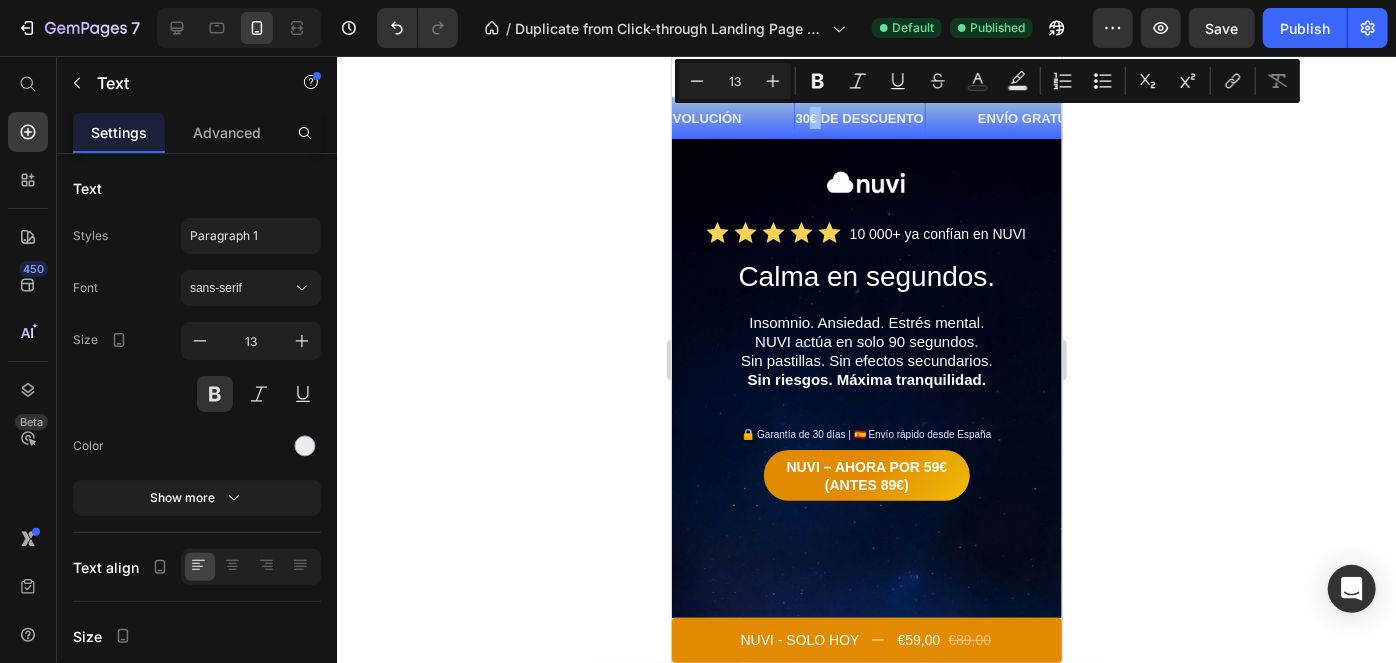 click on "30€ DE DESCUENTO" at bounding box center (859, 117) 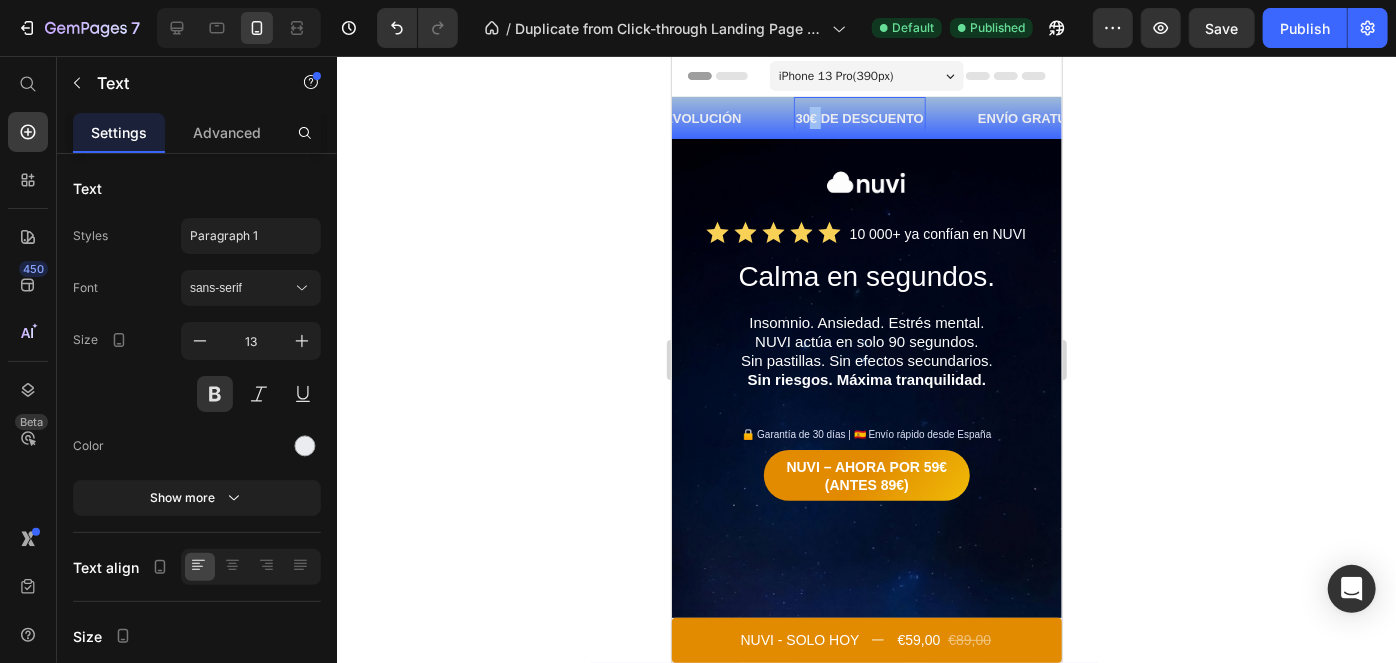 click on "30€ DE DESCUENTO" at bounding box center (859, 117) 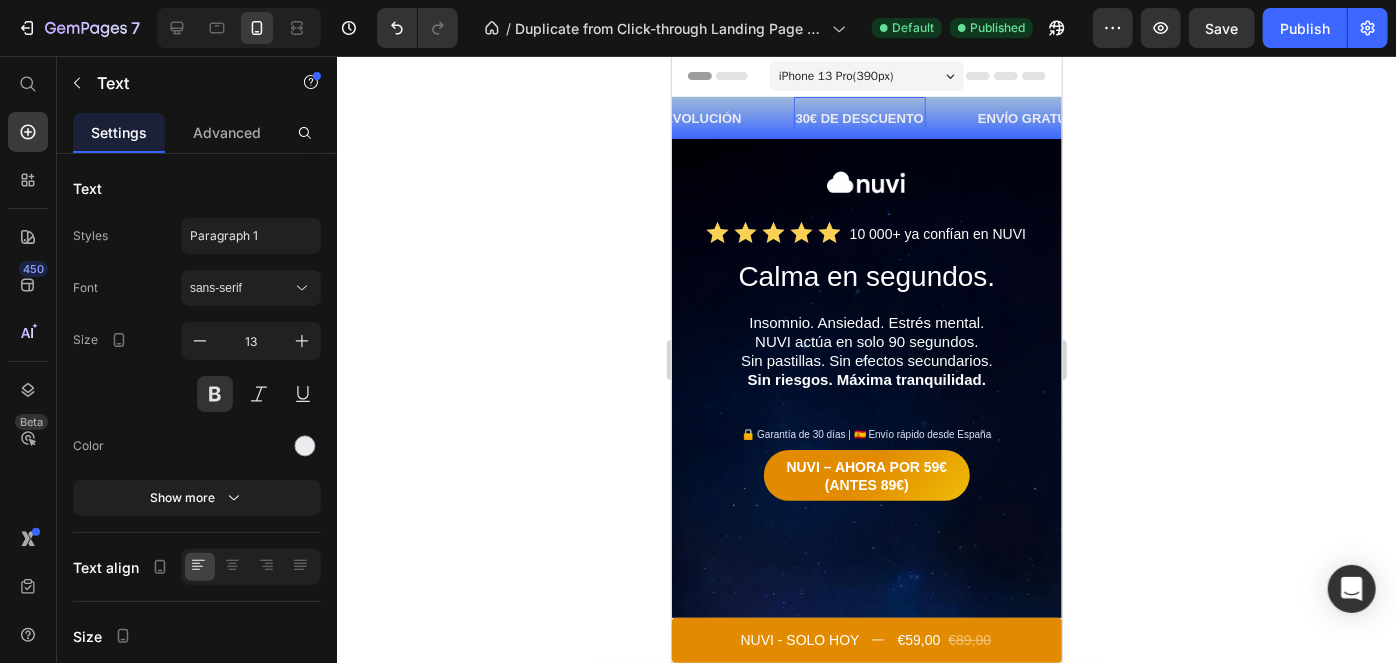 click on "30€ DE DESCUENTO" at bounding box center [859, 117] 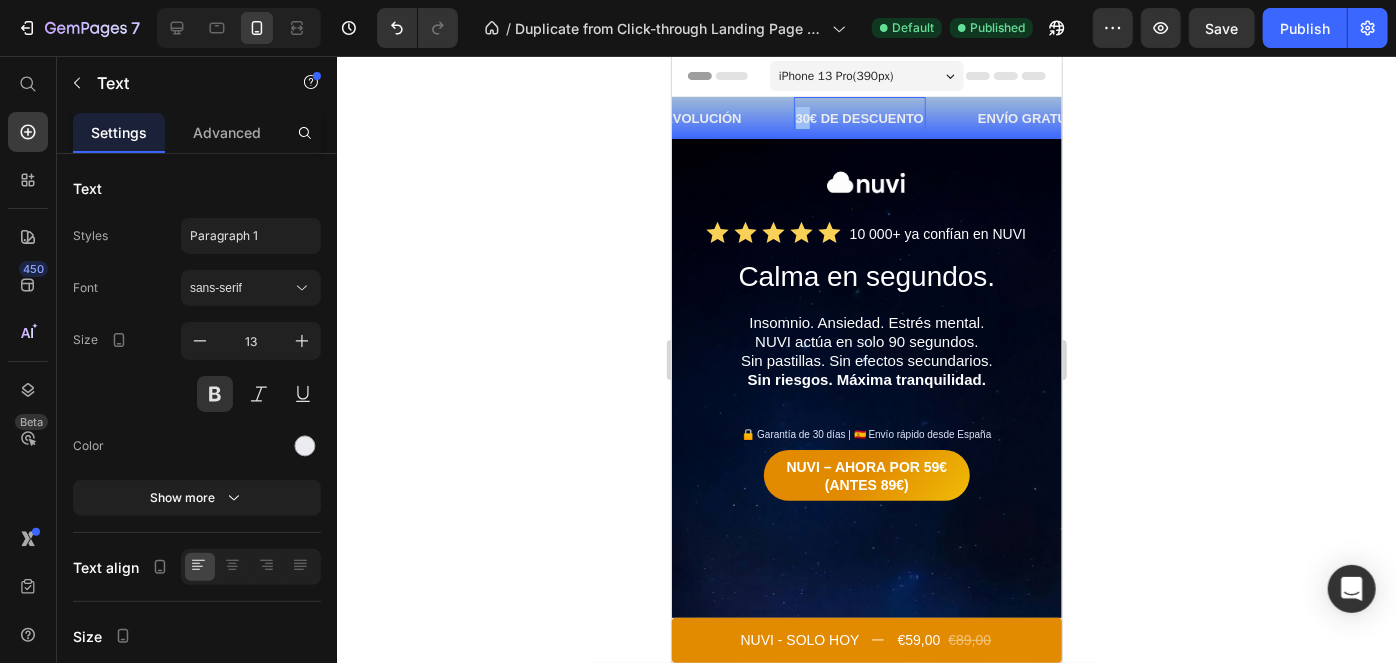click on "30€ DE DESCUENTO" at bounding box center (859, 117) 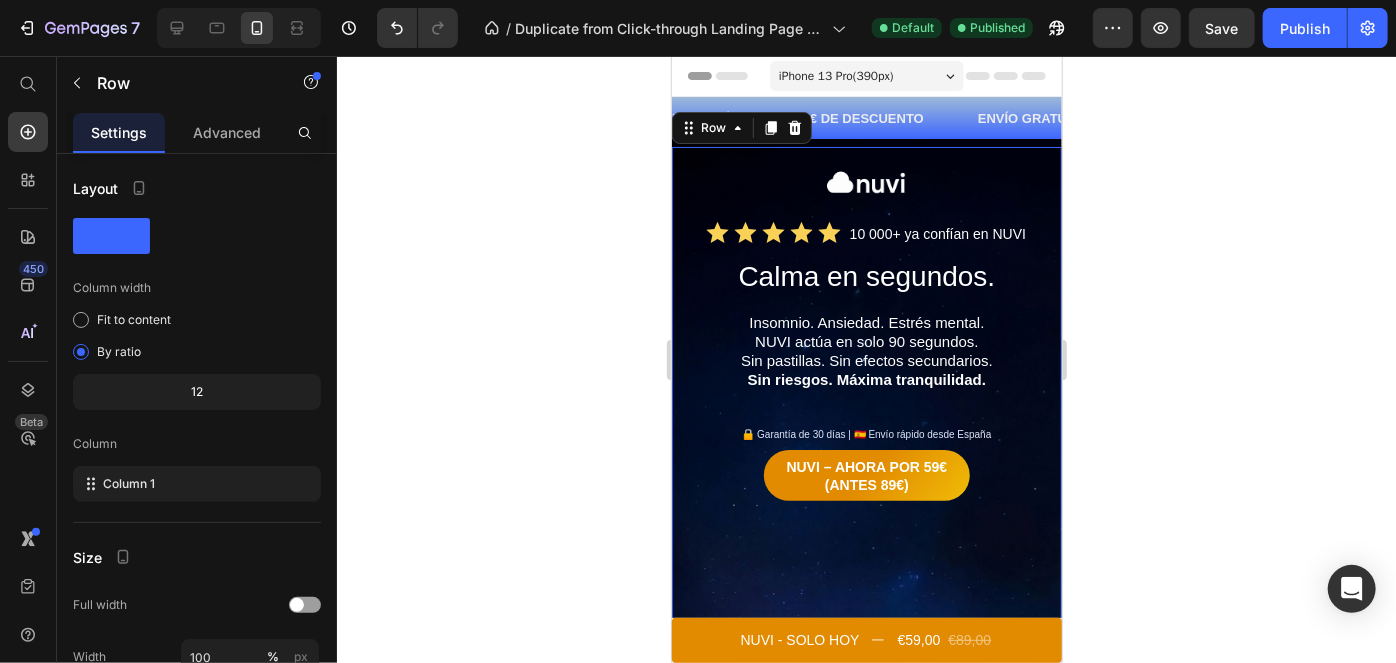 click 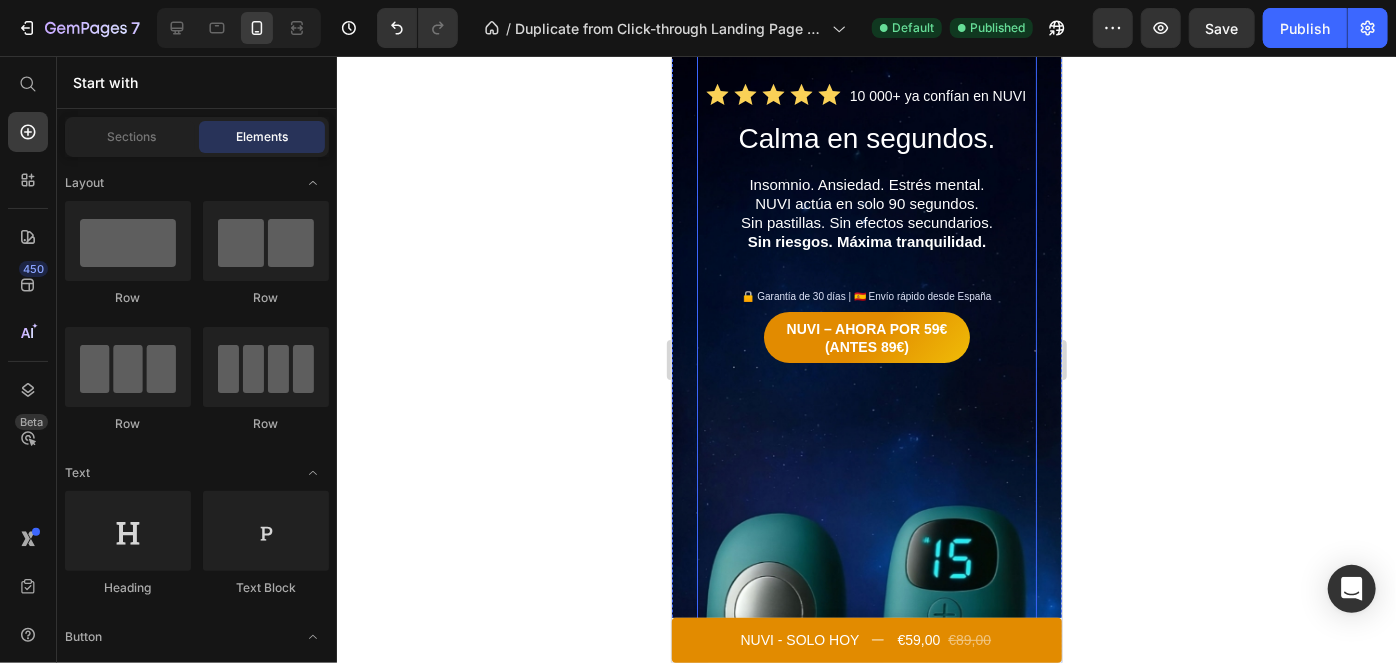 scroll, scrollTop: 0, scrollLeft: 0, axis: both 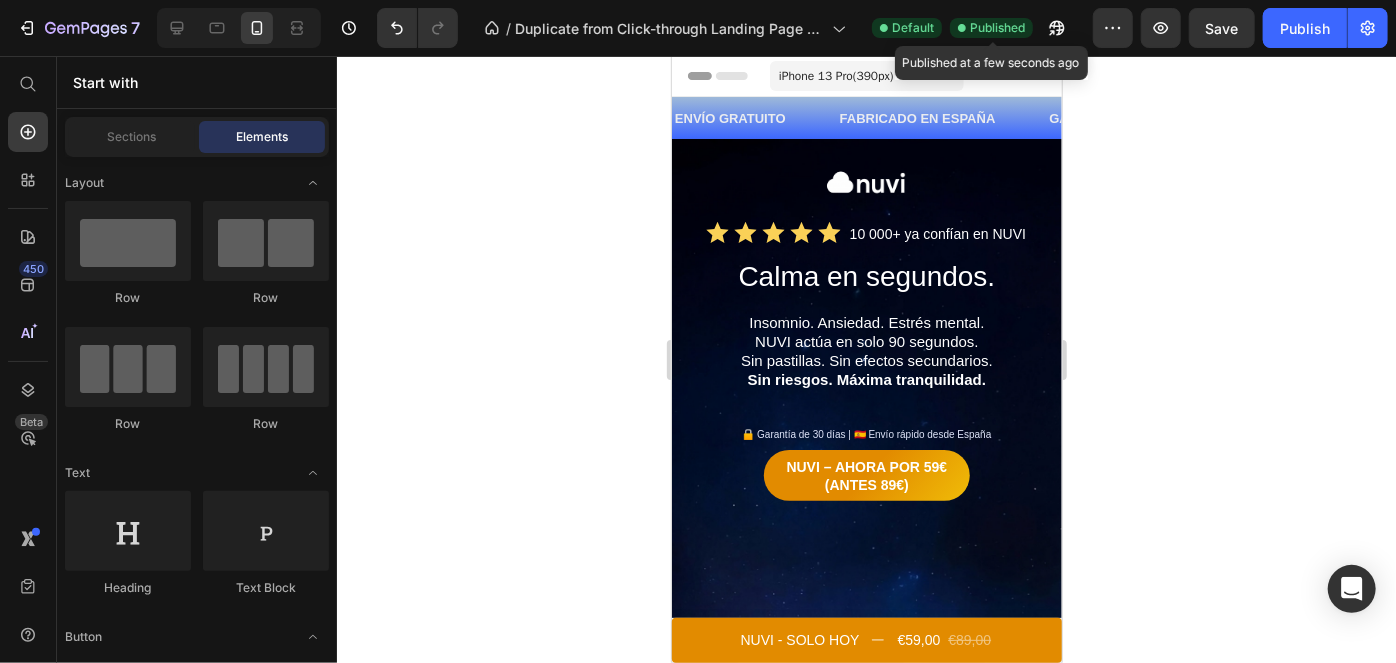 click on "Published" at bounding box center (997, 28) 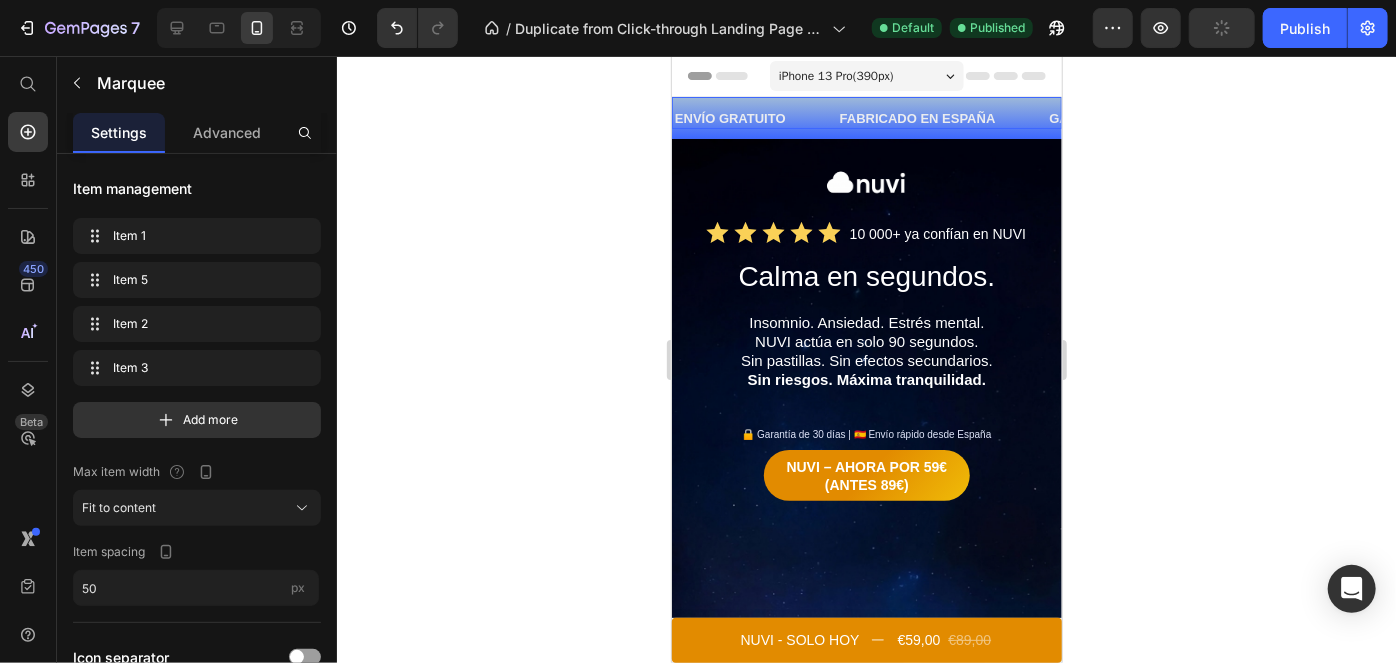 click on "ENVÍO GRATUITO Text" at bounding box center (754, 117) 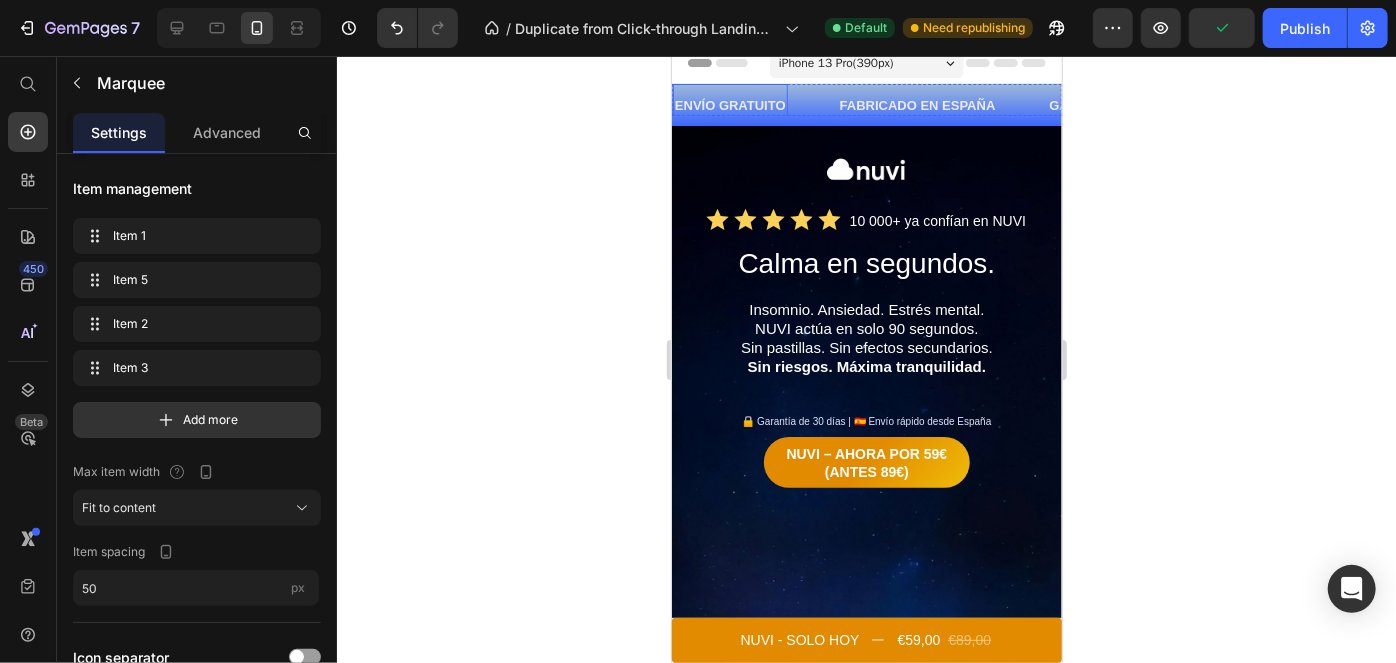 scroll, scrollTop: 14, scrollLeft: 0, axis: vertical 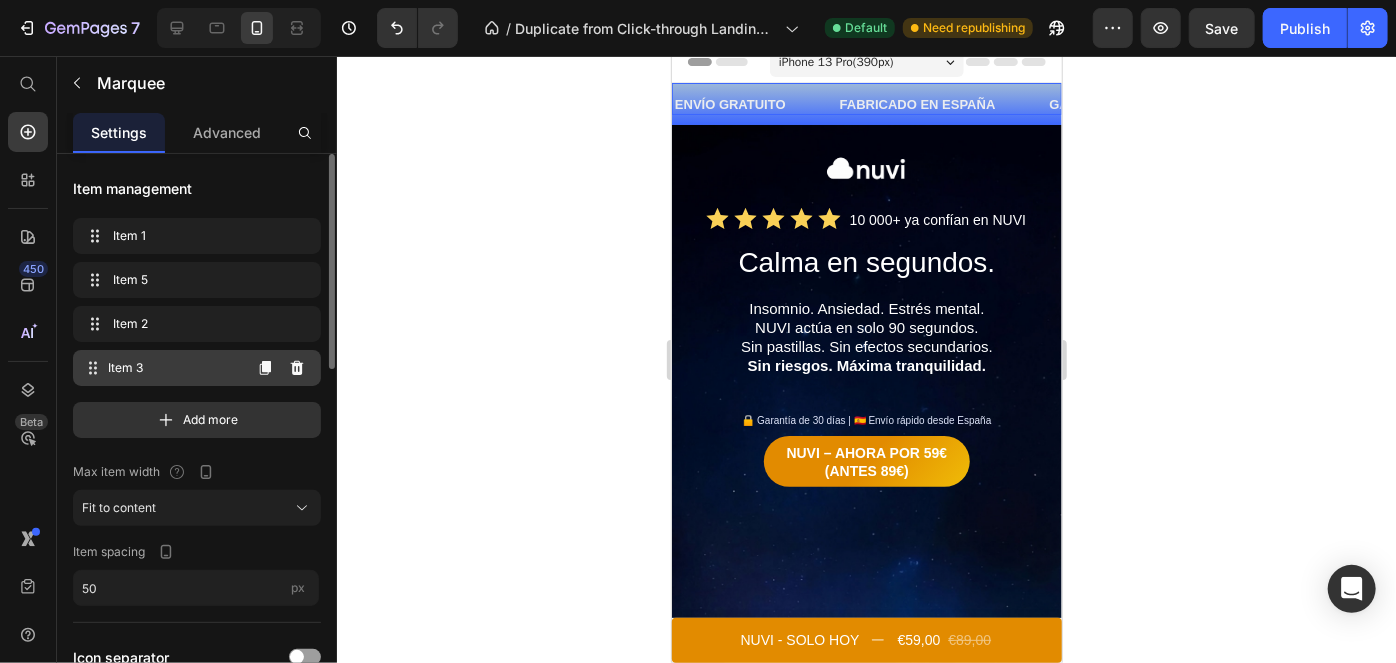 click on "Item 3" at bounding box center (174, 368) 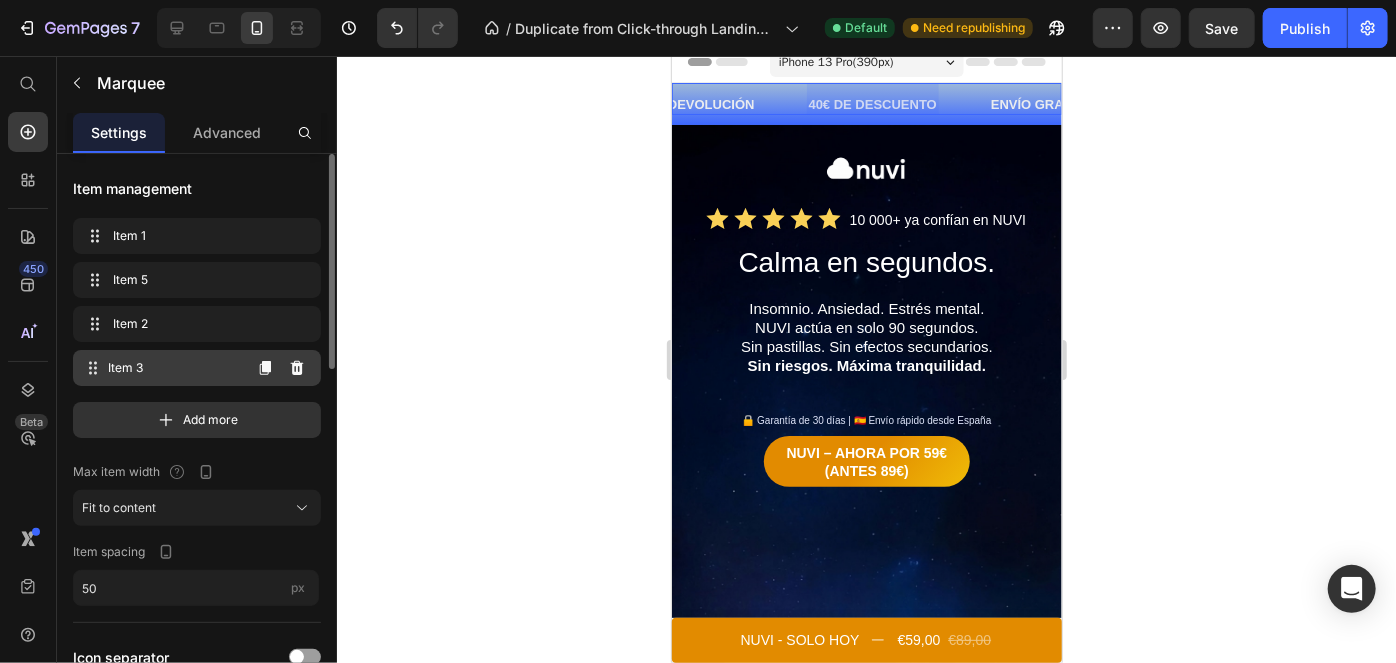 scroll, scrollTop: 0, scrollLeft: 488, axis: horizontal 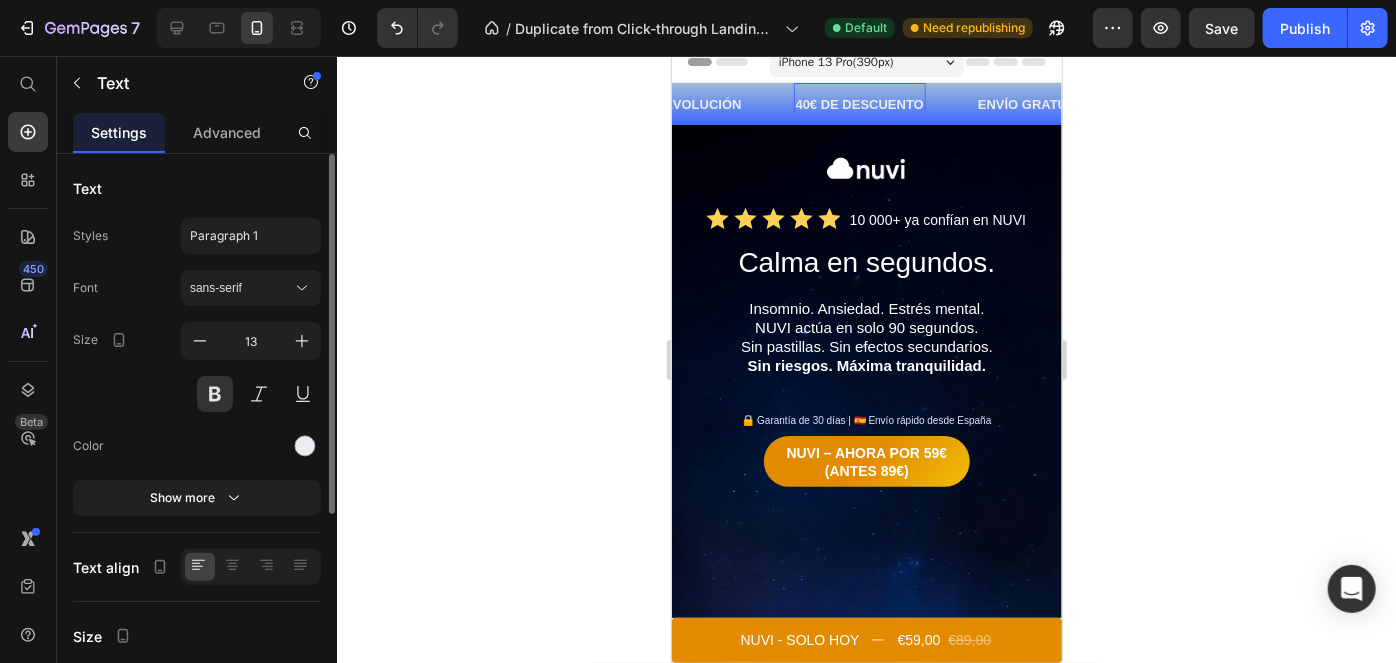 click on "40€ DE DESCUENTO" at bounding box center (859, 103) 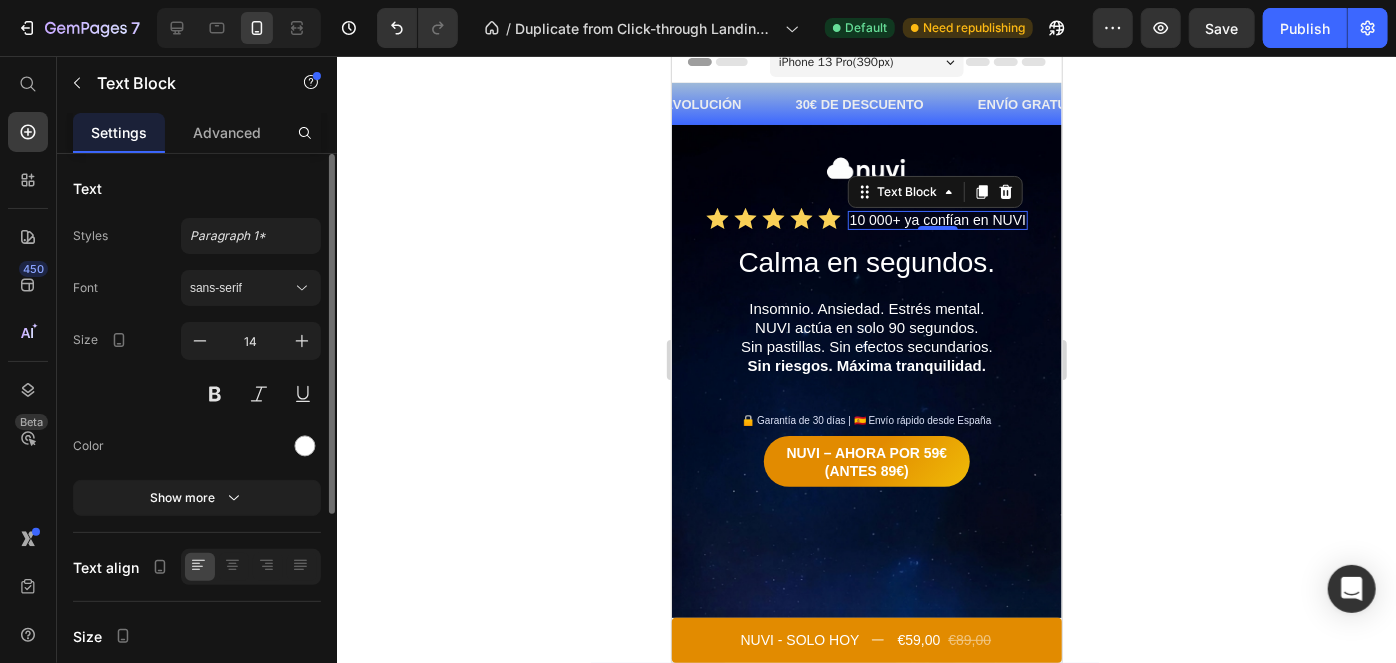 click on "10 000+ ya confían en NUVI" at bounding box center [937, 219] 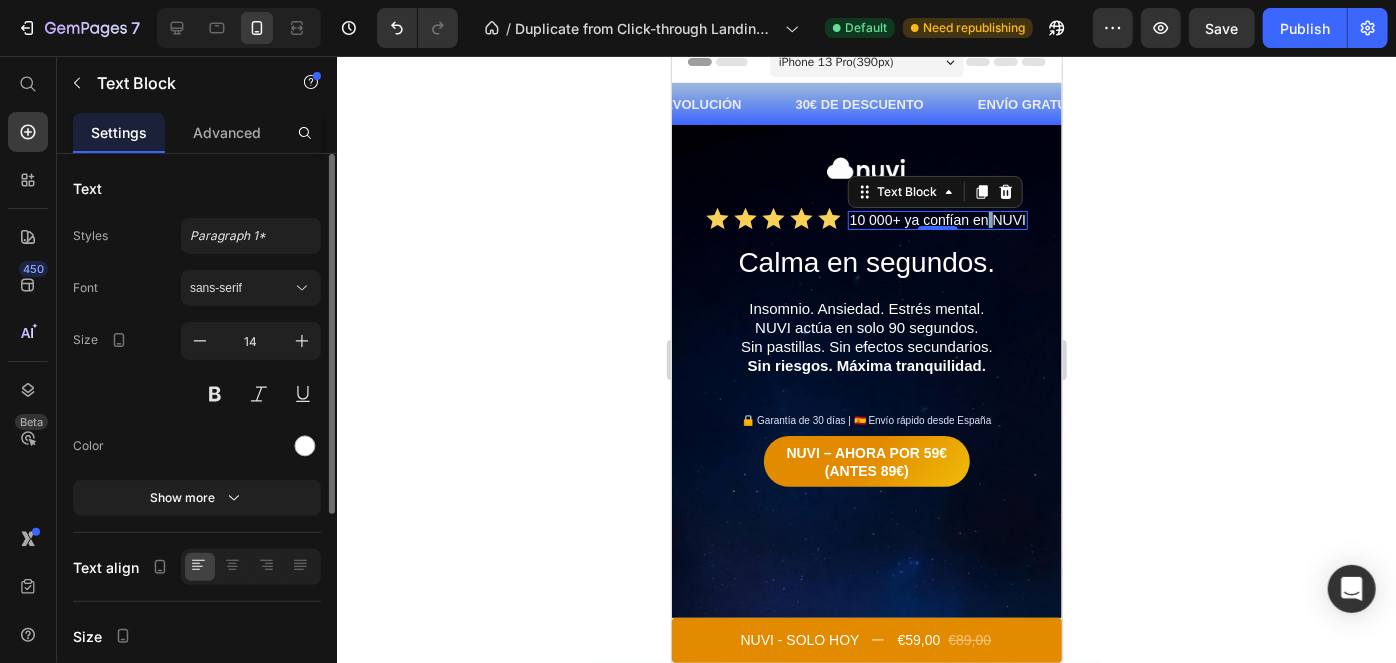click on "10 000+ ya confían en NUVI" at bounding box center [937, 219] 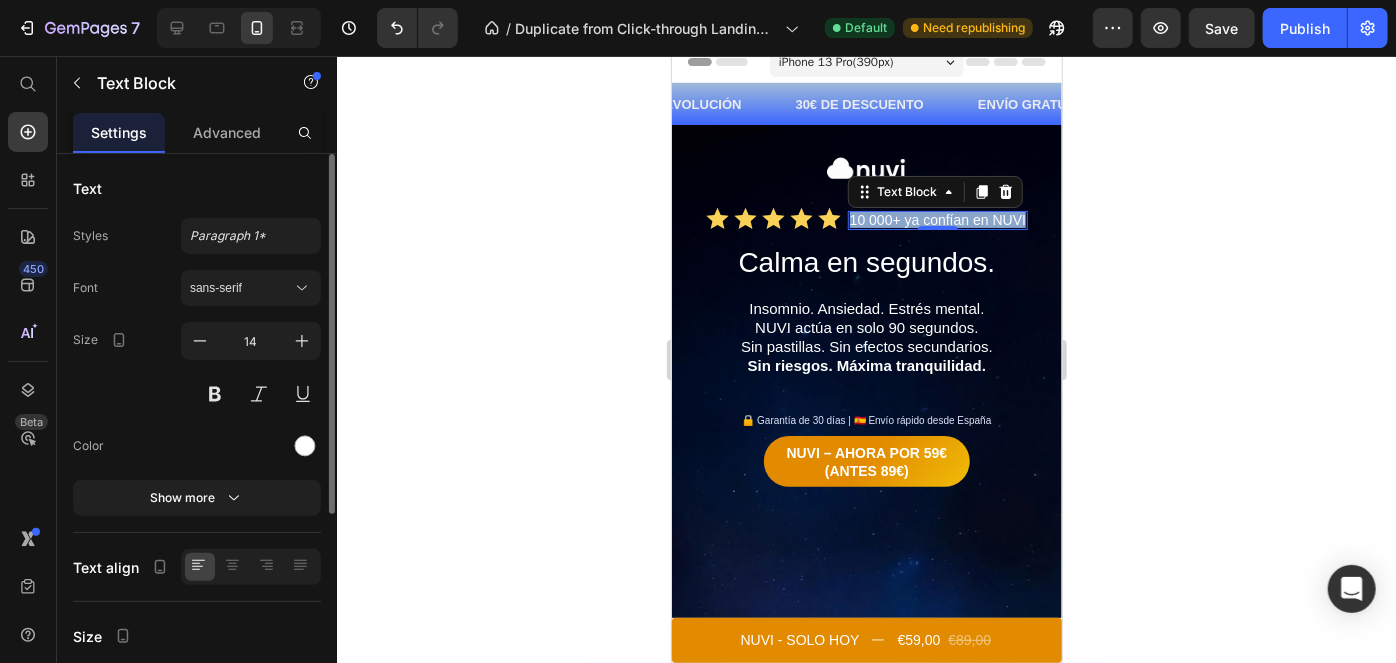 click on "10 000+ ya confían en NUVI" at bounding box center (937, 219) 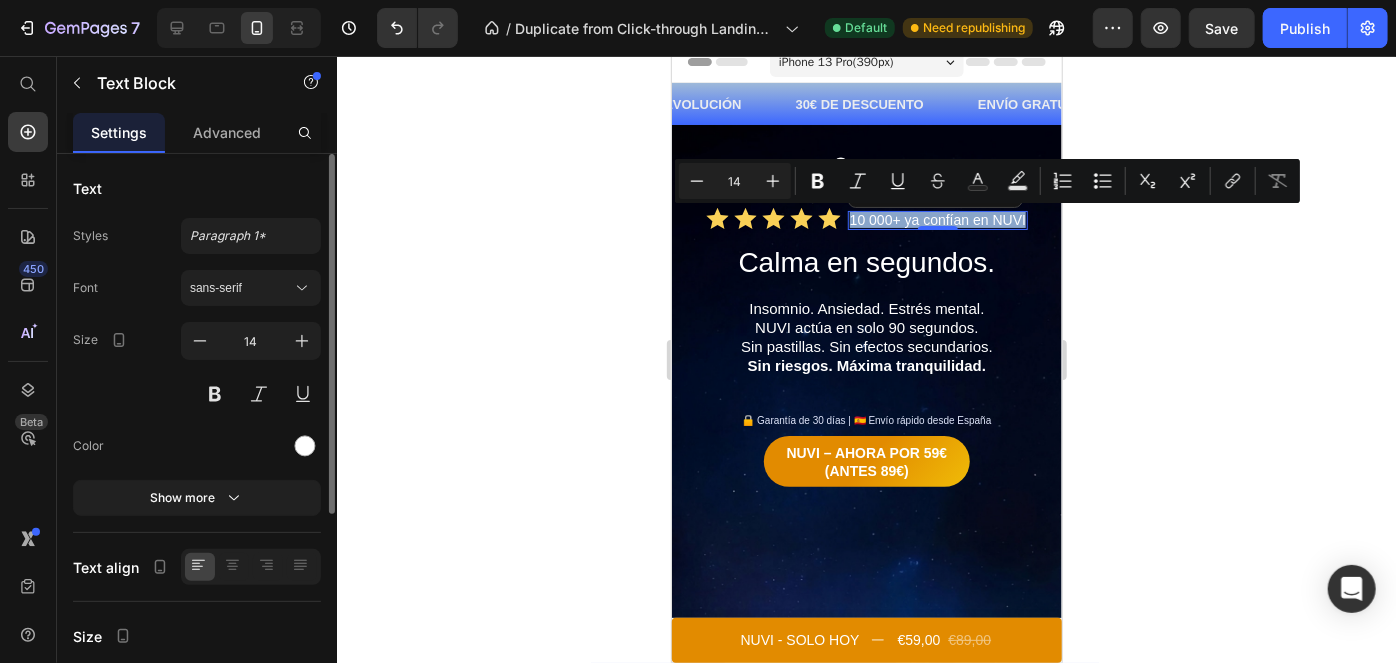 click on "10 000+ ya confían en NUVI" at bounding box center (937, 219) 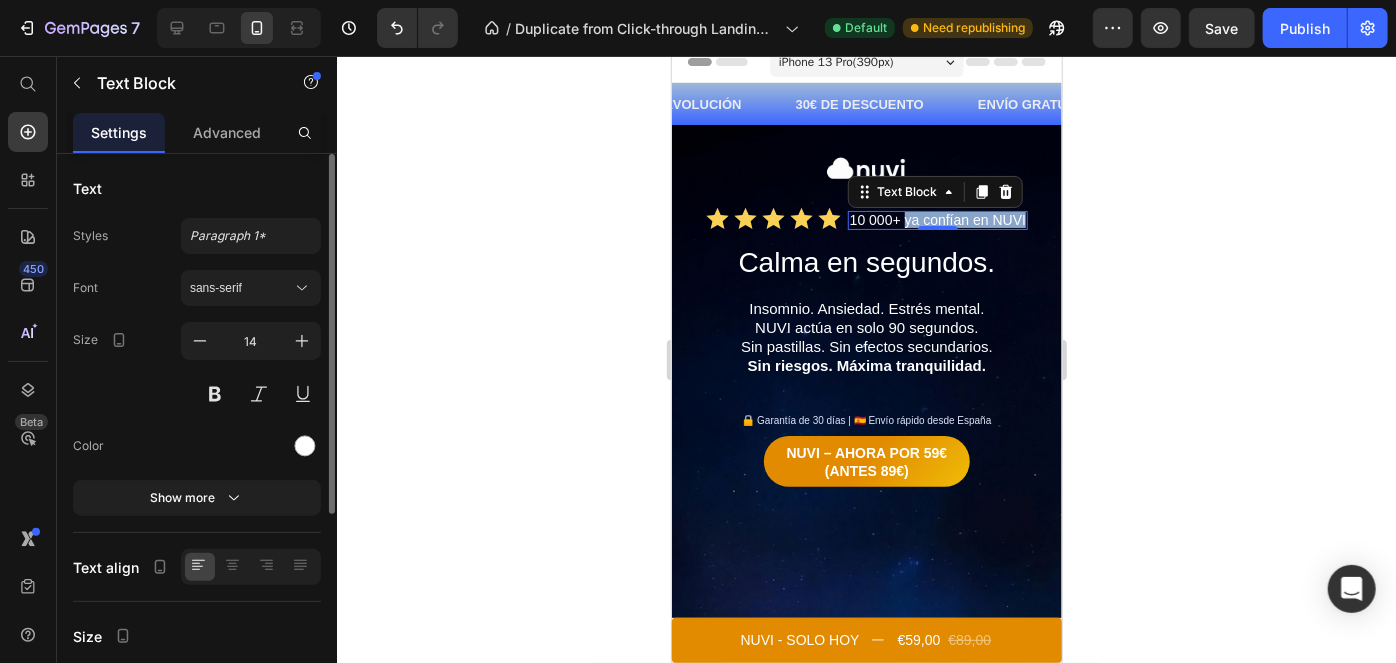 drag, startPoint x: 1018, startPoint y: 216, endPoint x: 899, endPoint y: 219, distance: 119.03781 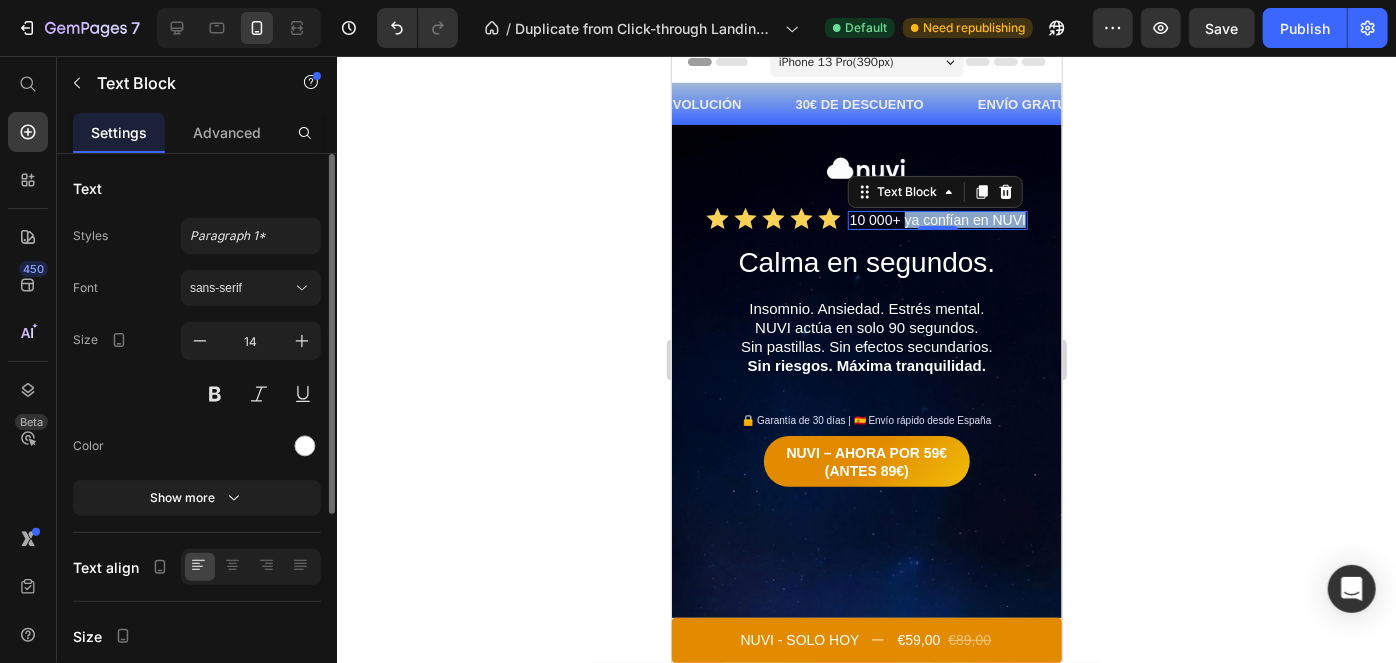 click on "10 000+ ya confían en NUVI" at bounding box center [937, 219] 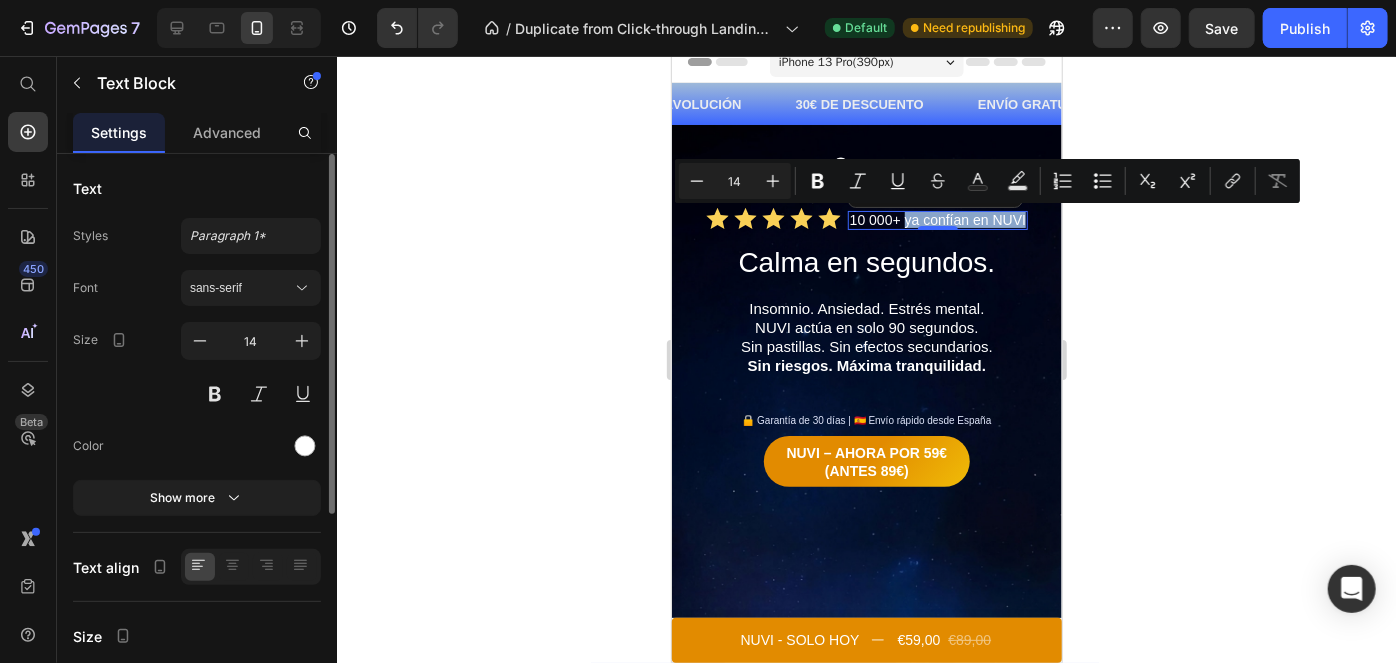 copy on "ya confían en NUVI" 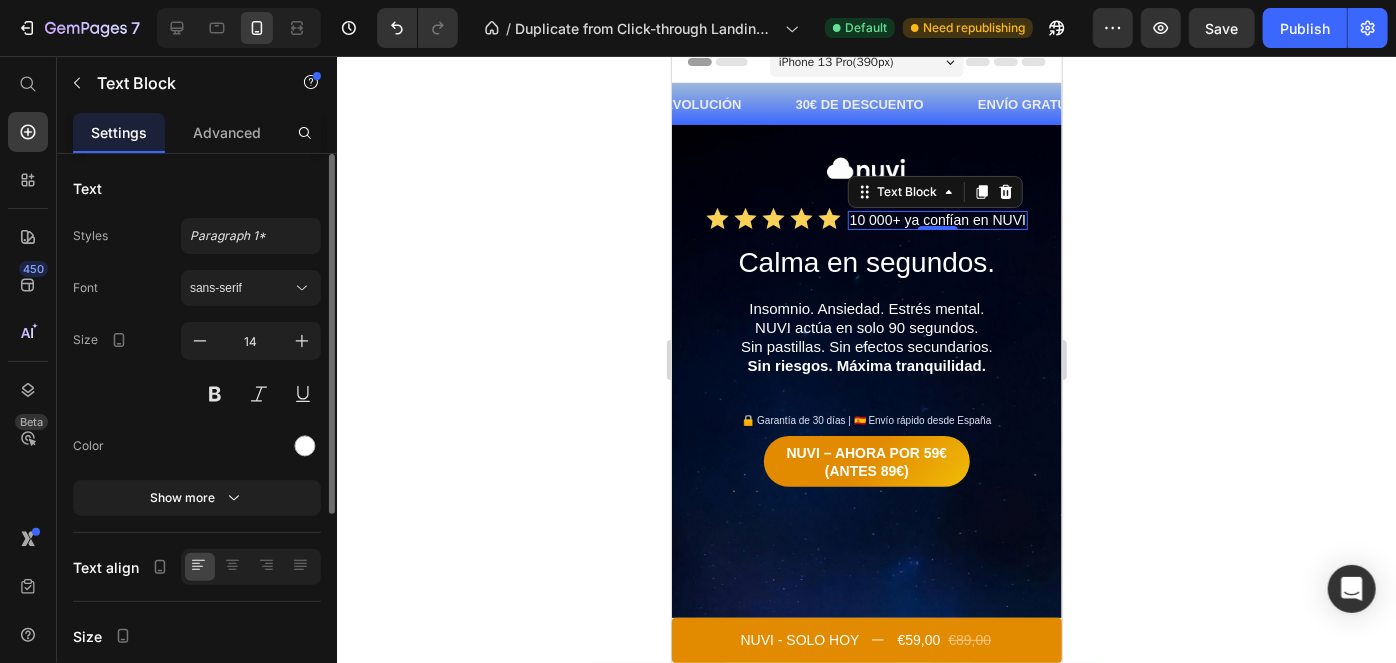 click 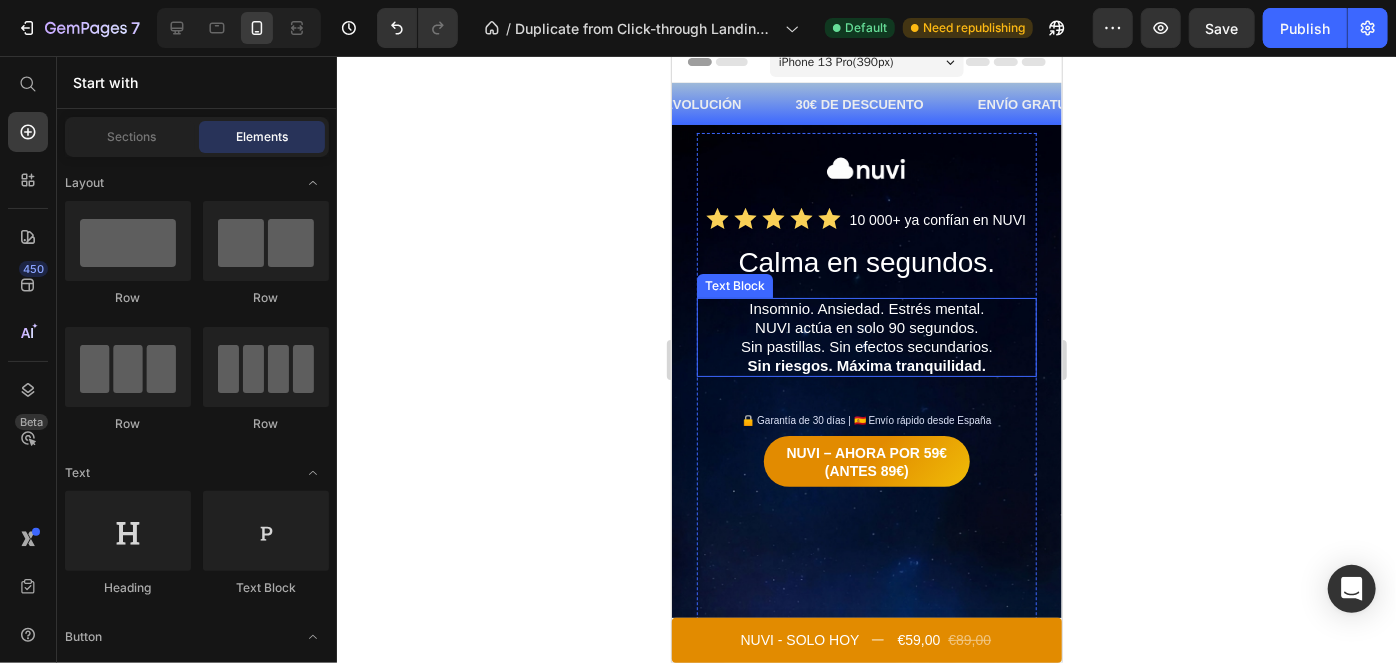 scroll, scrollTop: 101, scrollLeft: 0, axis: vertical 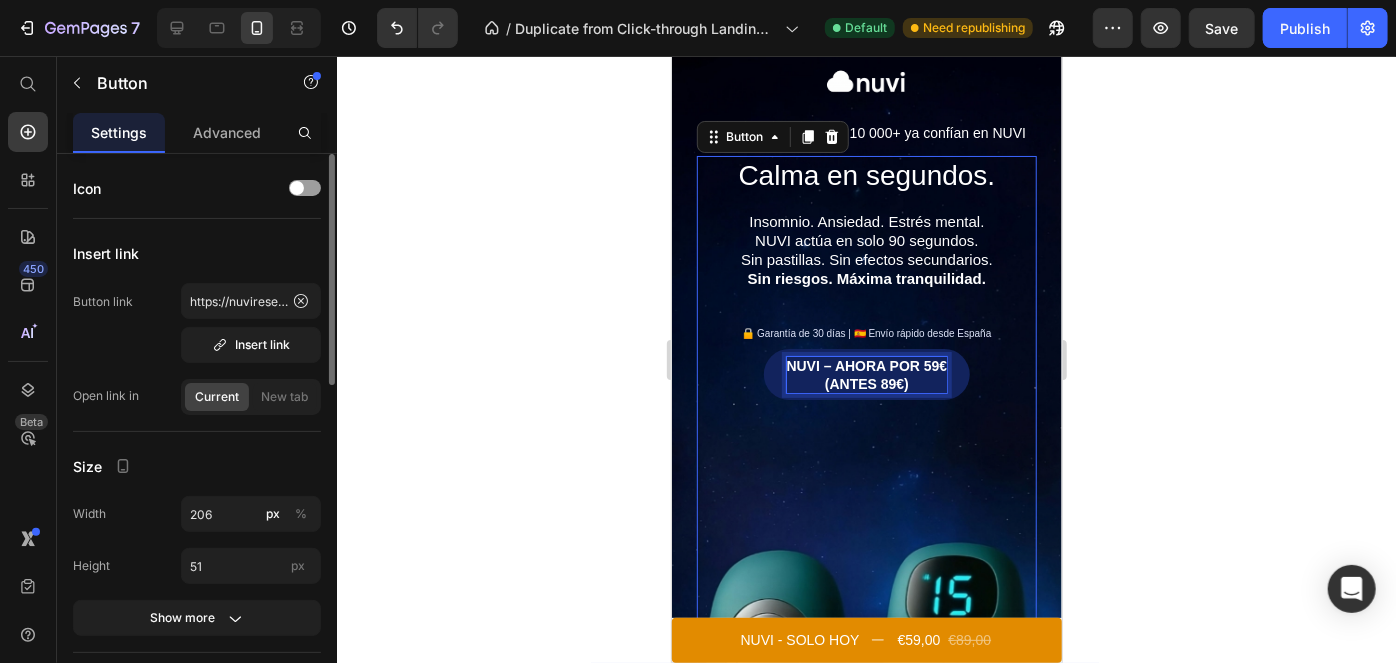 click on "NUVI – AHORA POR 59€ ( ANTES 89€ )" at bounding box center [866, 374] 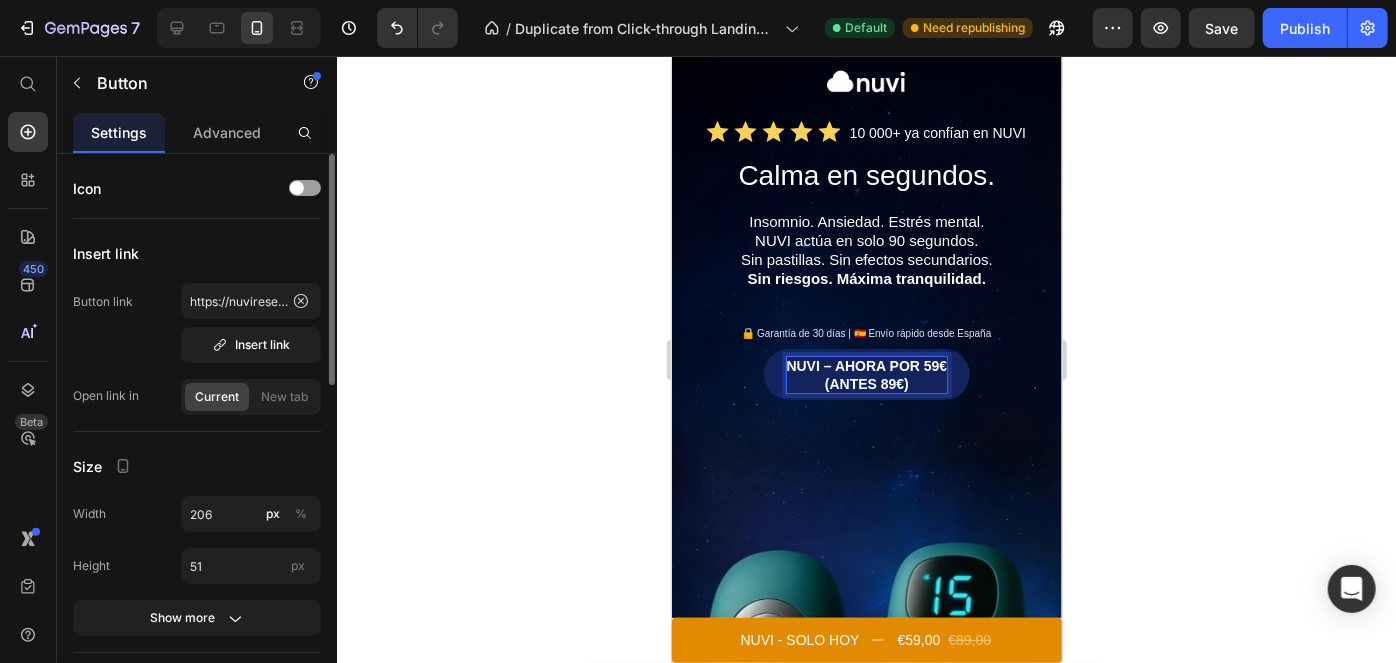 click on "NUVI – AHORA POR 59€ ( ANTES 89€ )" at bounding box center [866, 374] 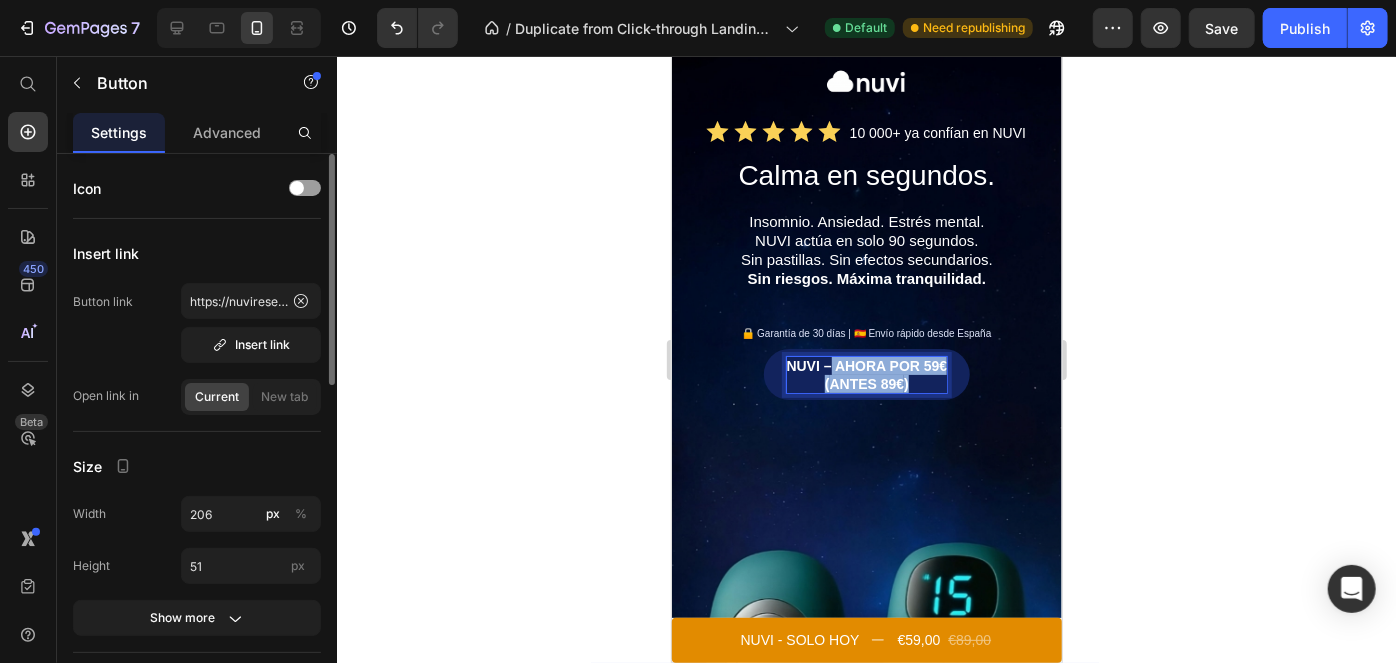 drag, startPoint x: 904, startPoint y: 379, endPoint x: 829, endPoint y: 355, distance: 78.74643 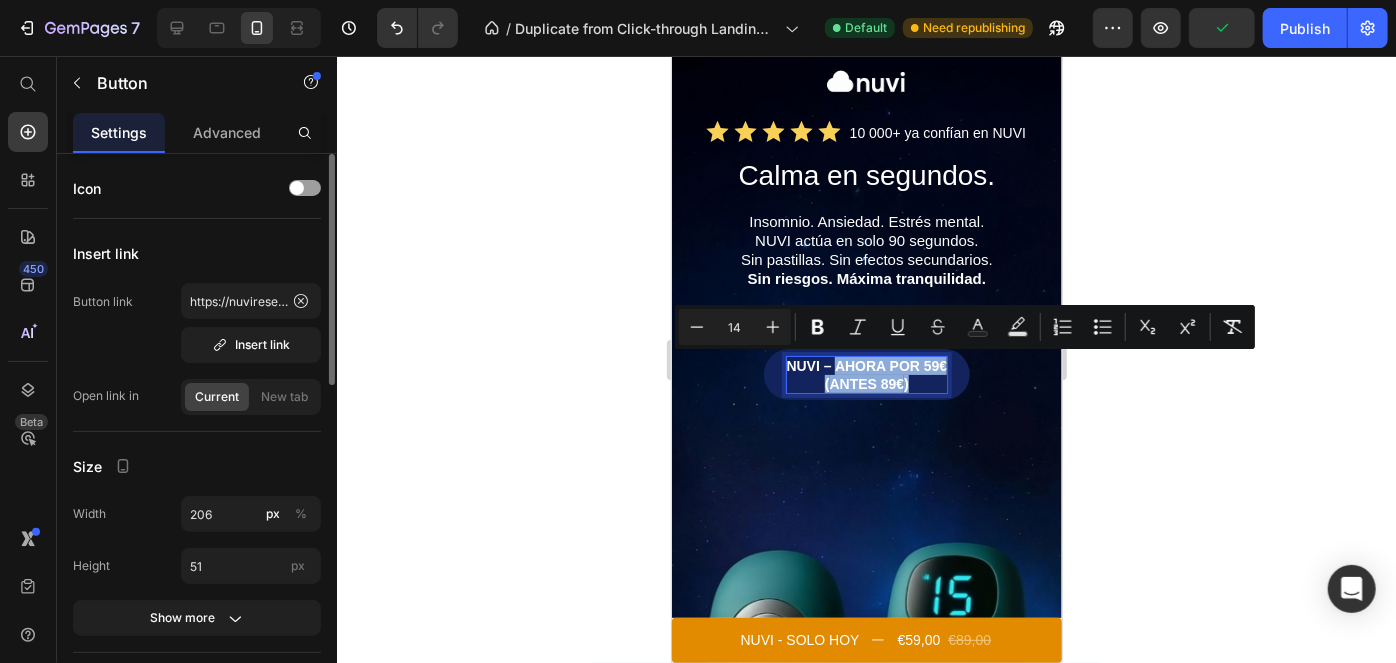 copy on "AHORA POR 59€ ( ANTES 89€ )" 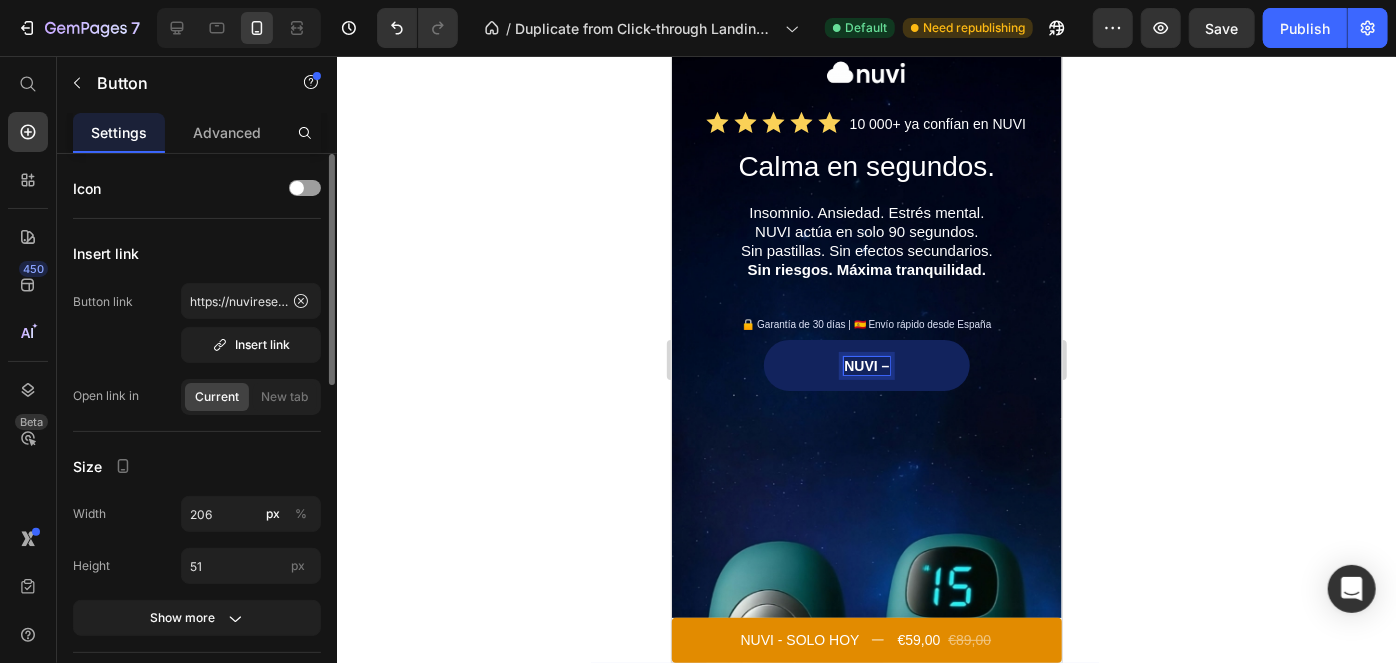 scroll, scrollTop: 101, scrollLeft: 0, axis: vertical 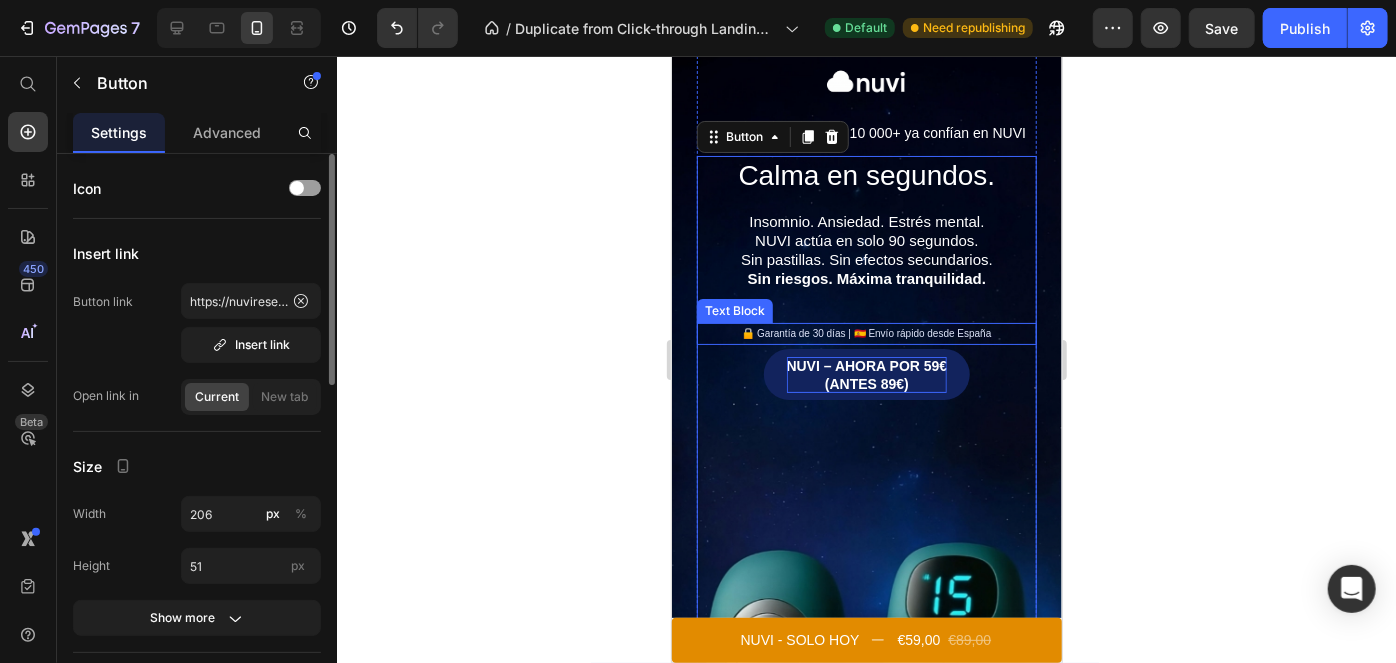 click 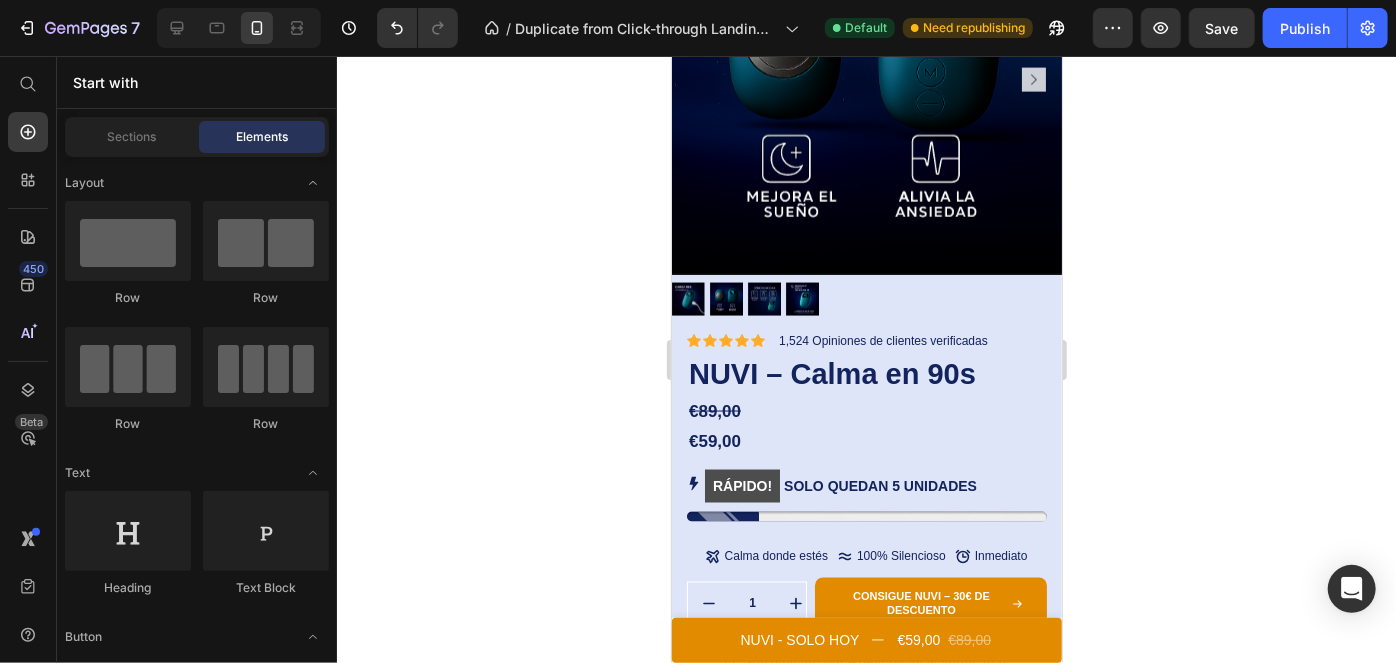 scroll, scrollTop: 1501, scrollLeft: 0, axis: vertical 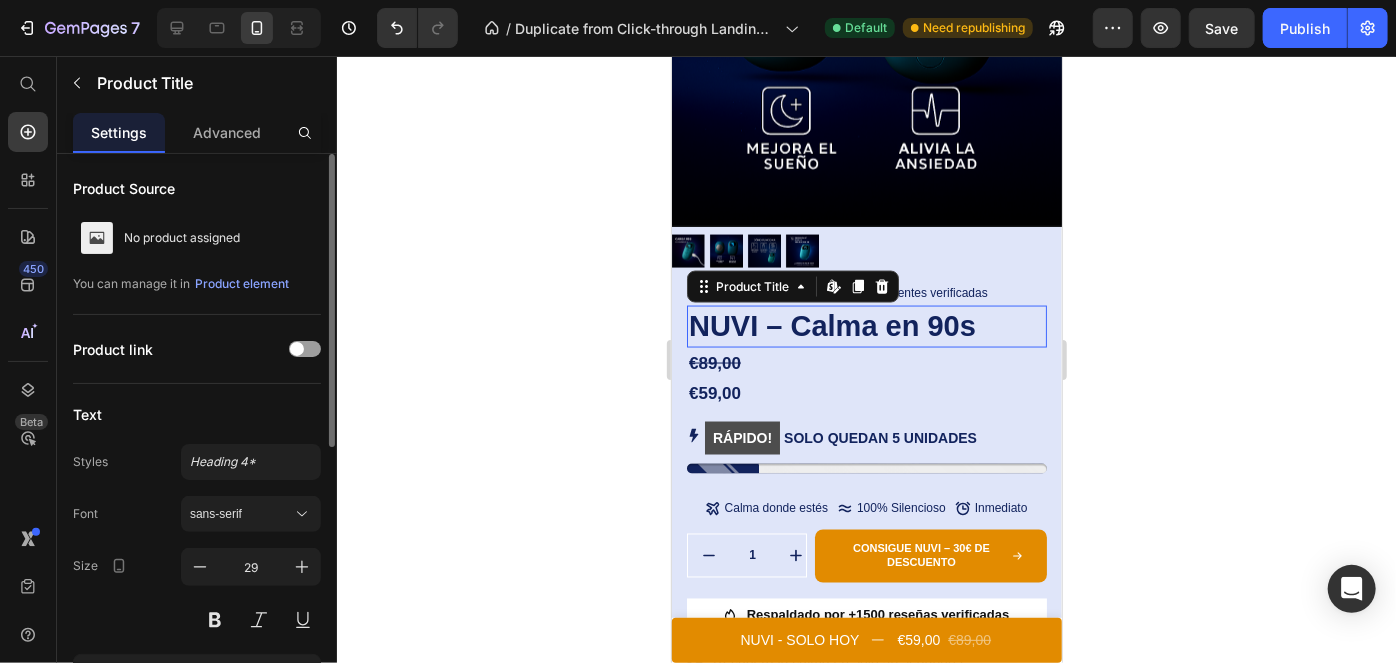 click on "NUVI – Calma en 90s" at bounding box center (866, 326) 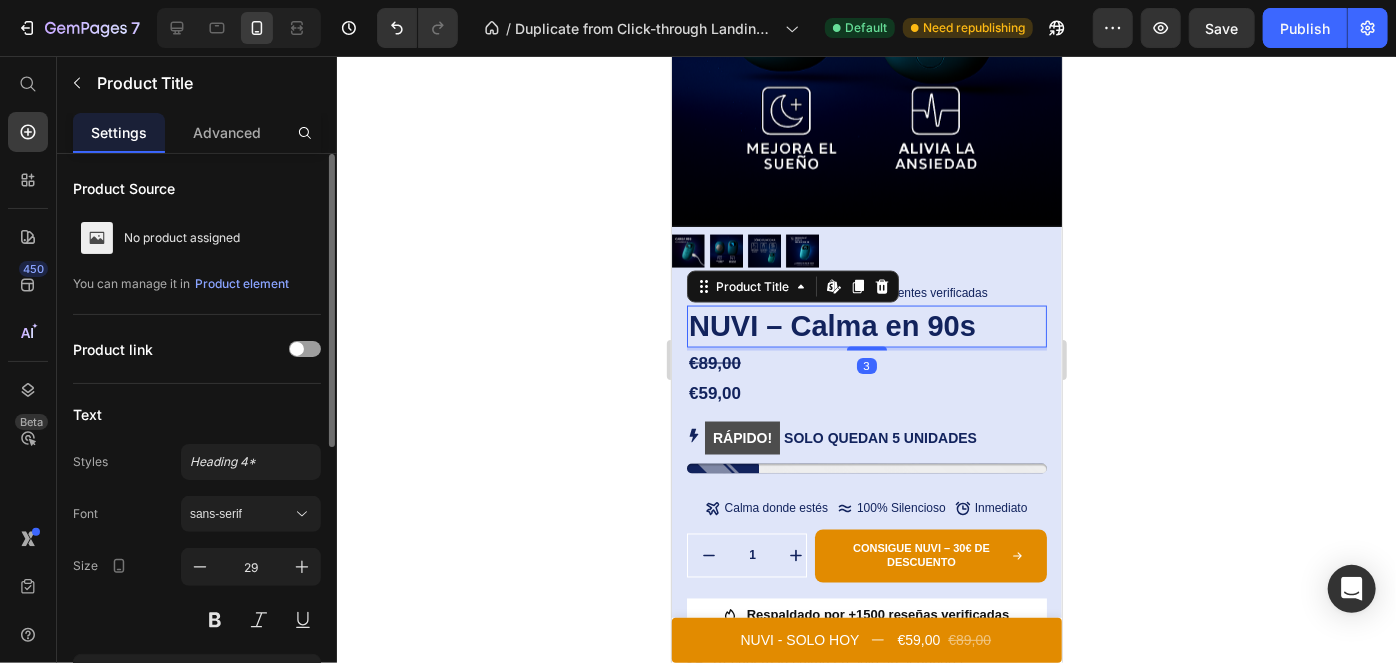 click on "NUVI – Calma en 90s" at bounding box center [866, 326] 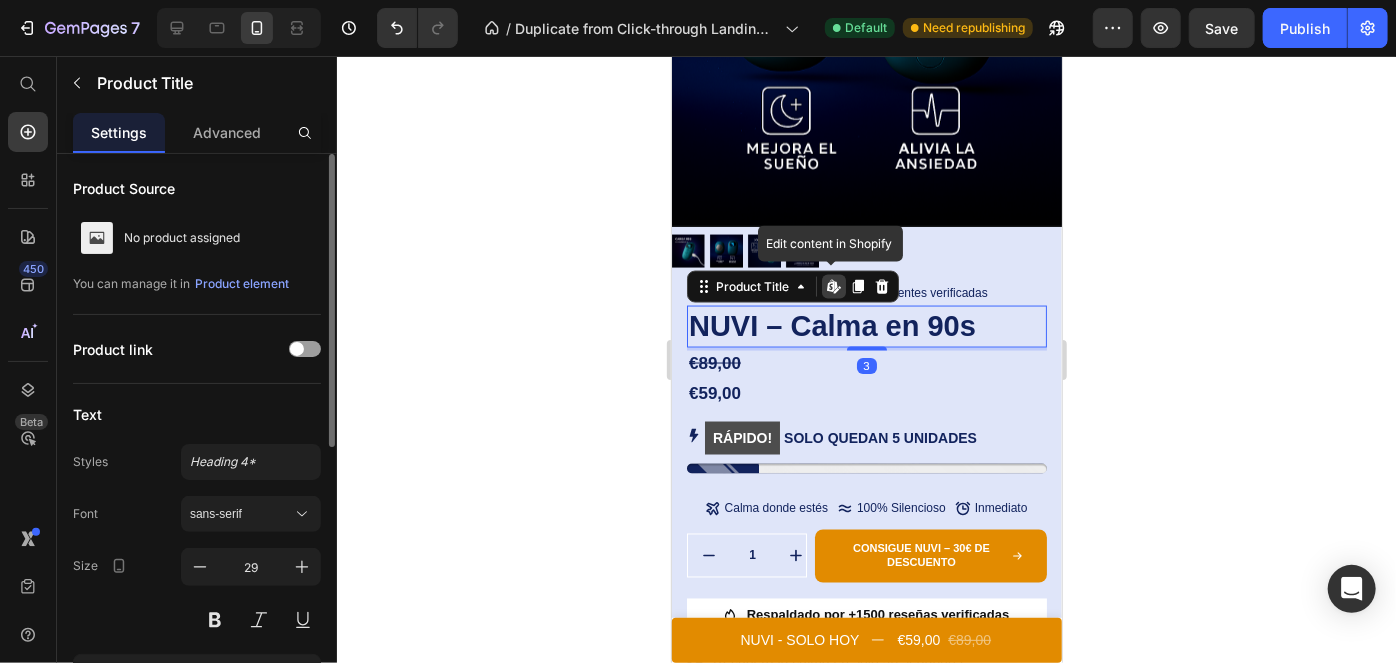 click on "NUVI – Calma en 90s" at bounding box center (866, 326) 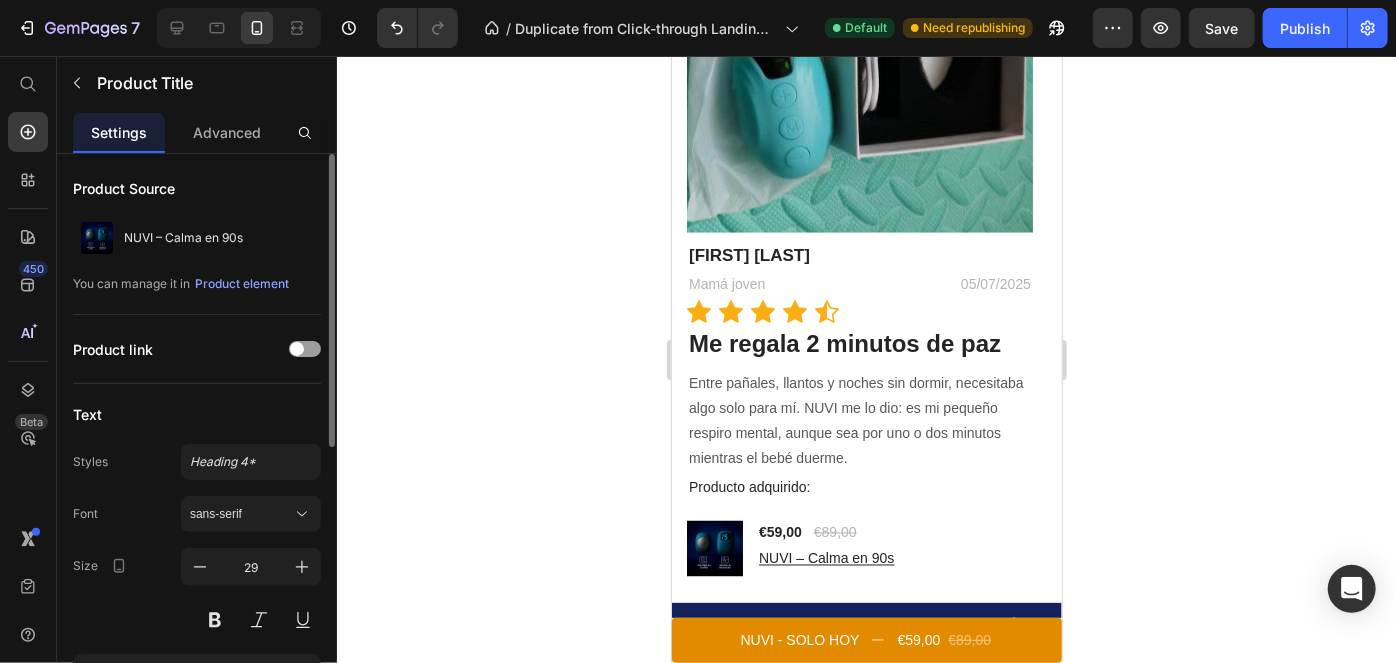 scroll, scrollTop: 5341, scrollLeft: 0, axis: vertical 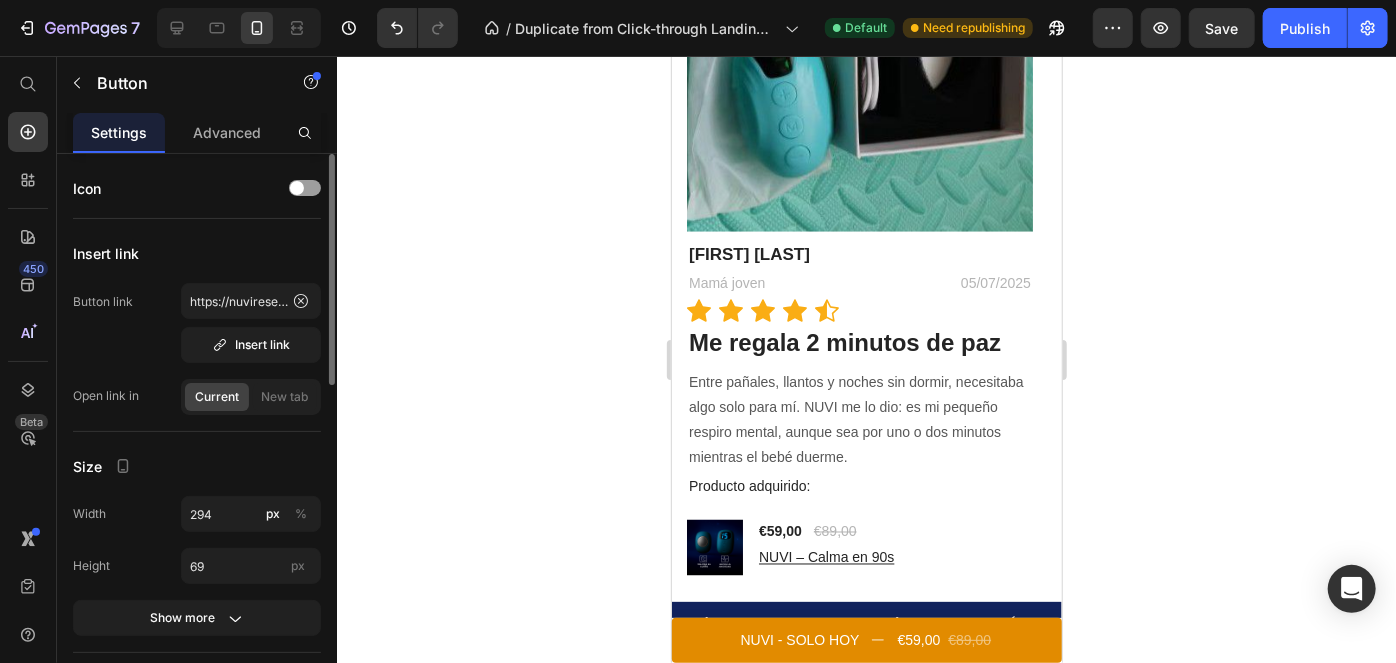 click on "PRUÉBALO SIN RIESGO DURANTE 30 DÍAS" at bounding box center (866, -204) 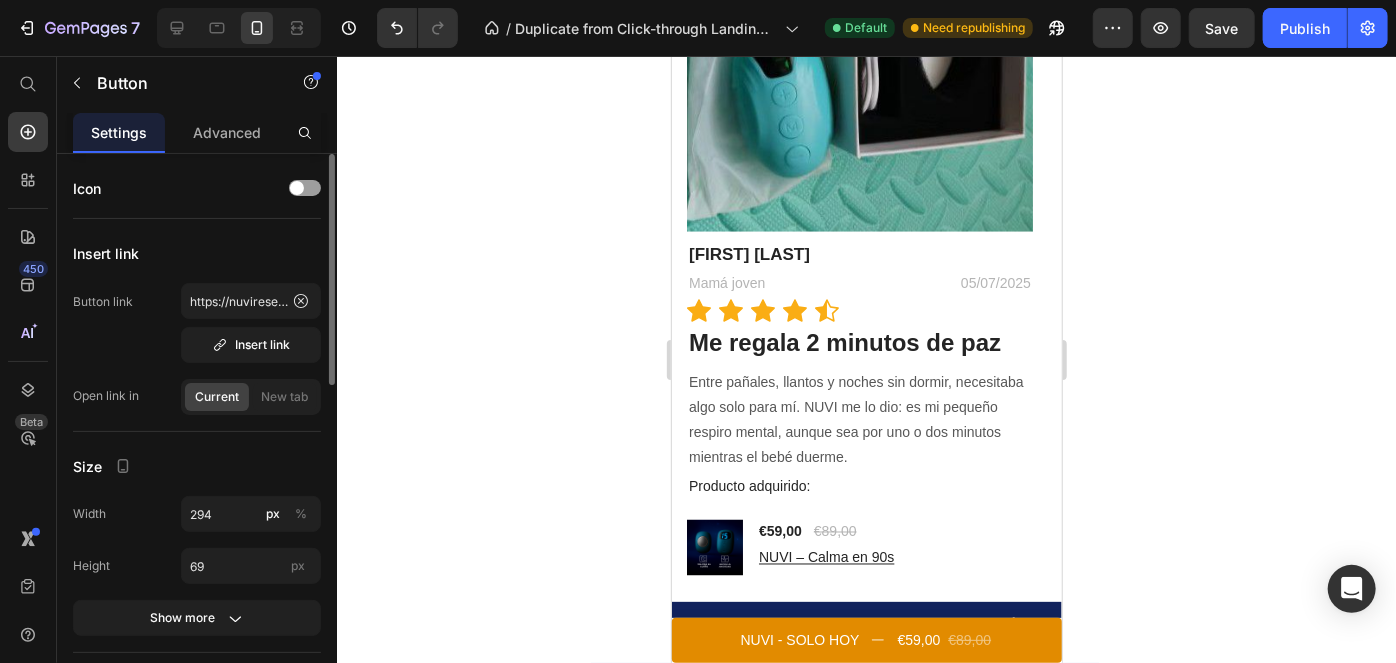 click on "PRUÉBALO SIN RIESGO DURANTE 30 DÍAS" at bounding box center (866, -204) 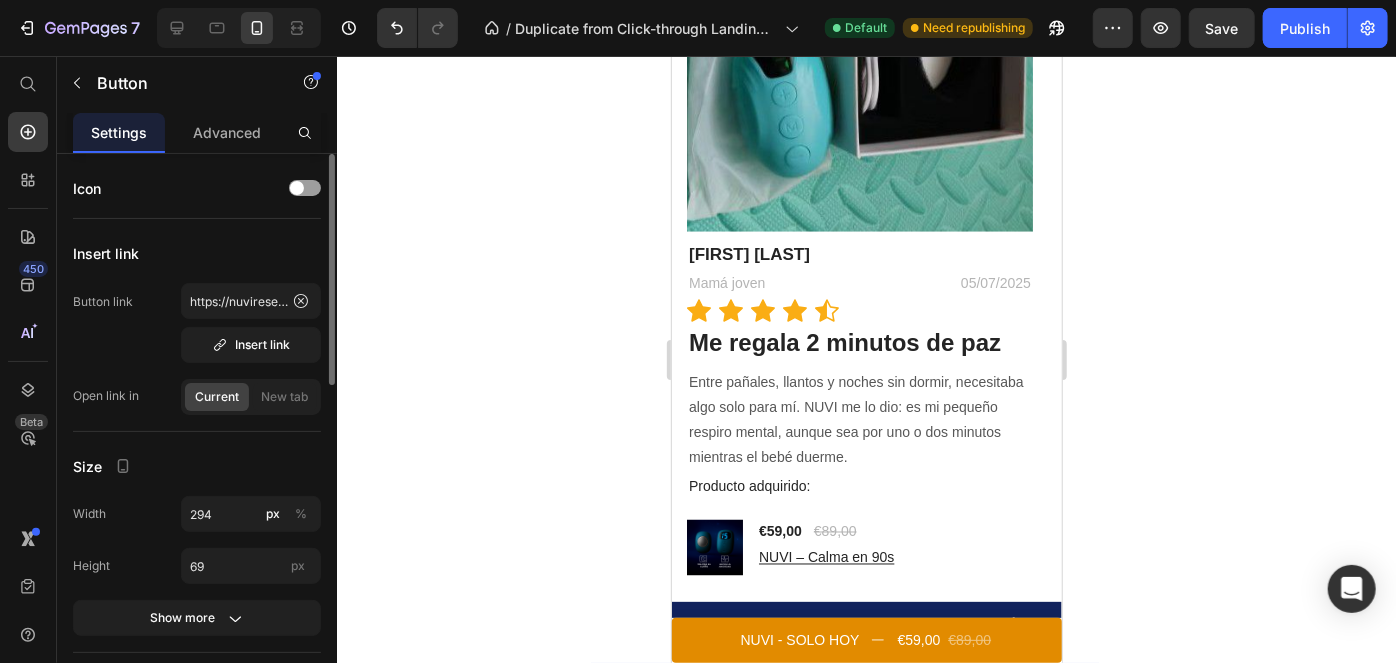 click on "PRUÉBALO SIN RIESGO DURANTE 30 DÍAS" at bounding box center (866, -204) 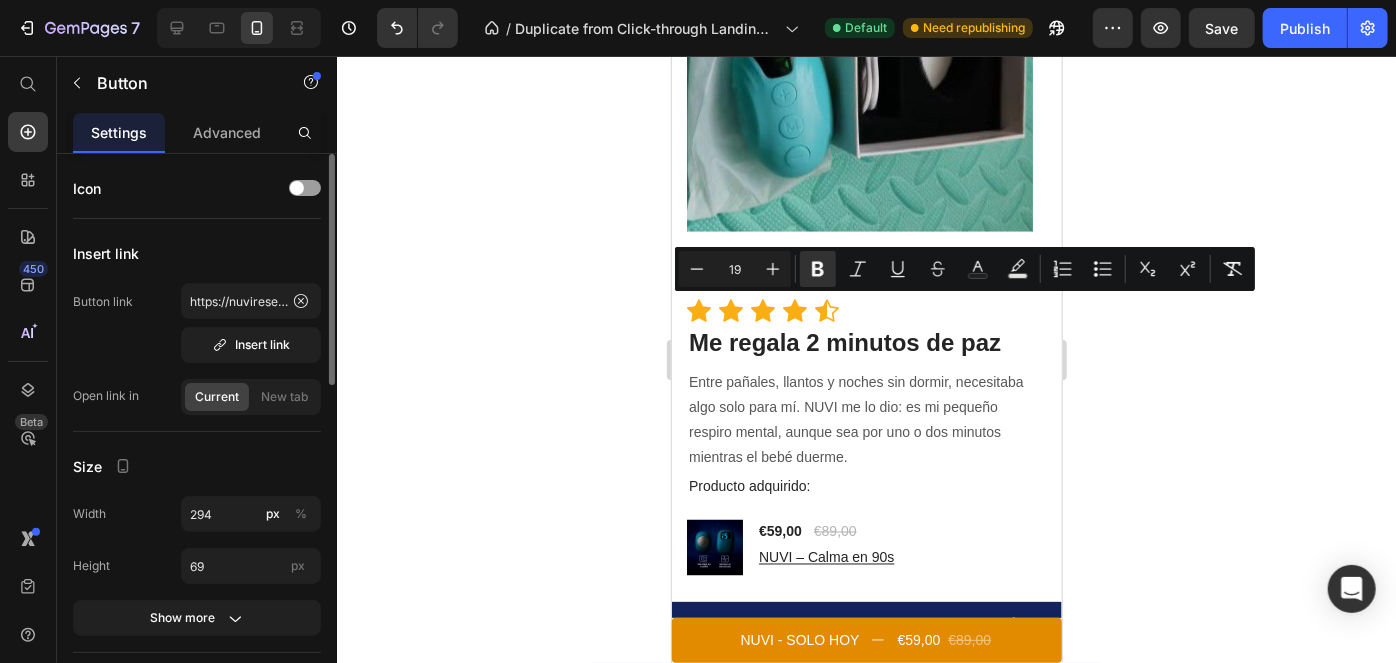 scroll, scrollTop: 5352, scrollLeft: 0, axis: vertical 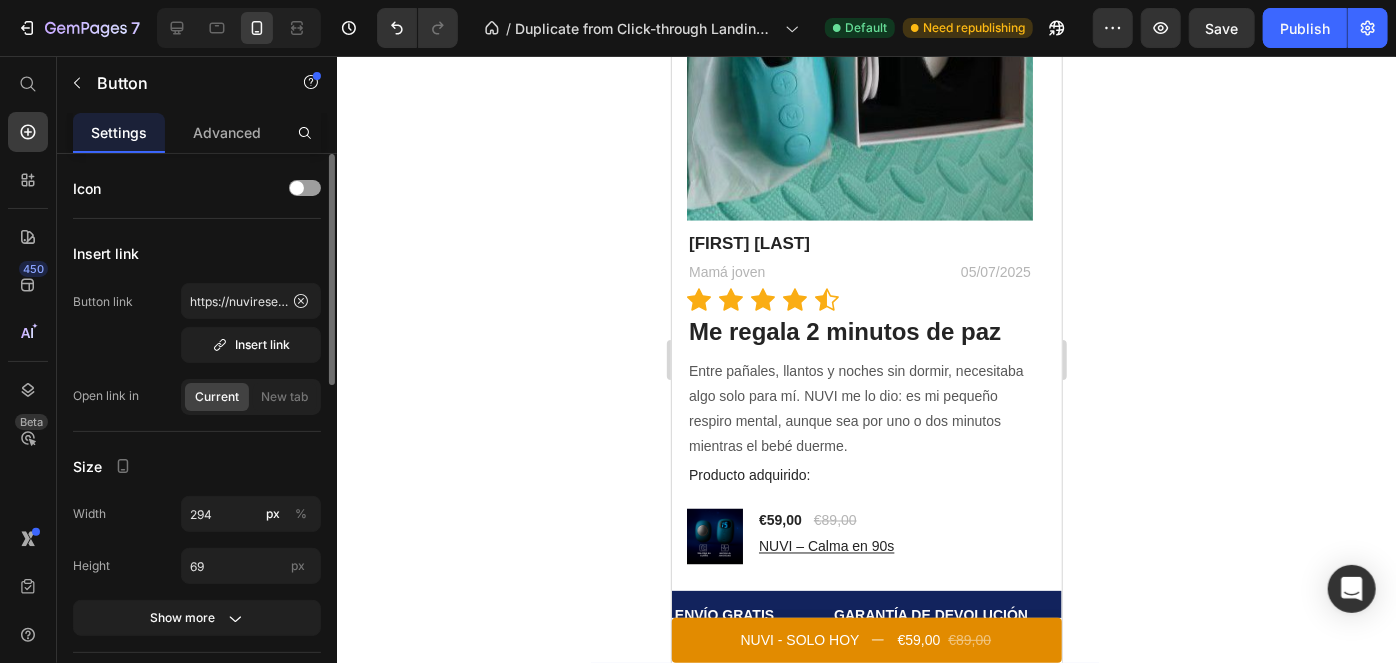 click 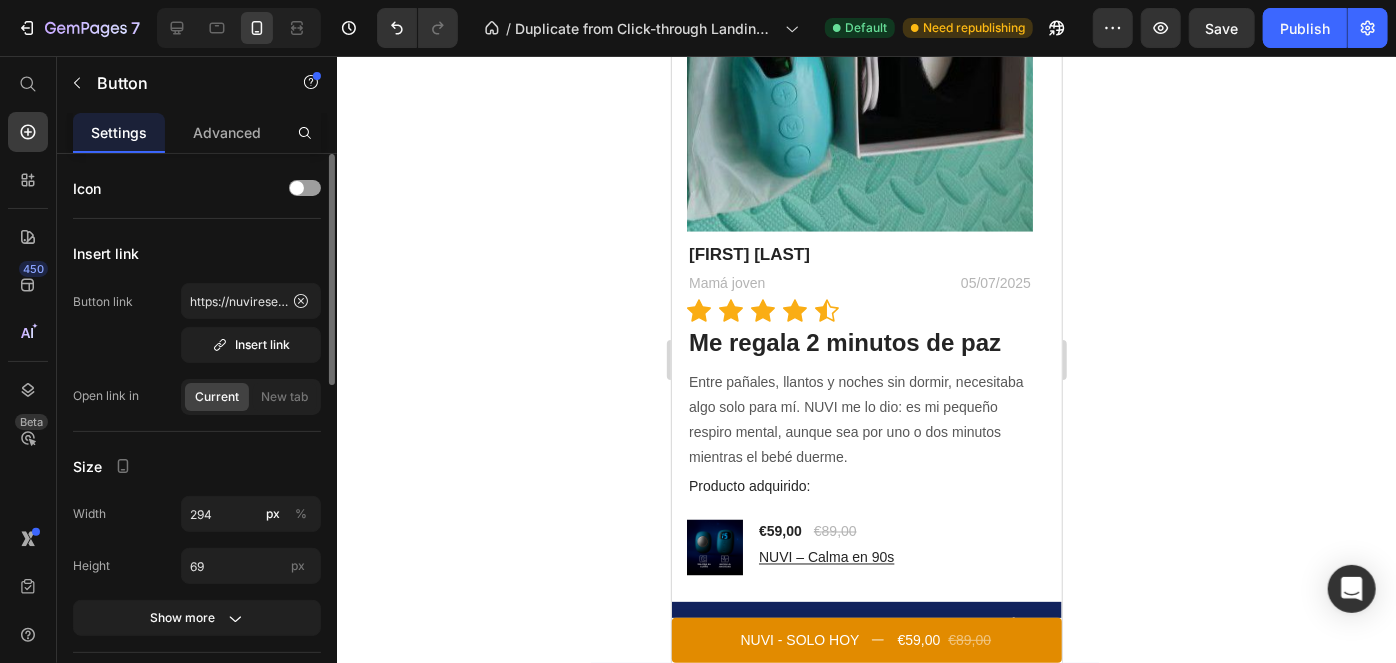 click 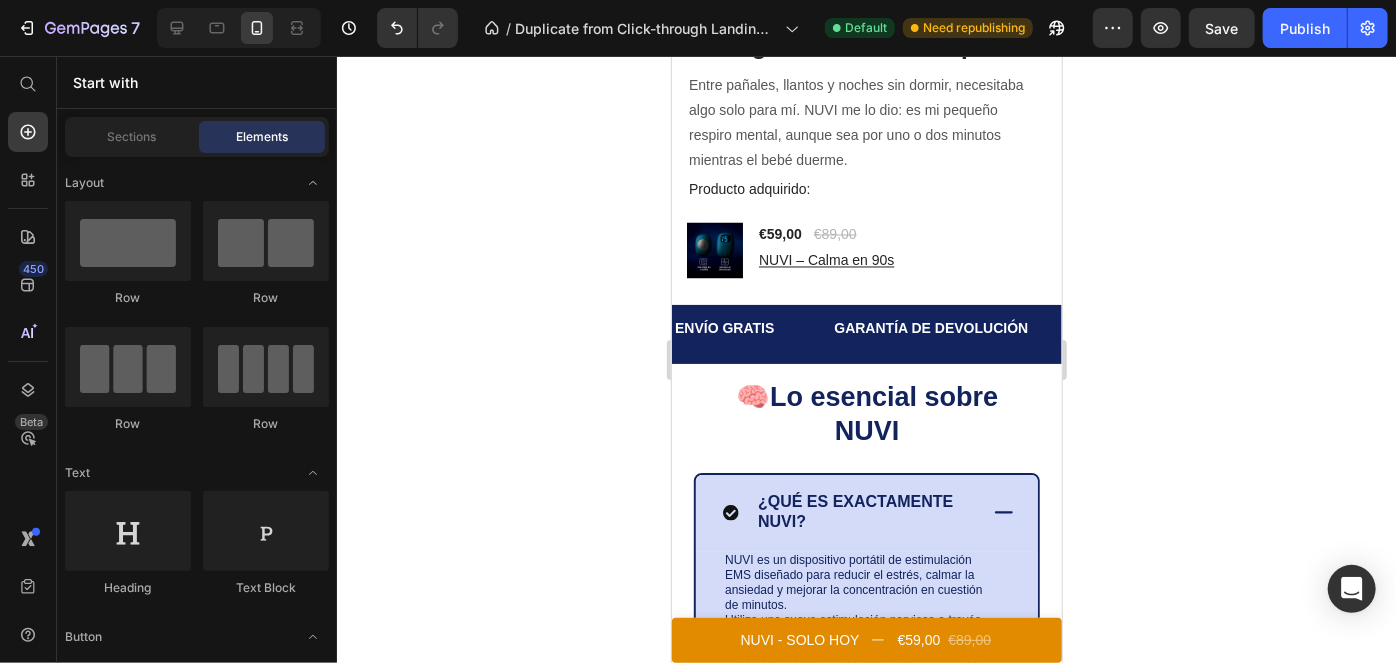 scroll, scrollTop: 5845, scrollLeft: 0, axis: vertical 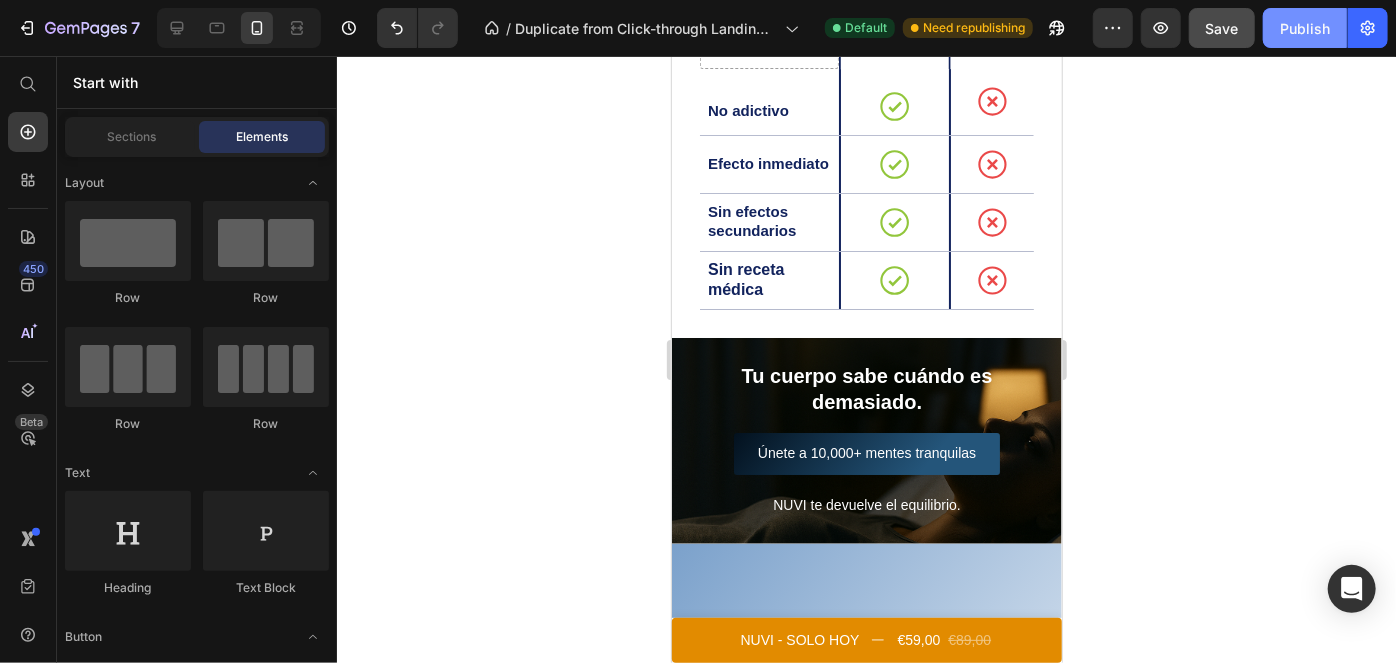 click on "Publish" at bounding box center (1305, 28) 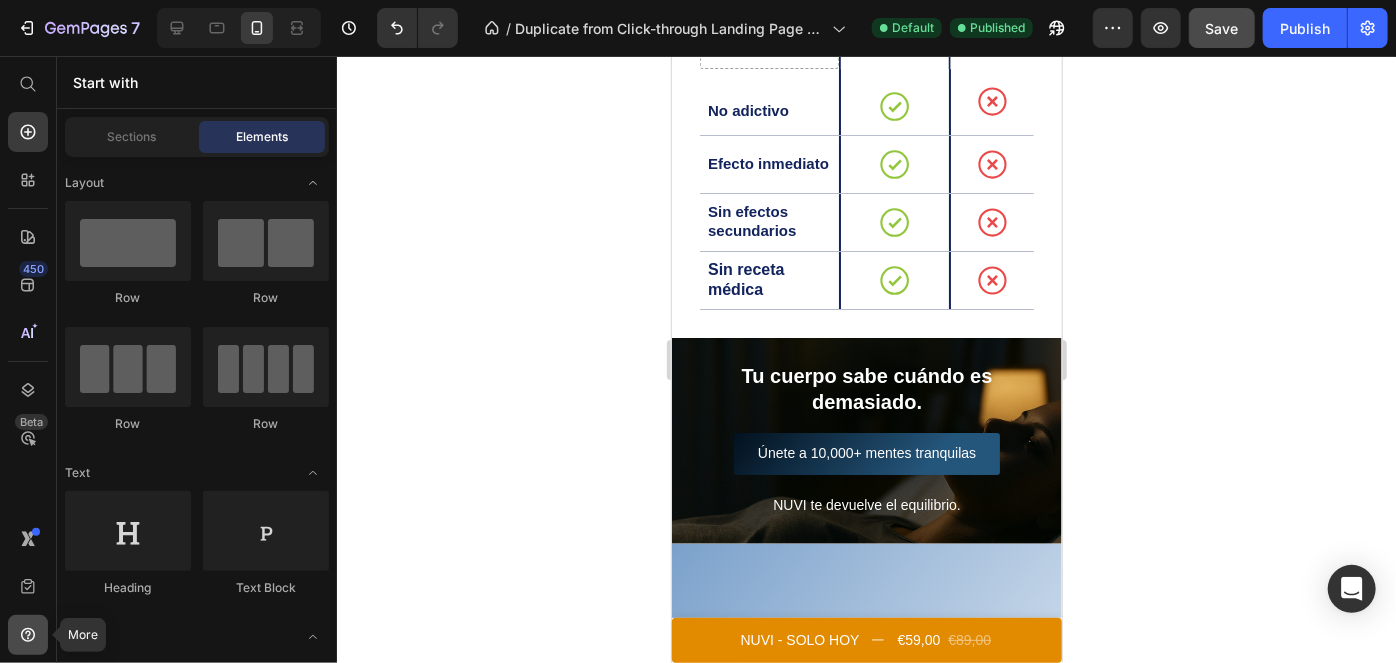 click 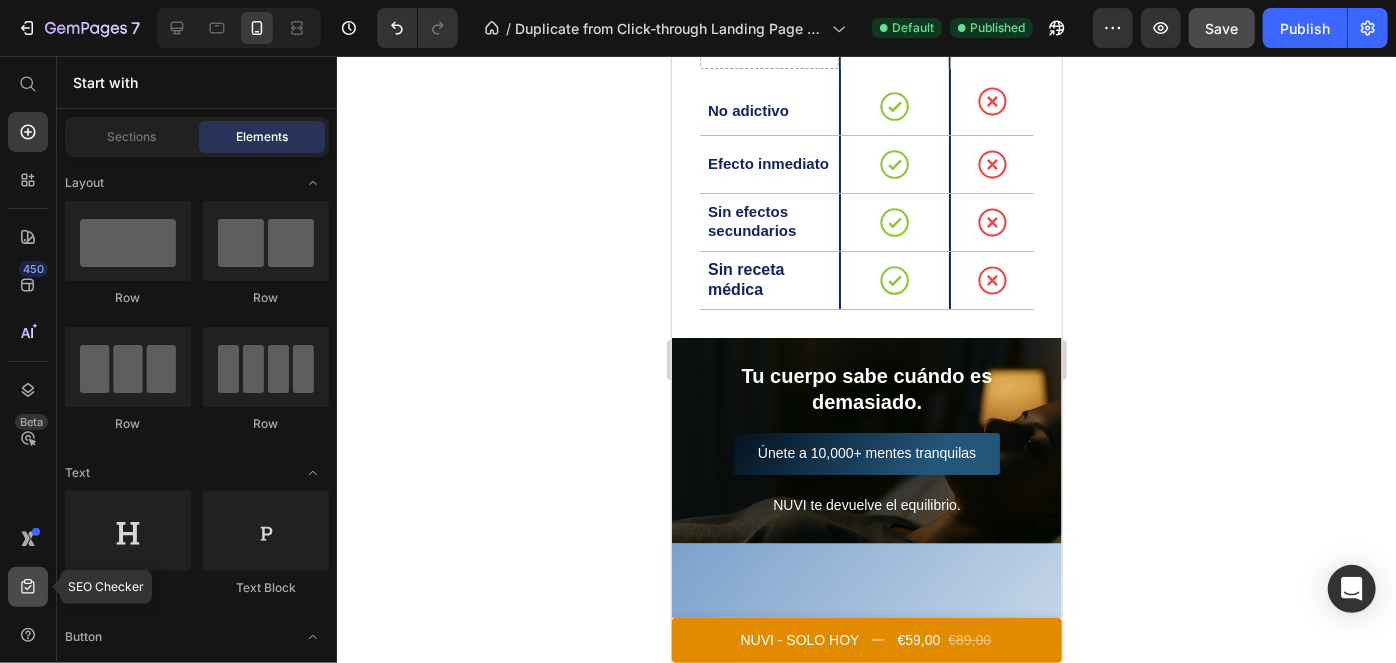 click 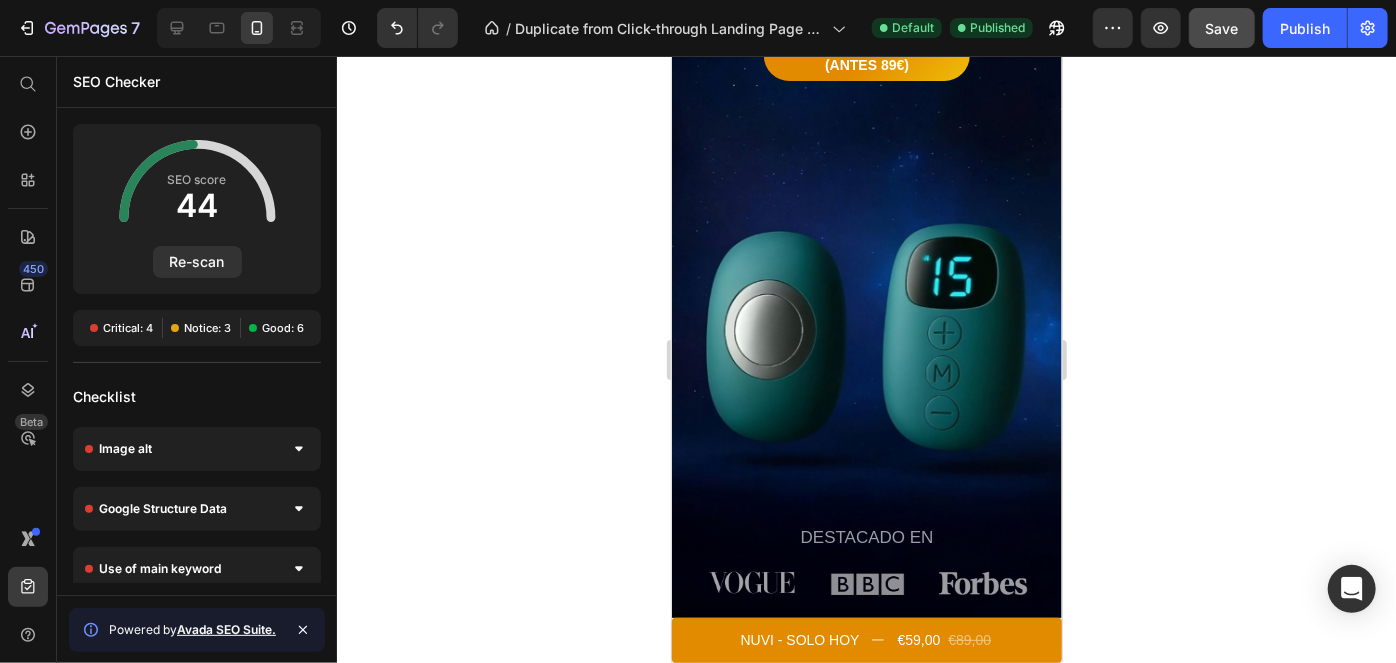 scroll, scrollTop: 0, scrollLeft: 0, axis: both 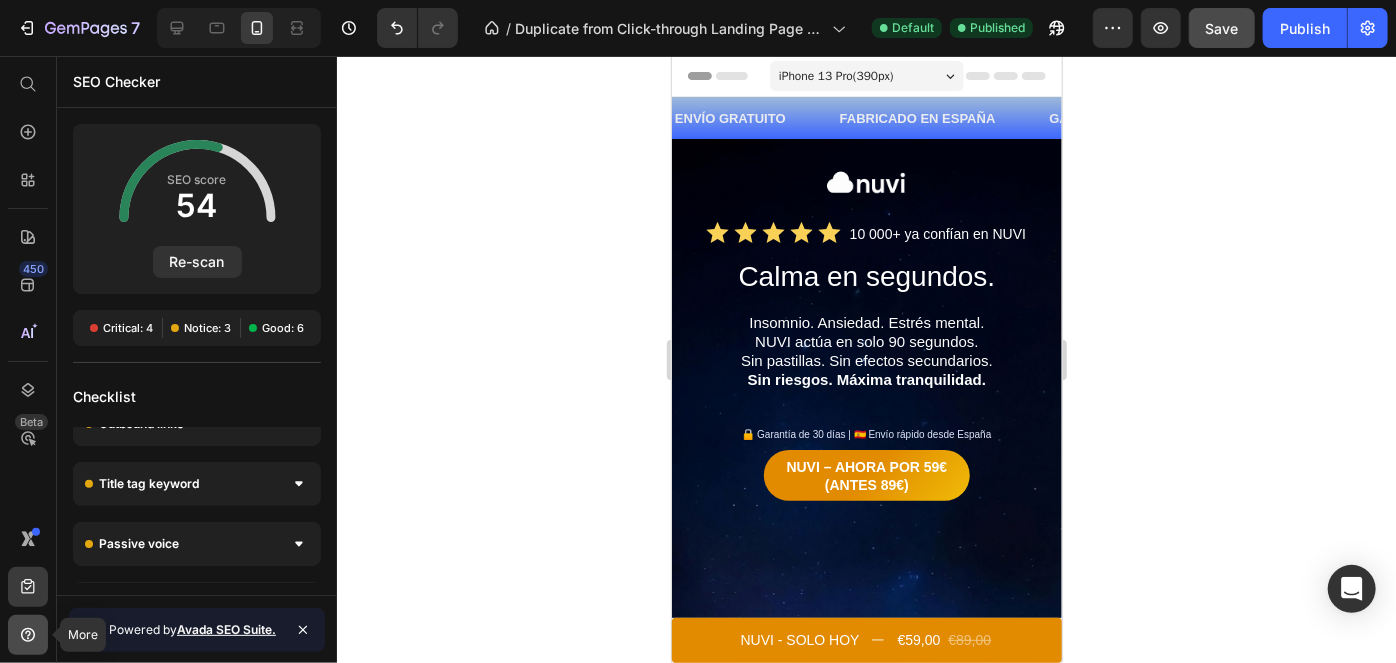 click 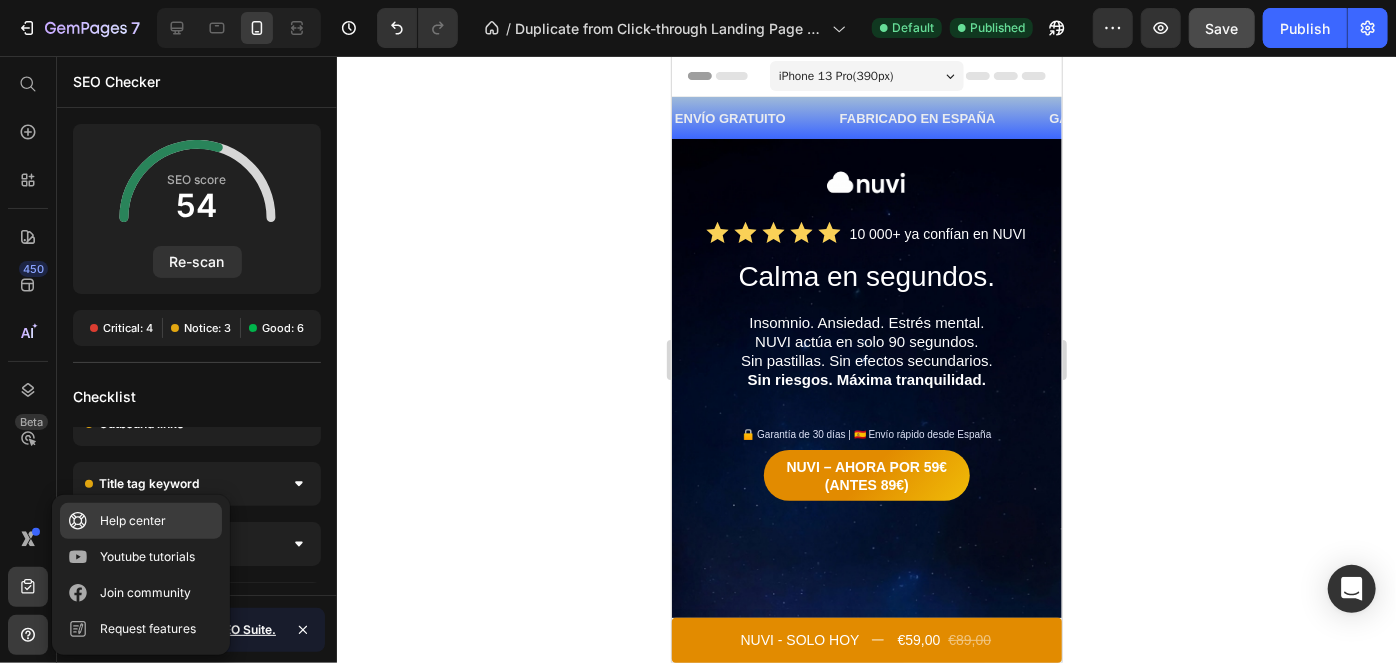 click on "Help center" at bounding box center (133, 521) 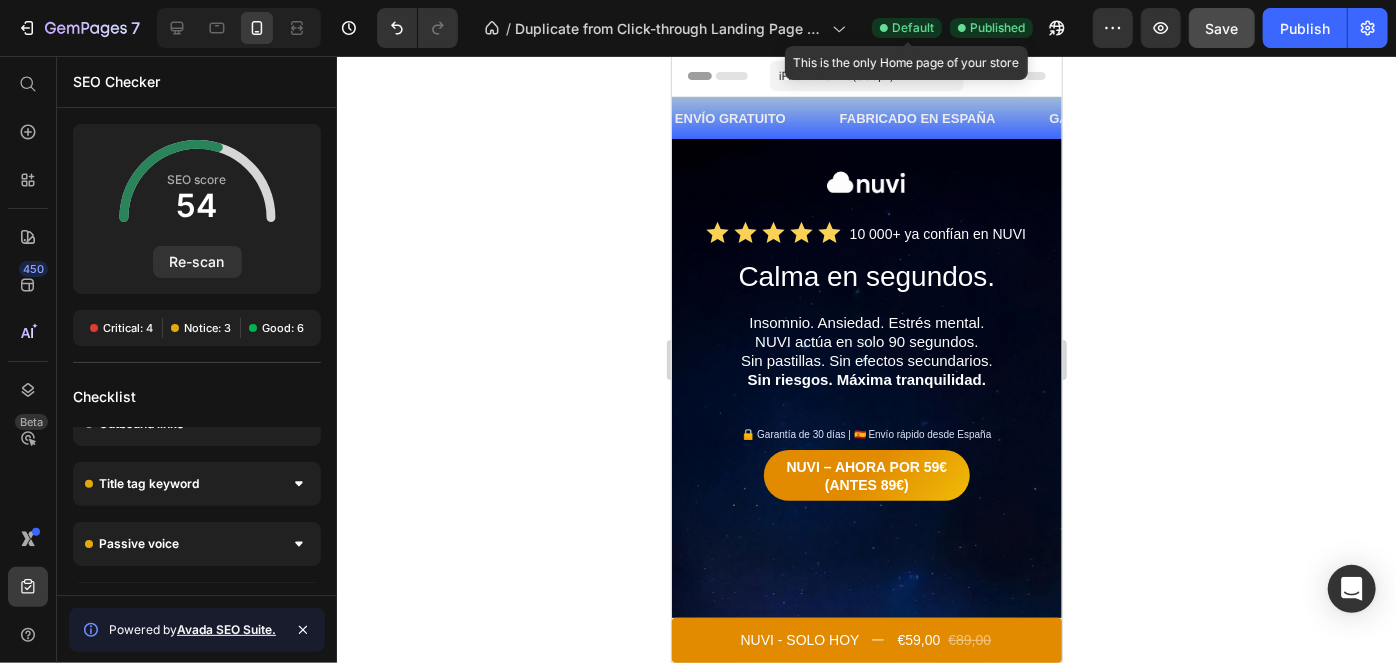 click on "Default" at bounding box center [913, 28] 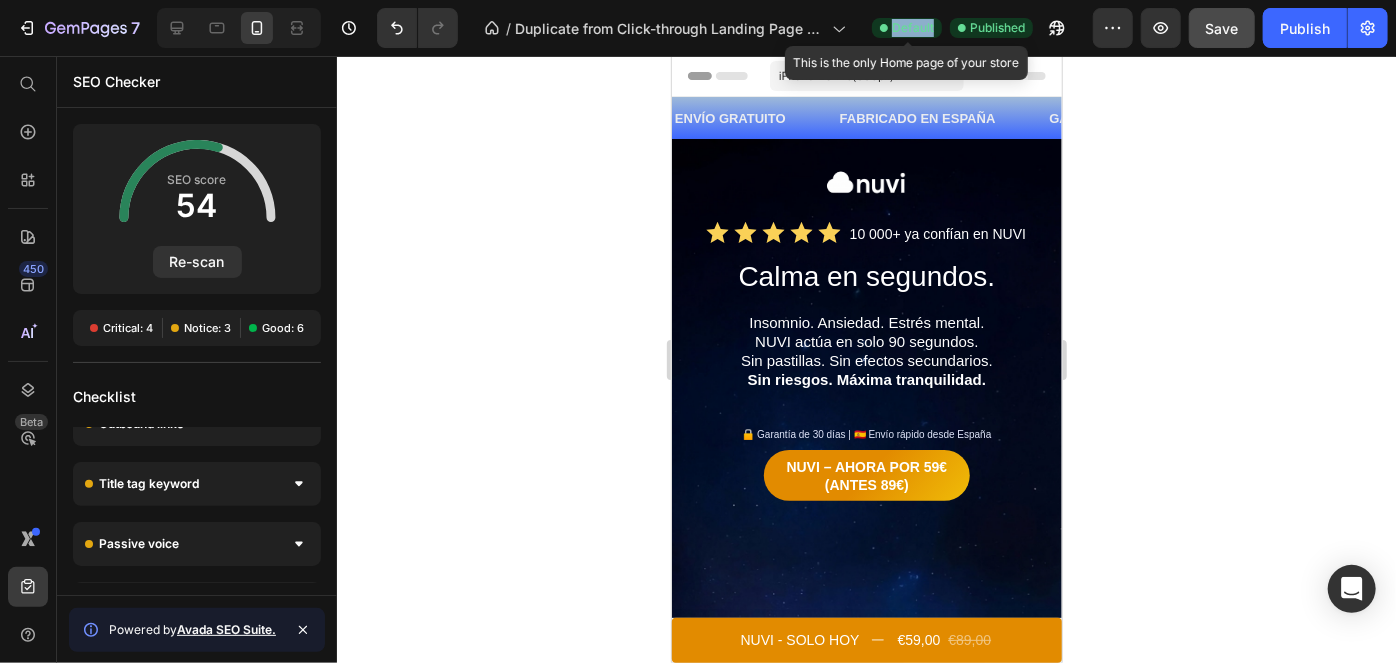 click on "Default" at bounding box center [913, 28] 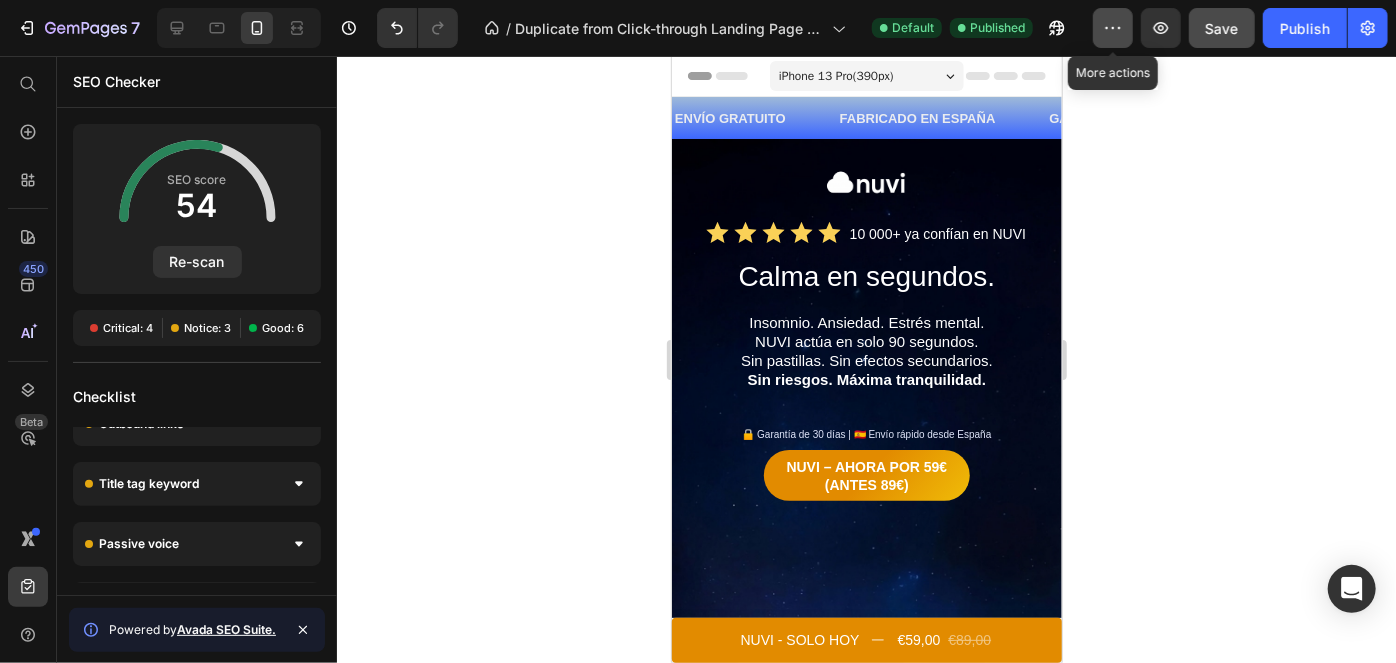 click 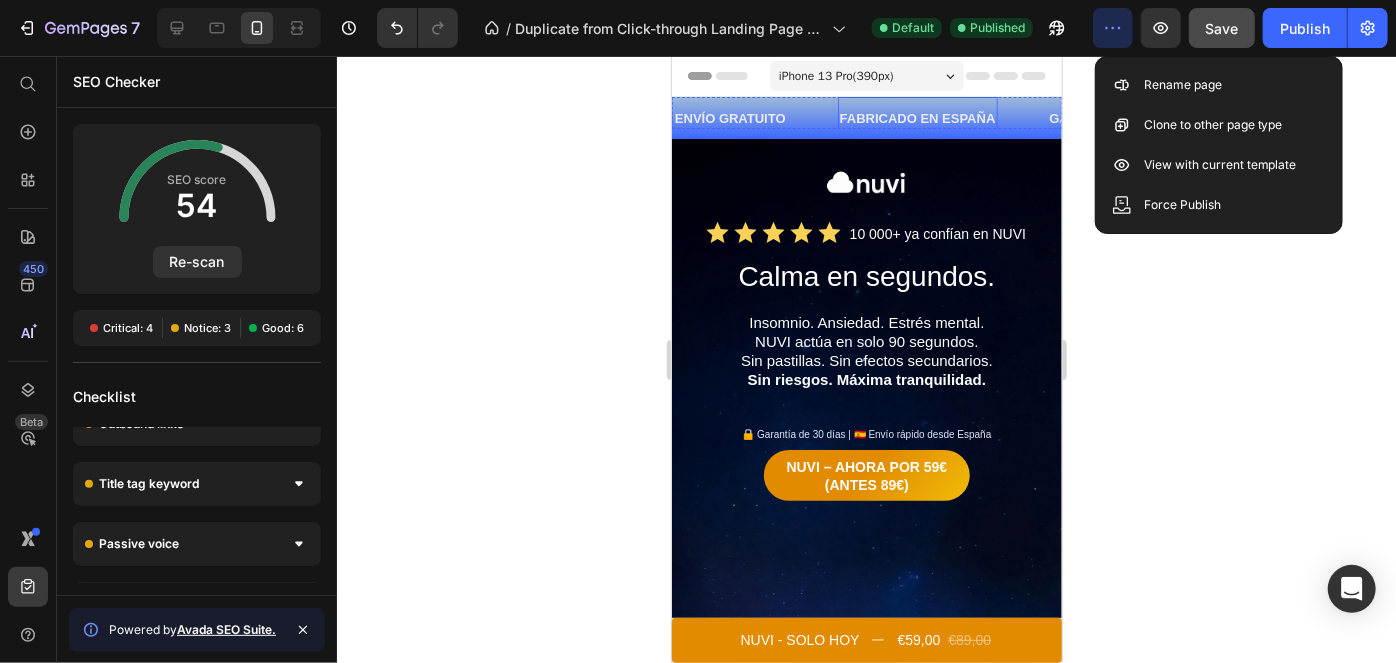 click on "ENVÍO GRATUITO Text" at bounding box center [754, 117] 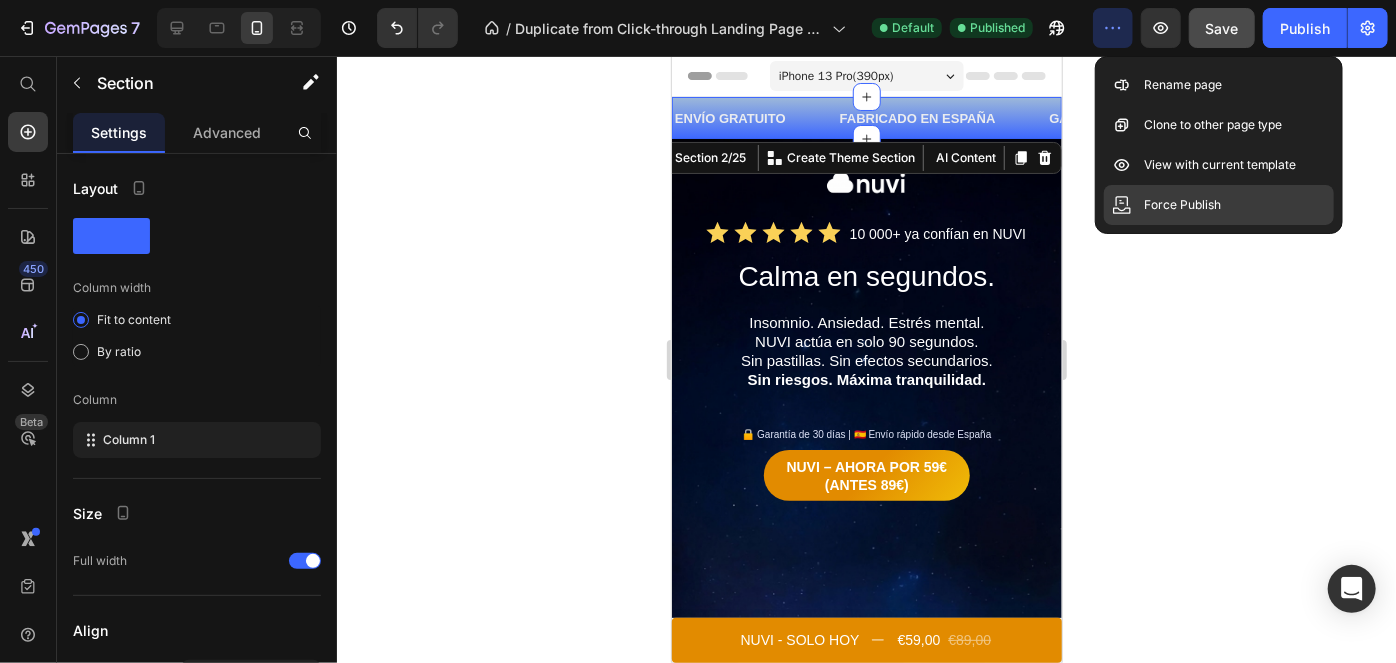 click on "Force Publish" at bounding box center [1182, 205] 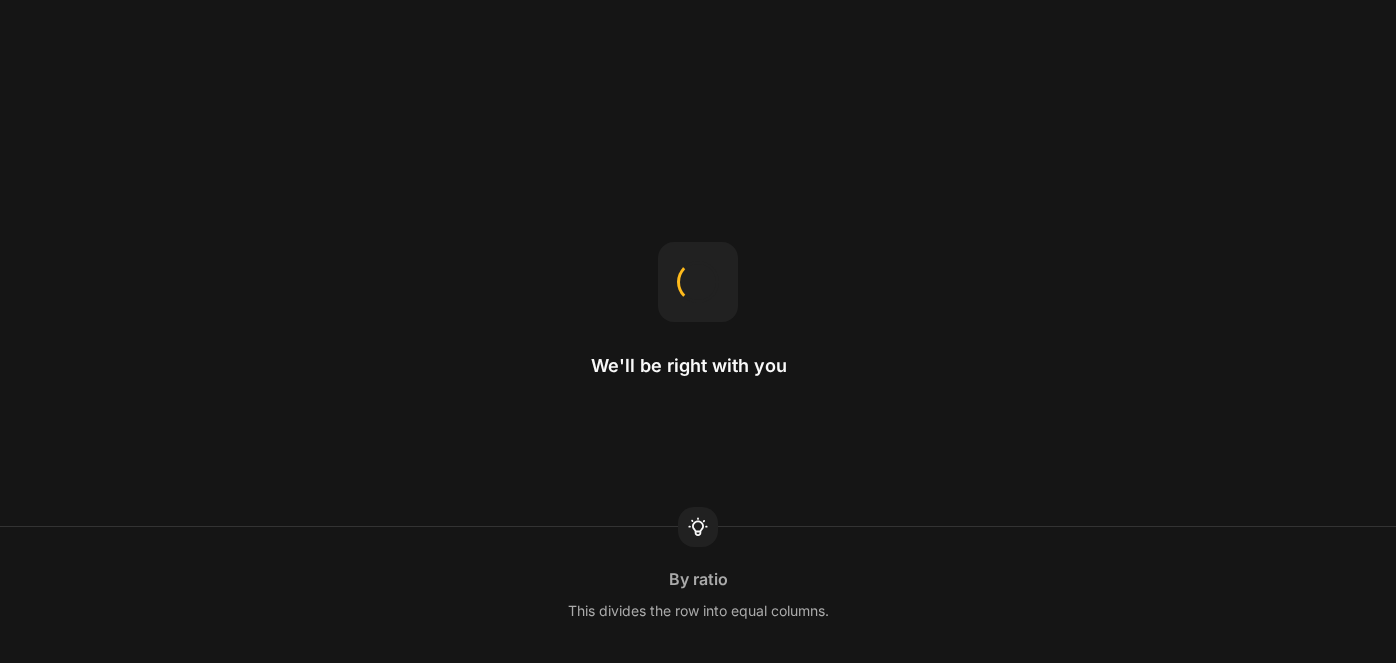 scroll, scrollTop: 0, scrollLeft: 0, axis: both 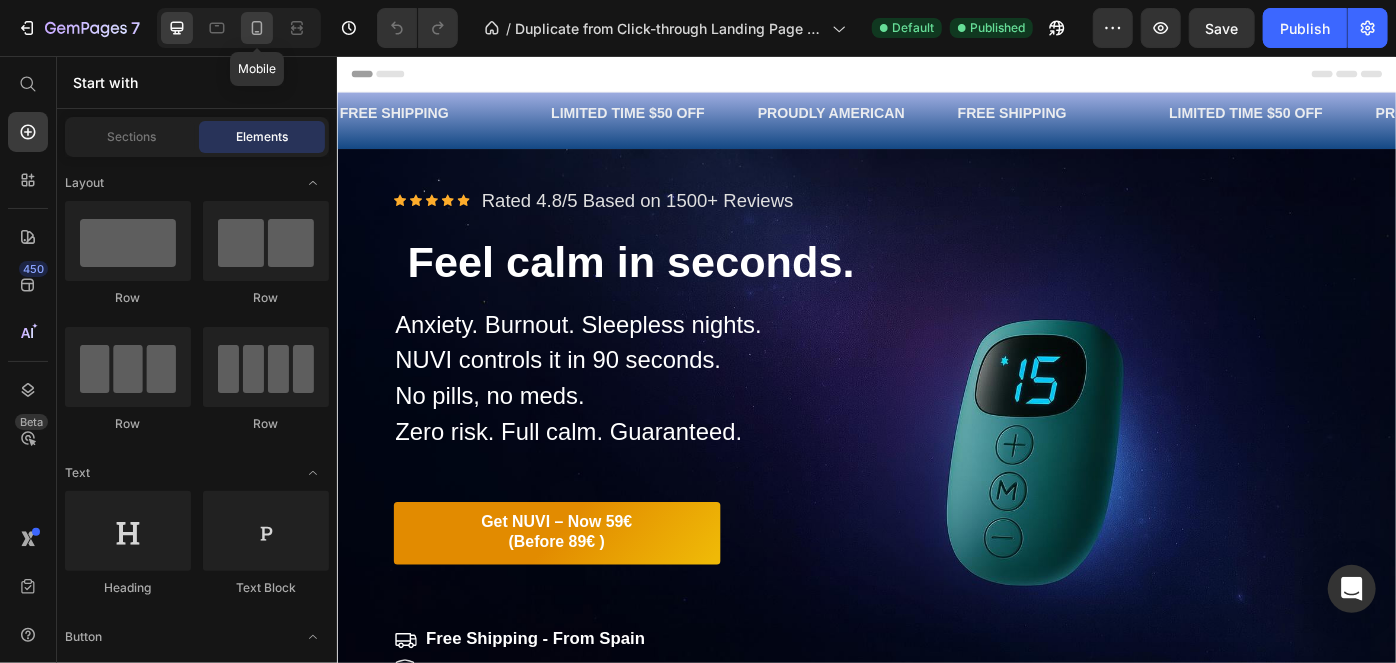 click 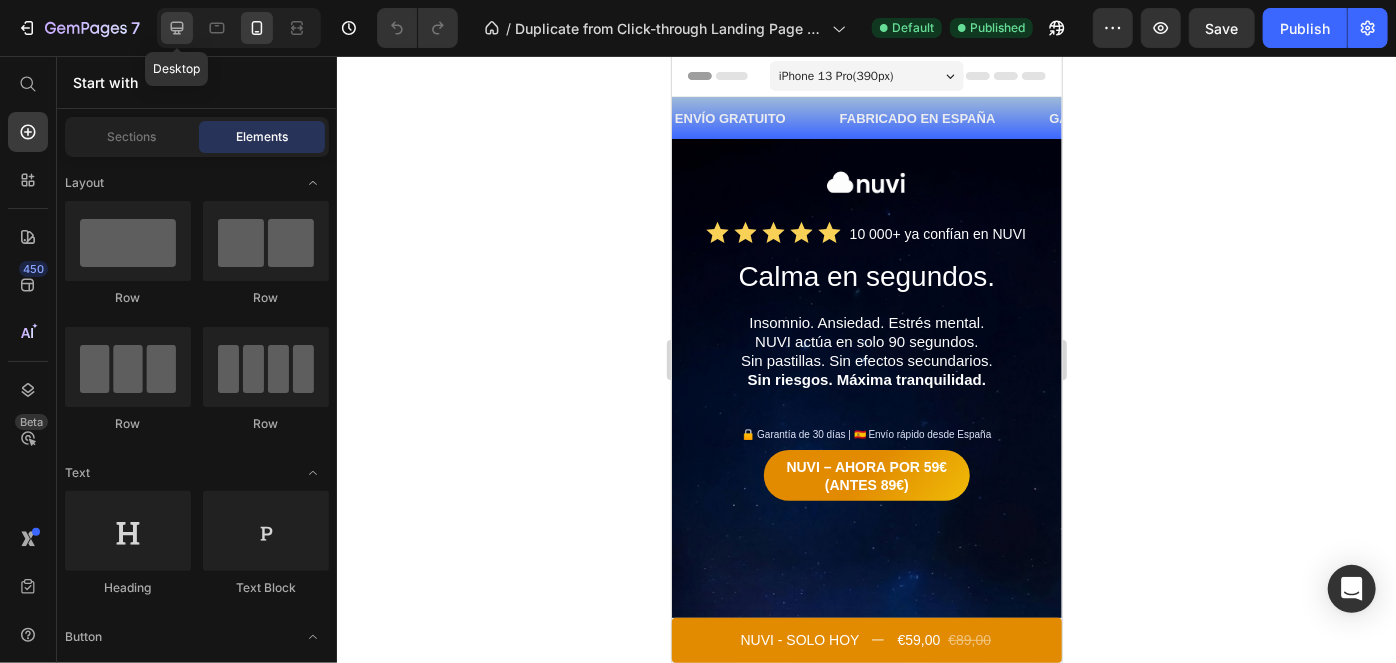 click 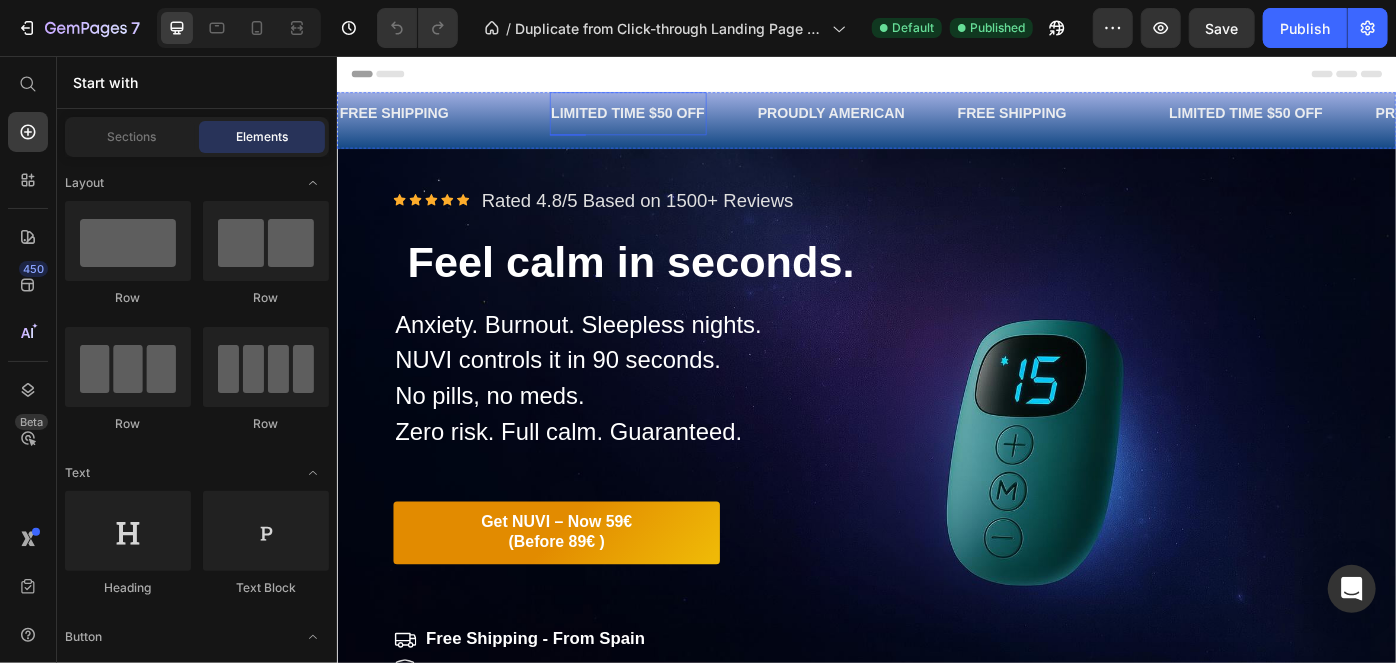 click on "LIMITED TIME $50 OFF" at bounding box center (666, 120) 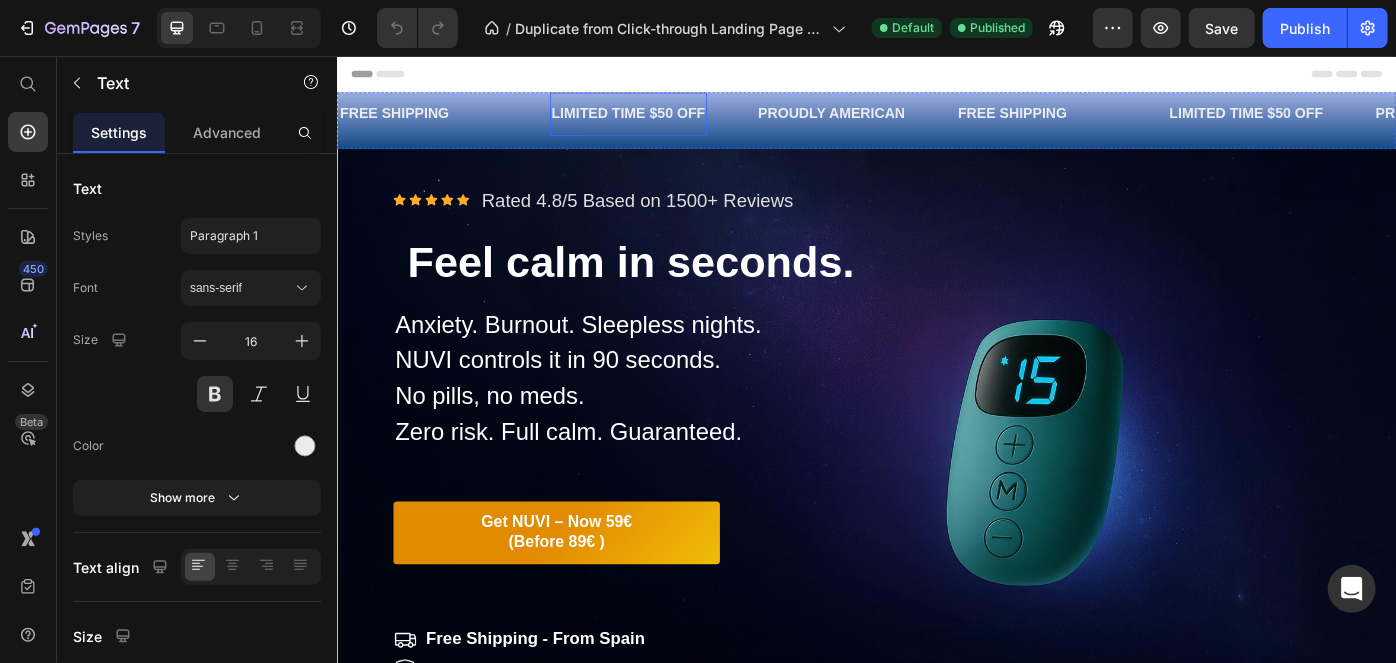 click on "LIMITED TIME $50 OFF" at bounding box center [666, 120] 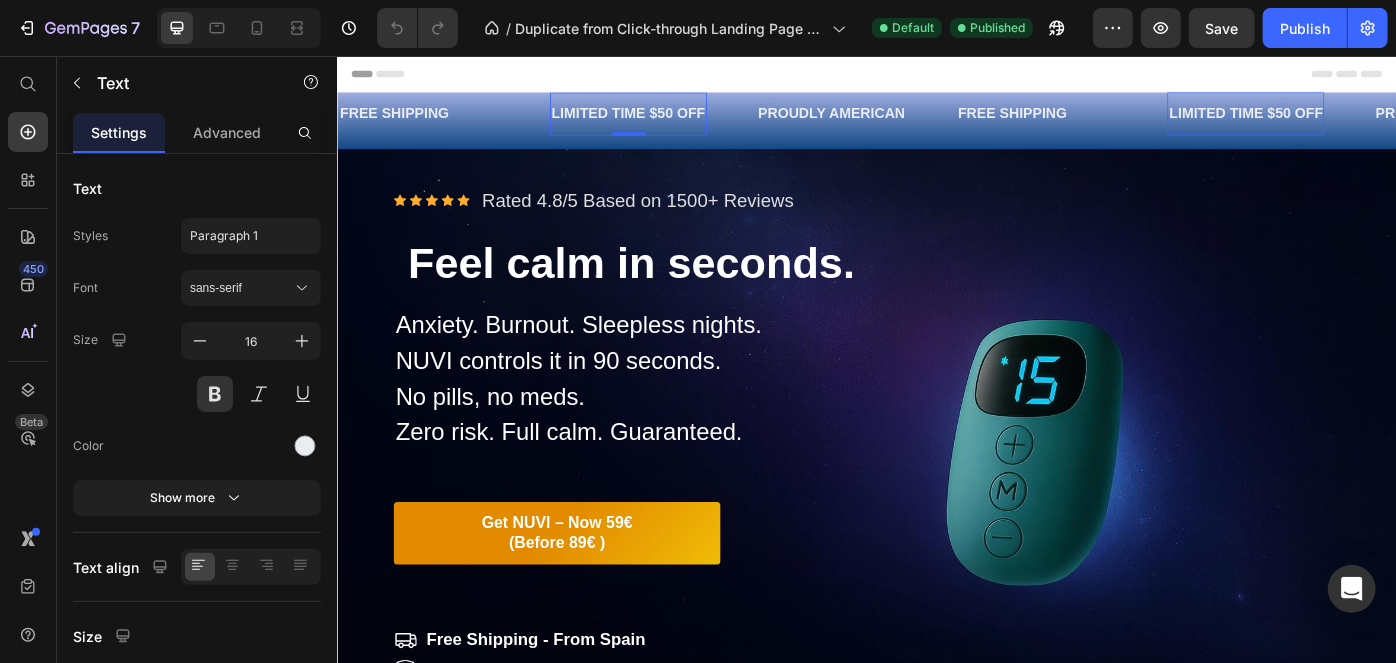 click on "LIMITED TIME $50 OFF" at bounding box center [666, 120] 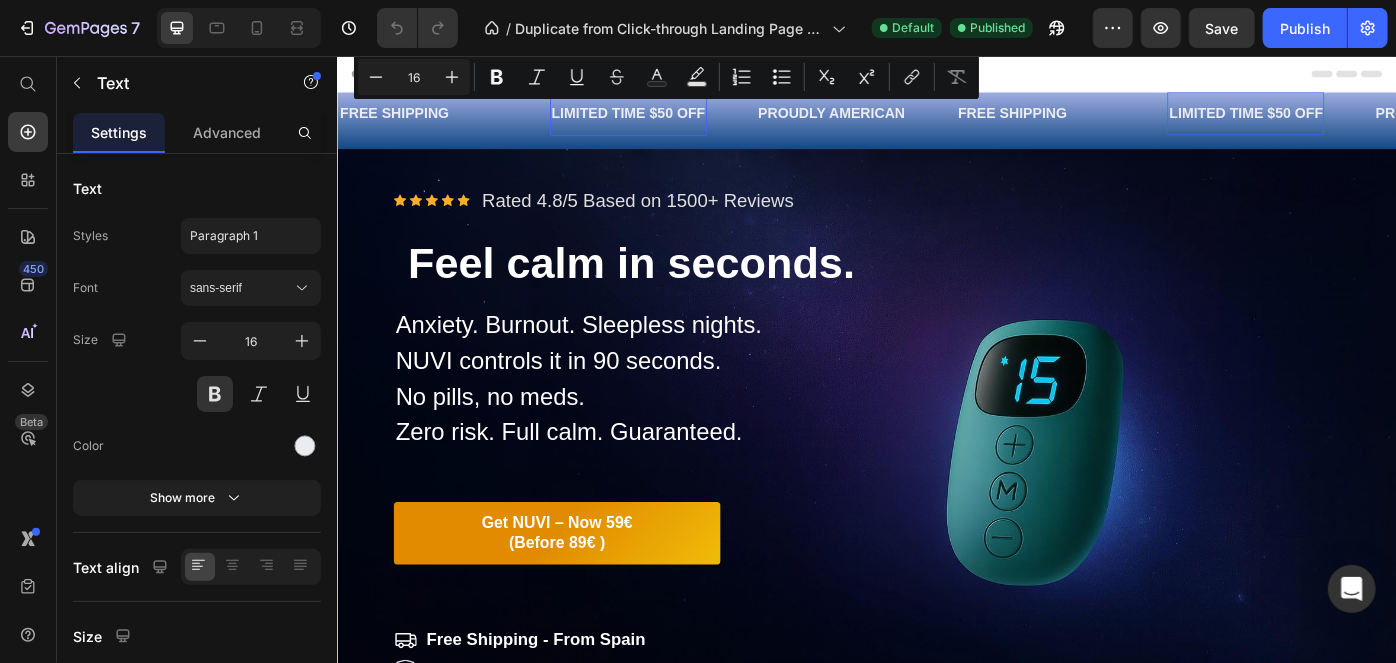 click on "LIMITED TIME $50 OFF" at bounding box center (666, 120) 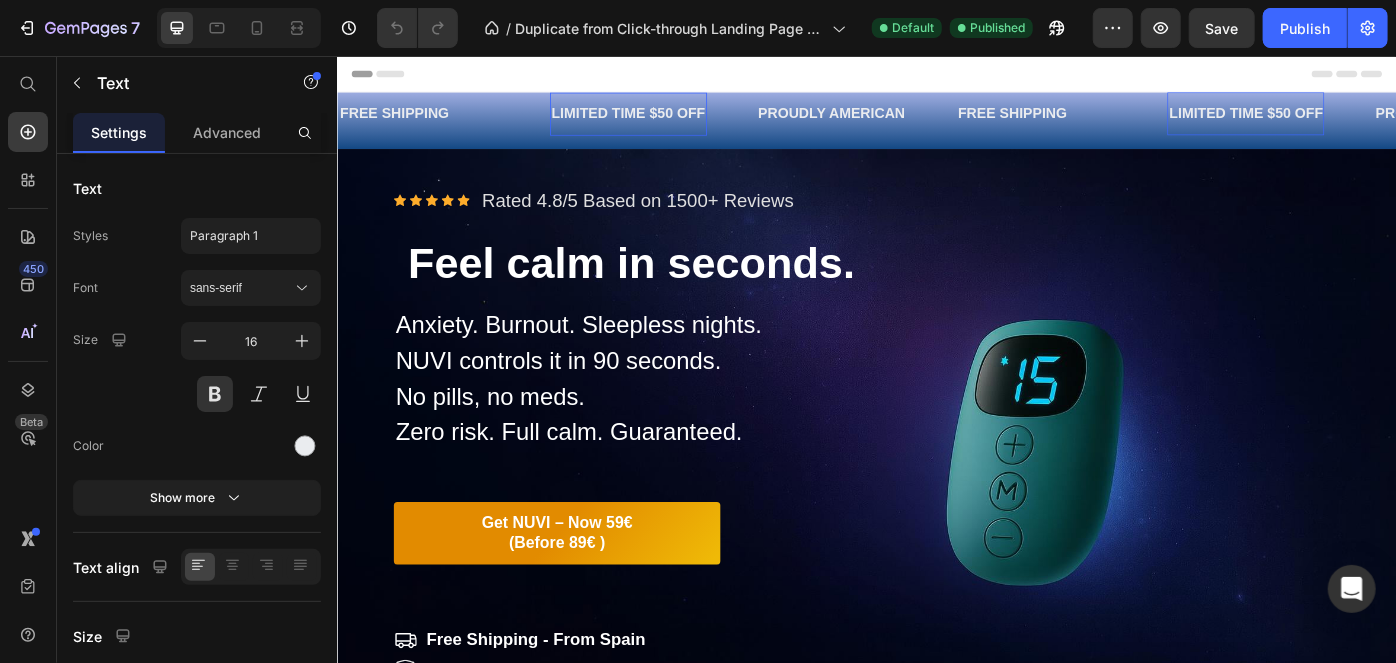 click on "LIMITED TIME $50 OFF" at bounding box center [666, 120] 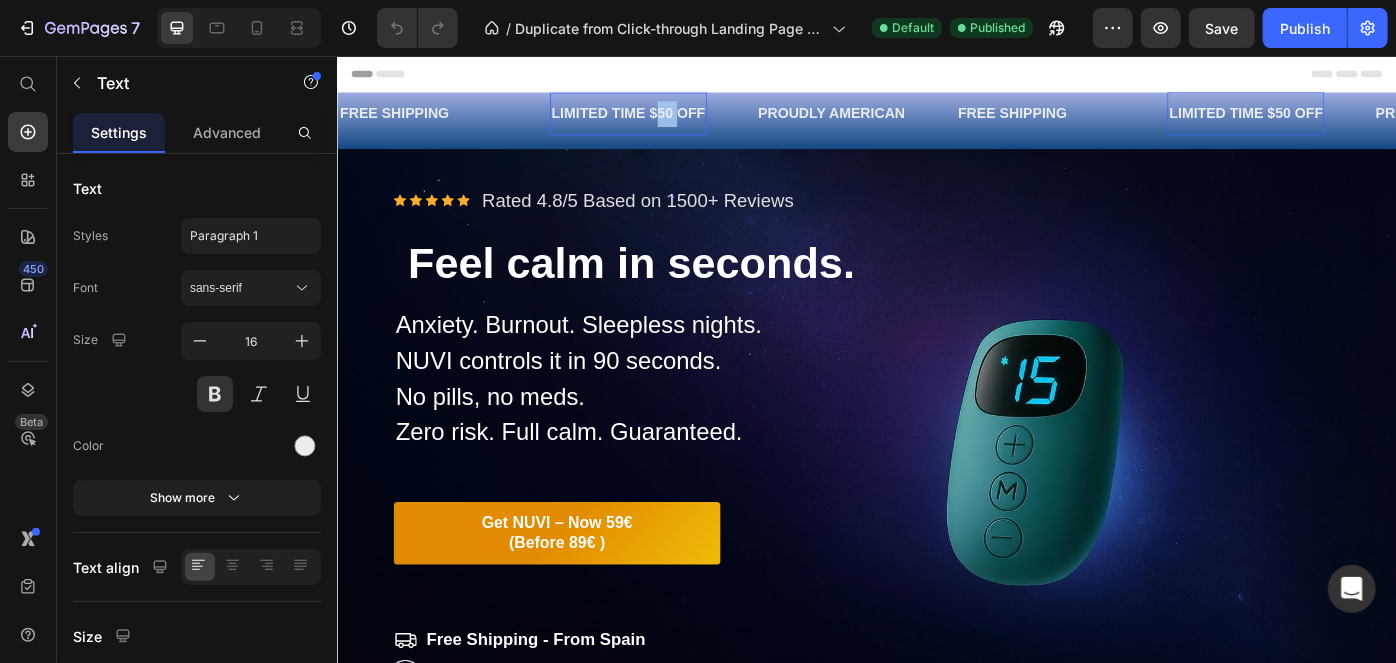click on "LIMITED TIME $50 OFF" at bounding box center (666, 120) 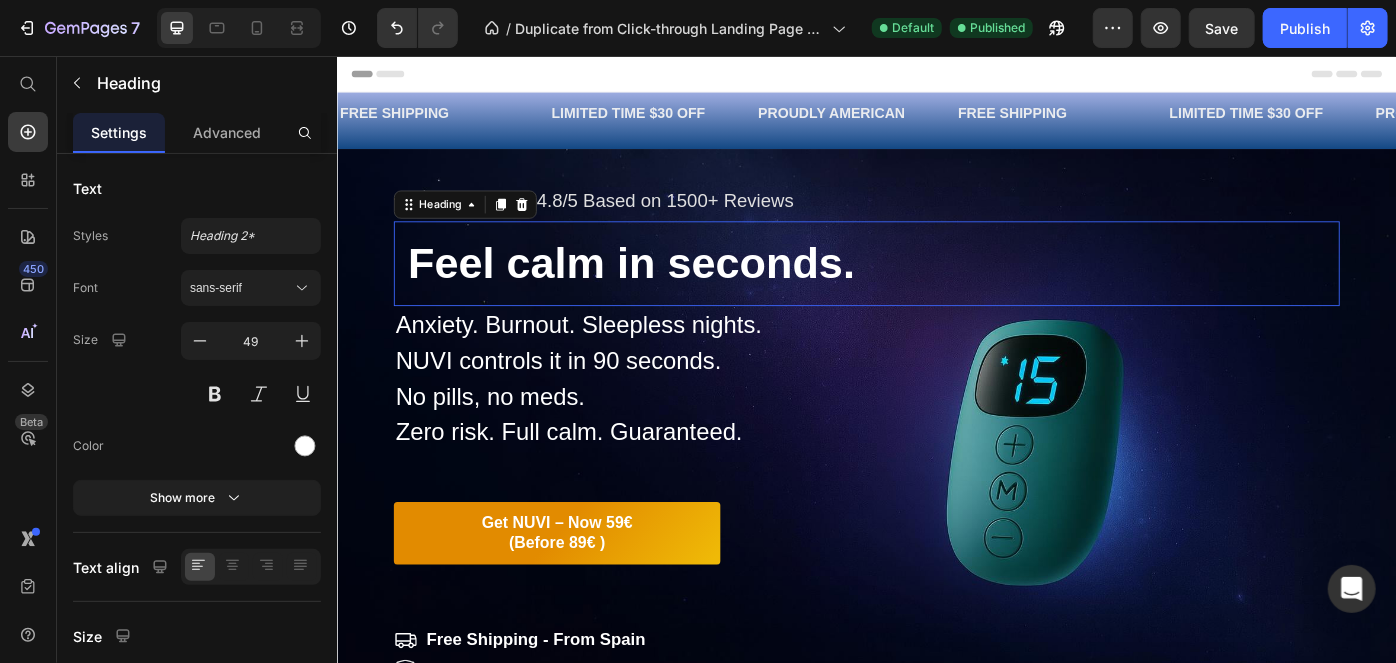 click on "Feel calm in seconds." at bounding box center [936, 290] 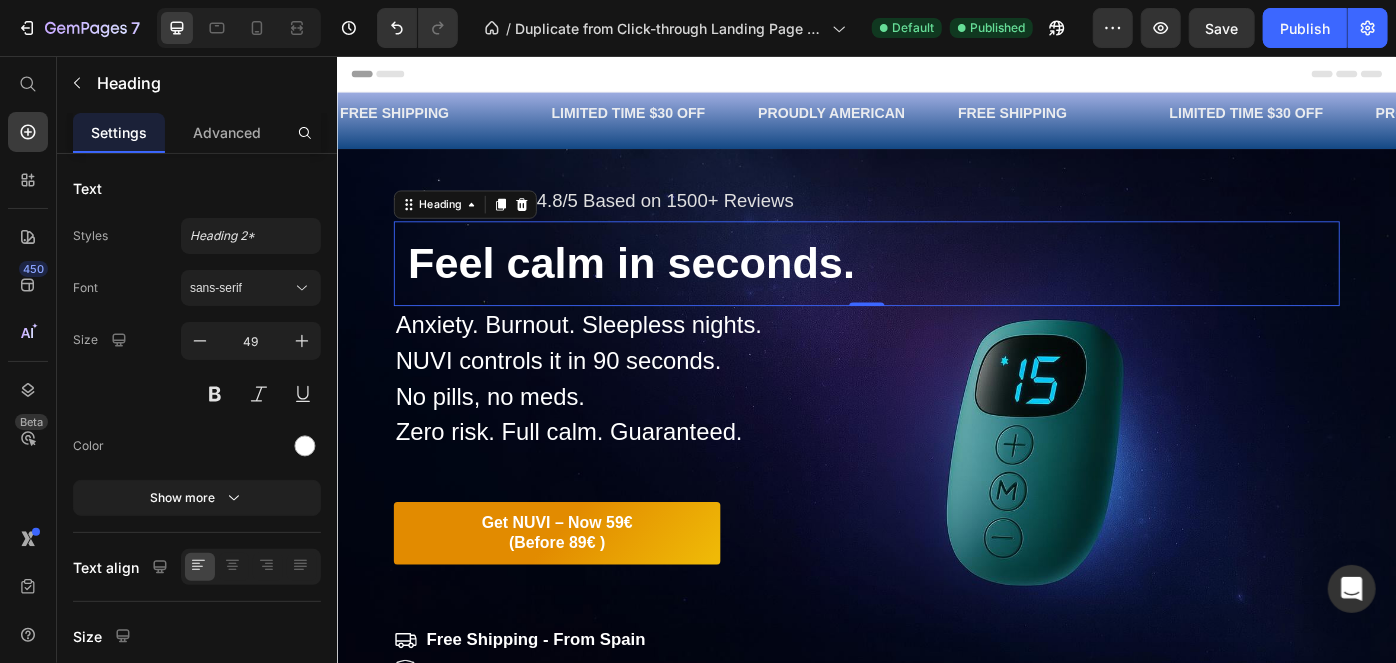 scroll, scrollTop: 40, scrollLeft: 0, axis: vertical 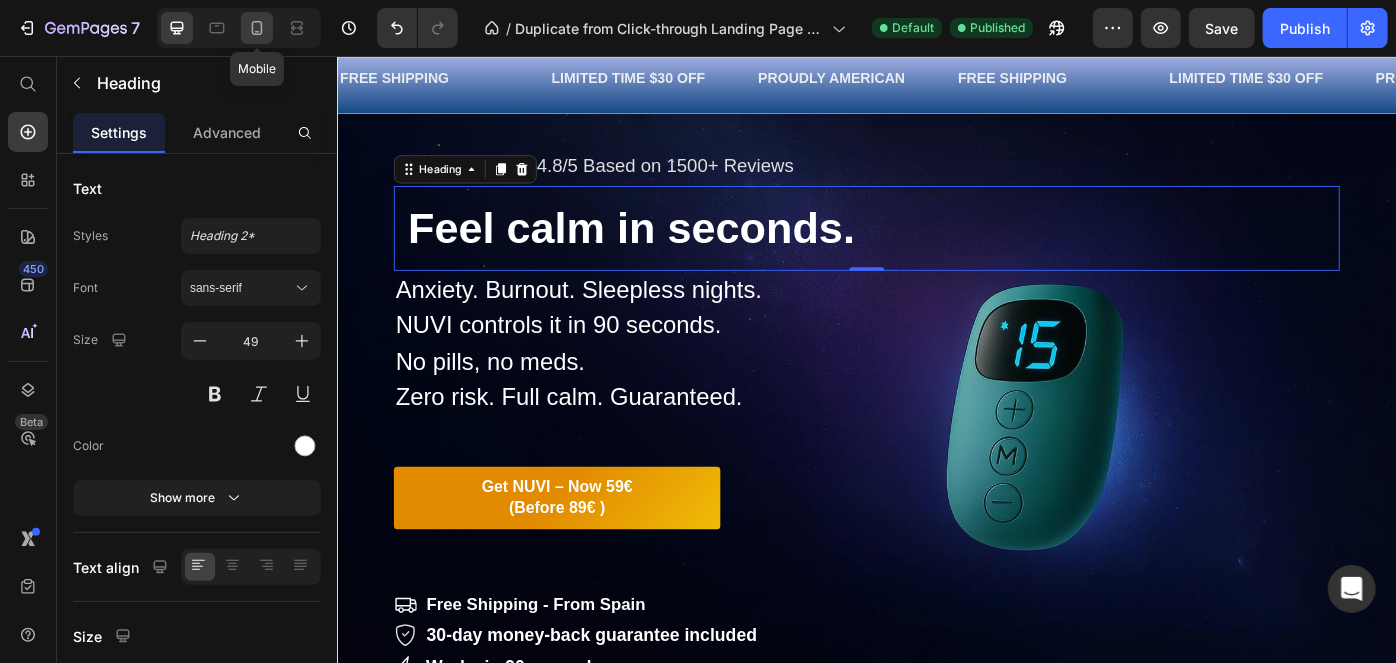 click 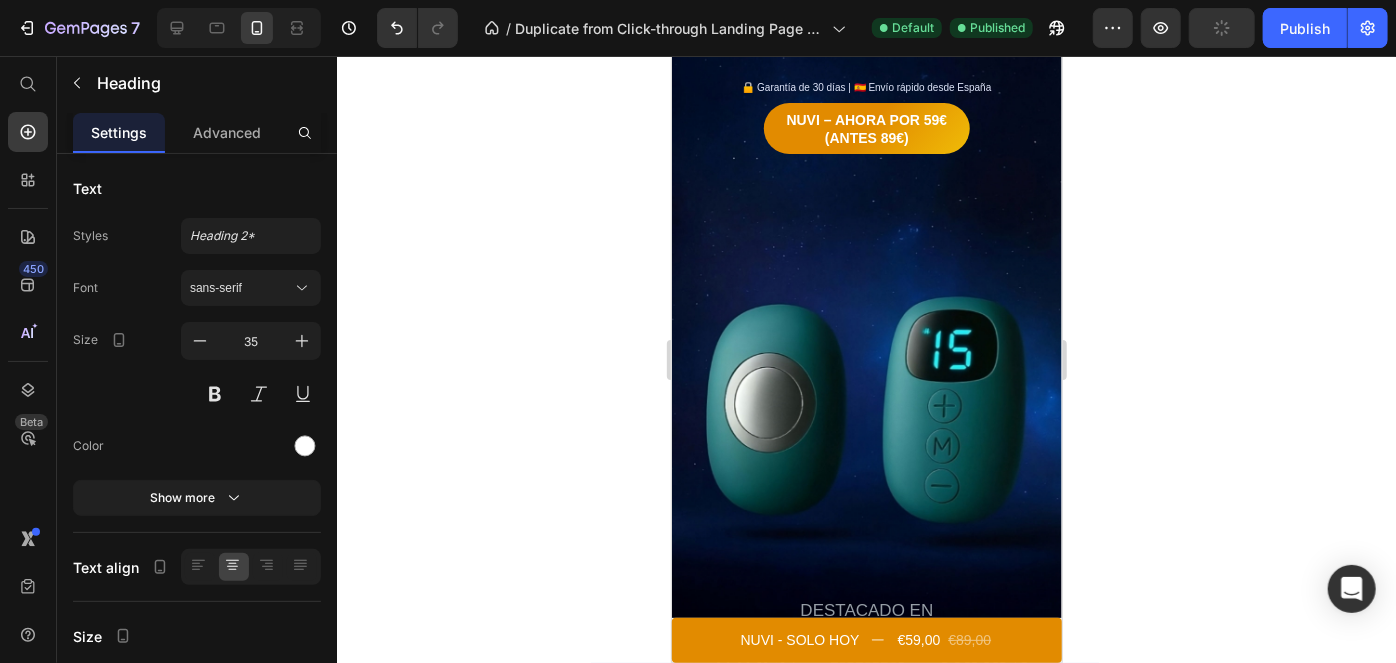 scroll, scrollTop: 0, scrollLeft: 0, axis: both 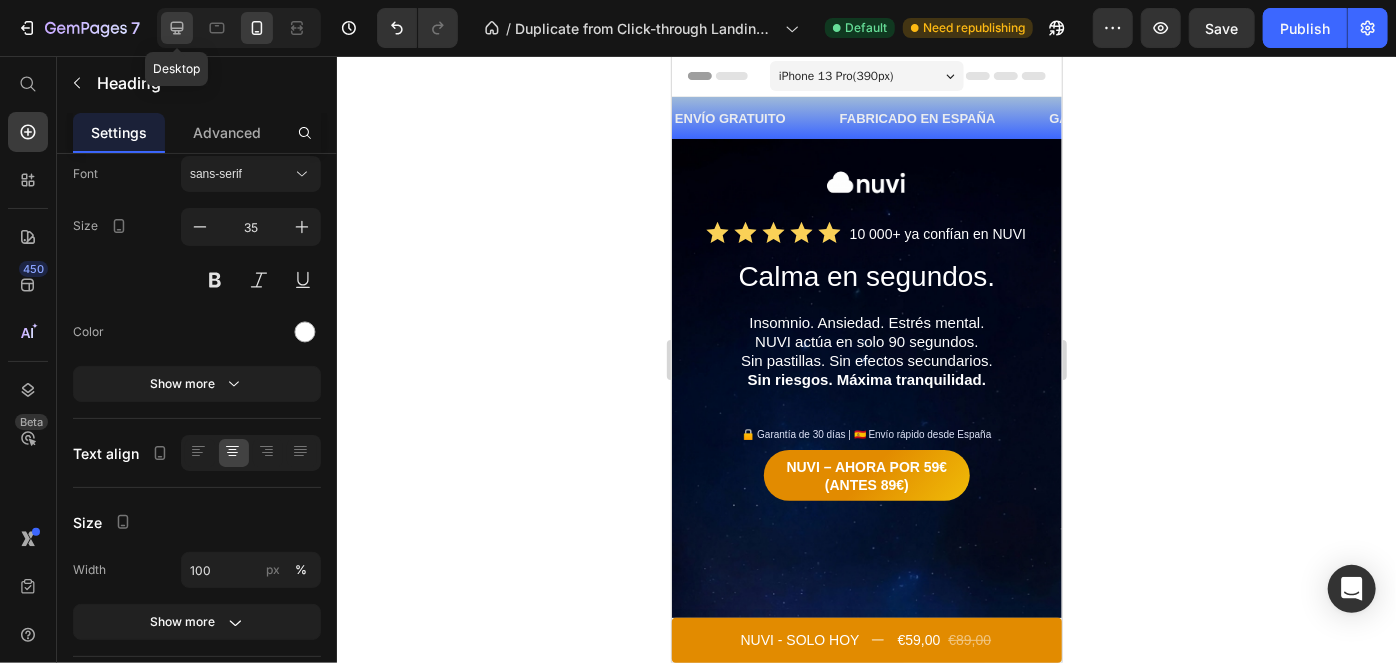 click 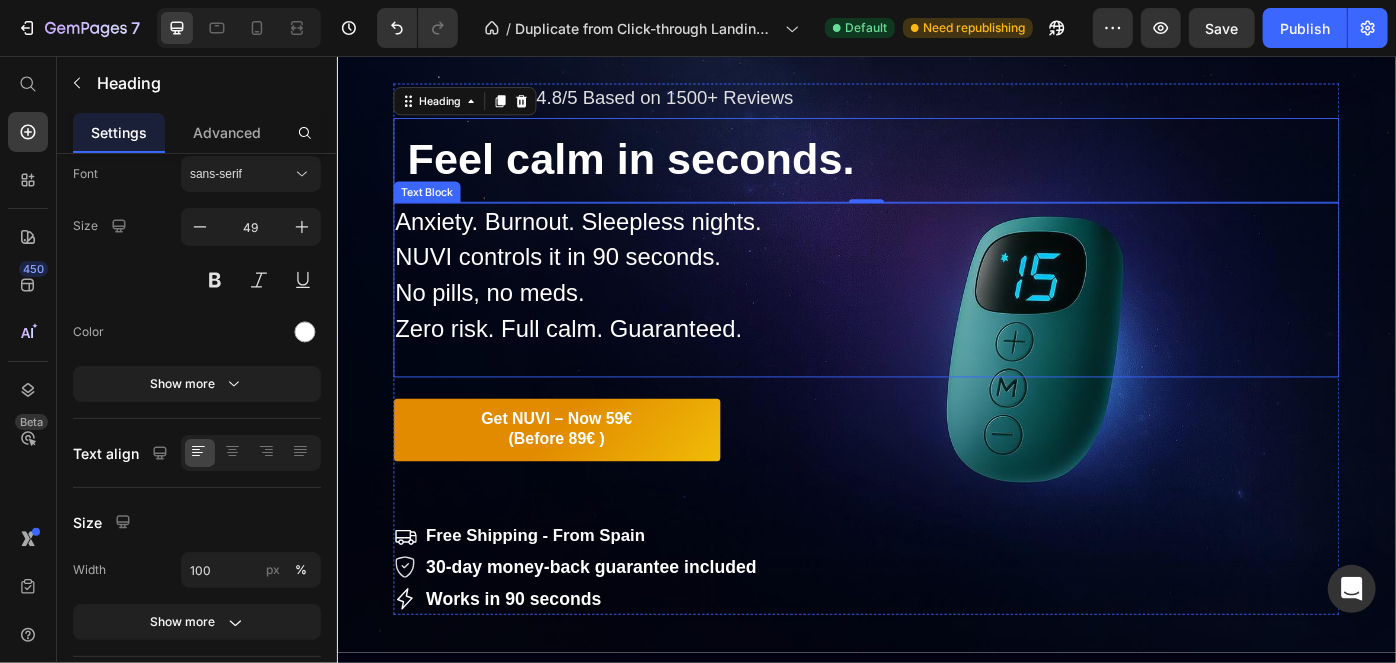 scroll, scrollTop: 0, scrollLeft: 0, axis: both 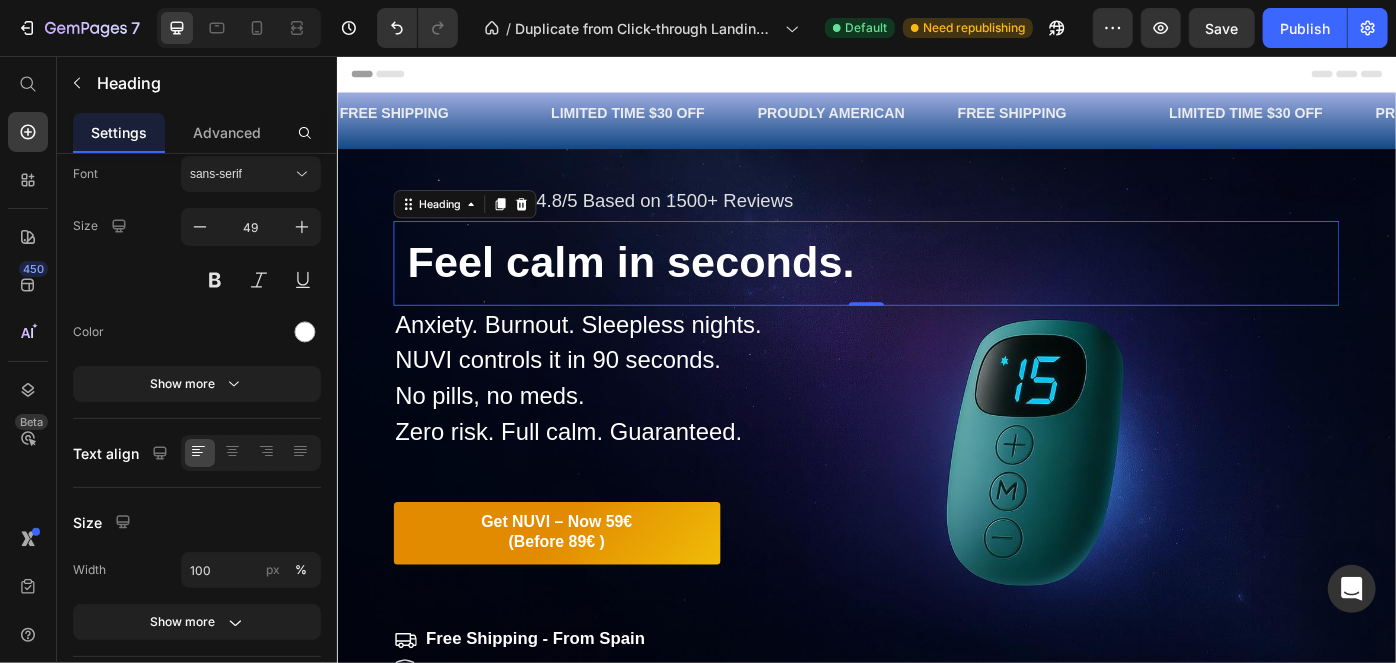 click on "Feel calm in seconds." at bounding box center (936, 290) 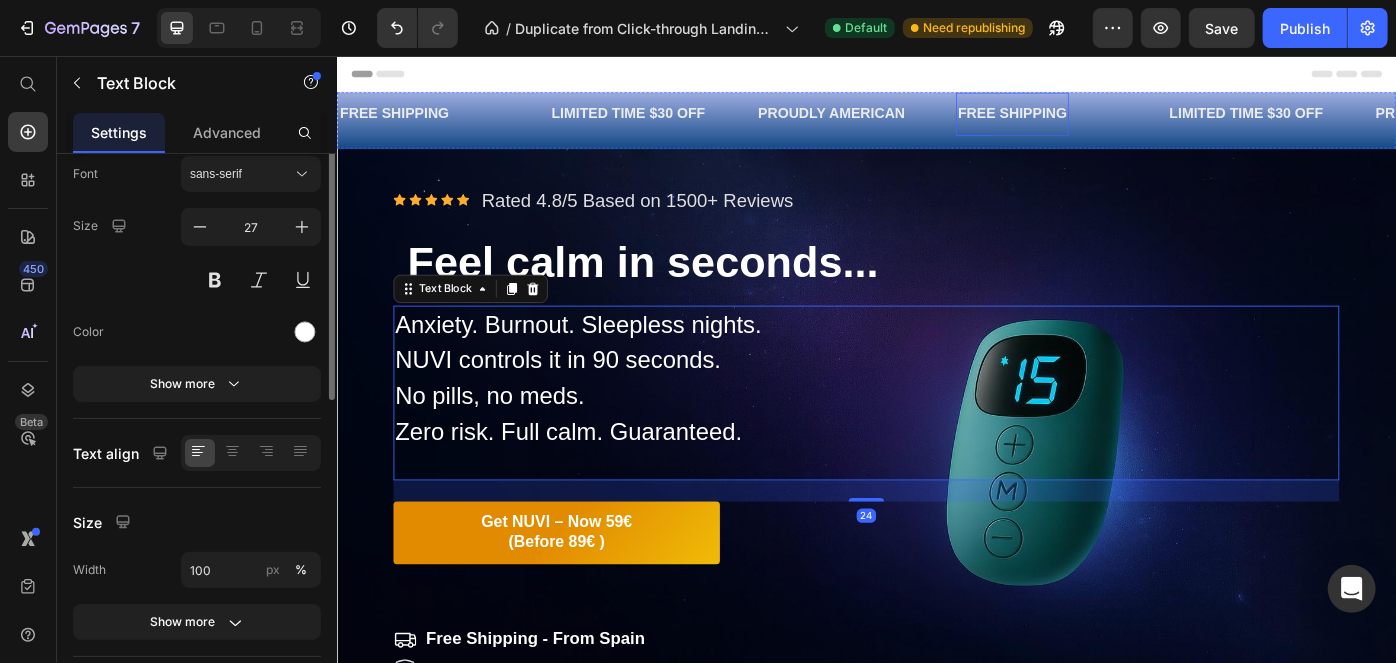 scroll, scrollTop: 0, scrollLeft: 0, axis: both 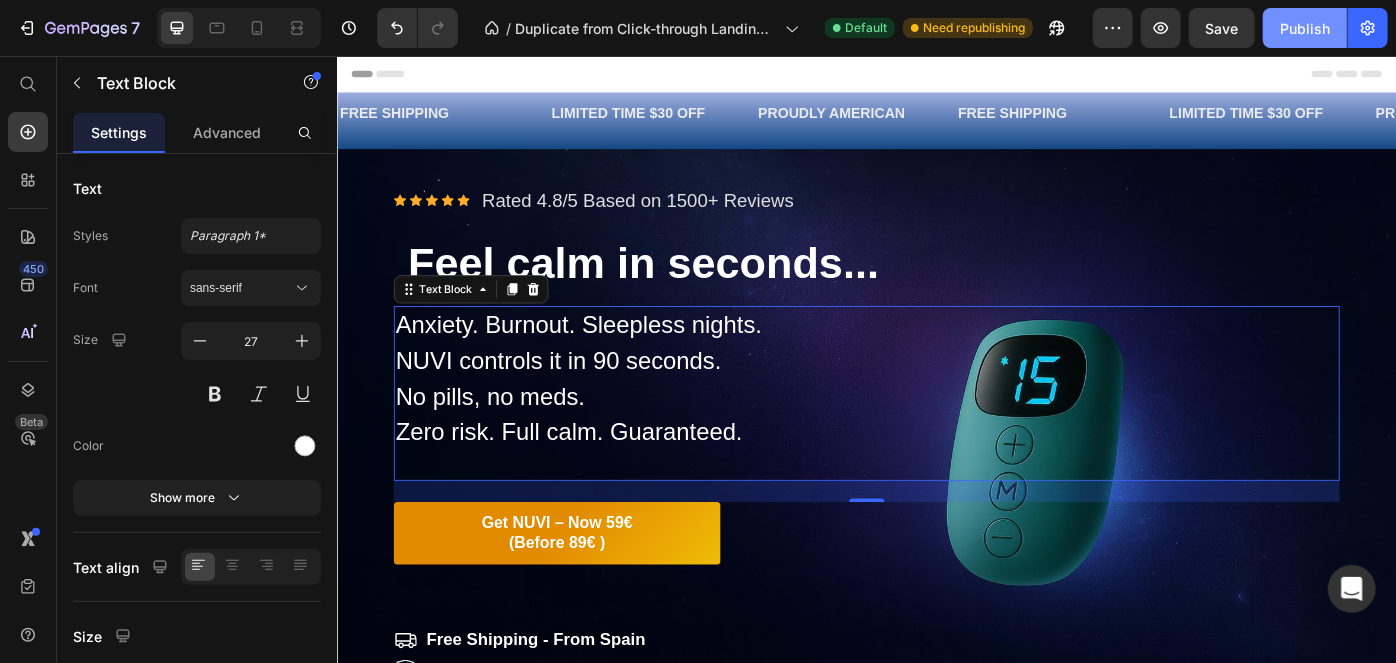 click on "Publish" 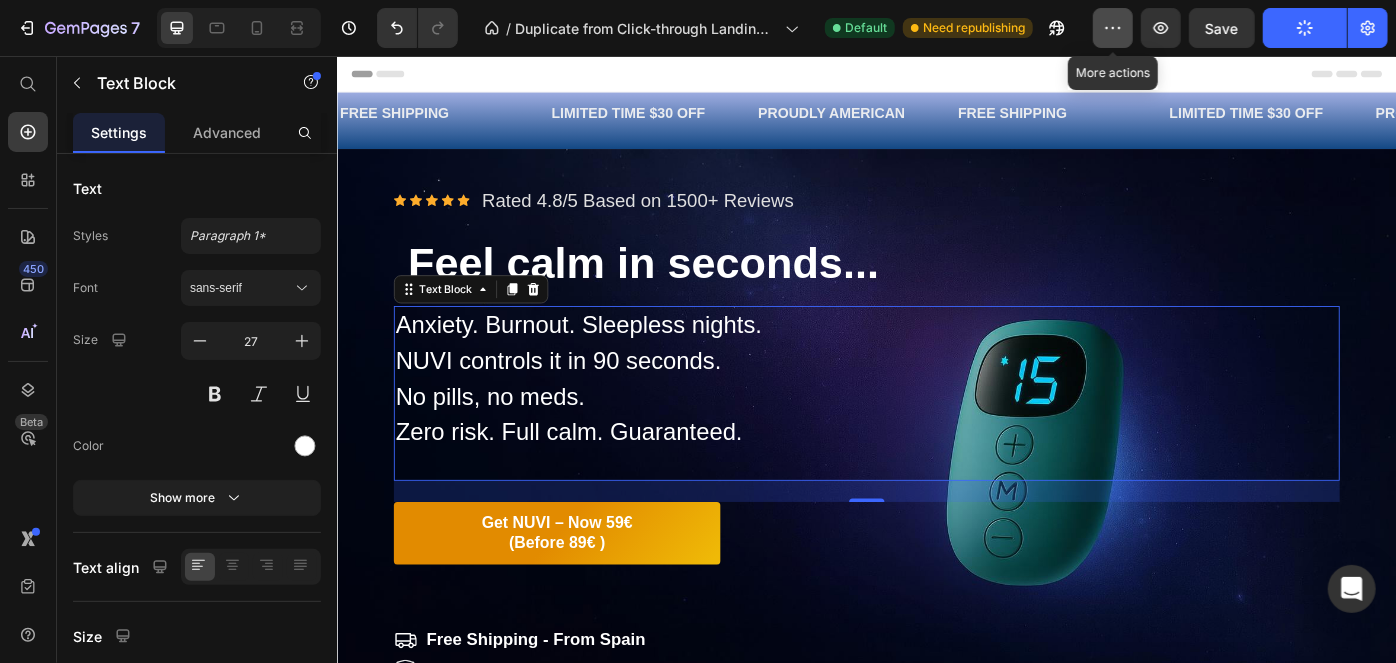 click 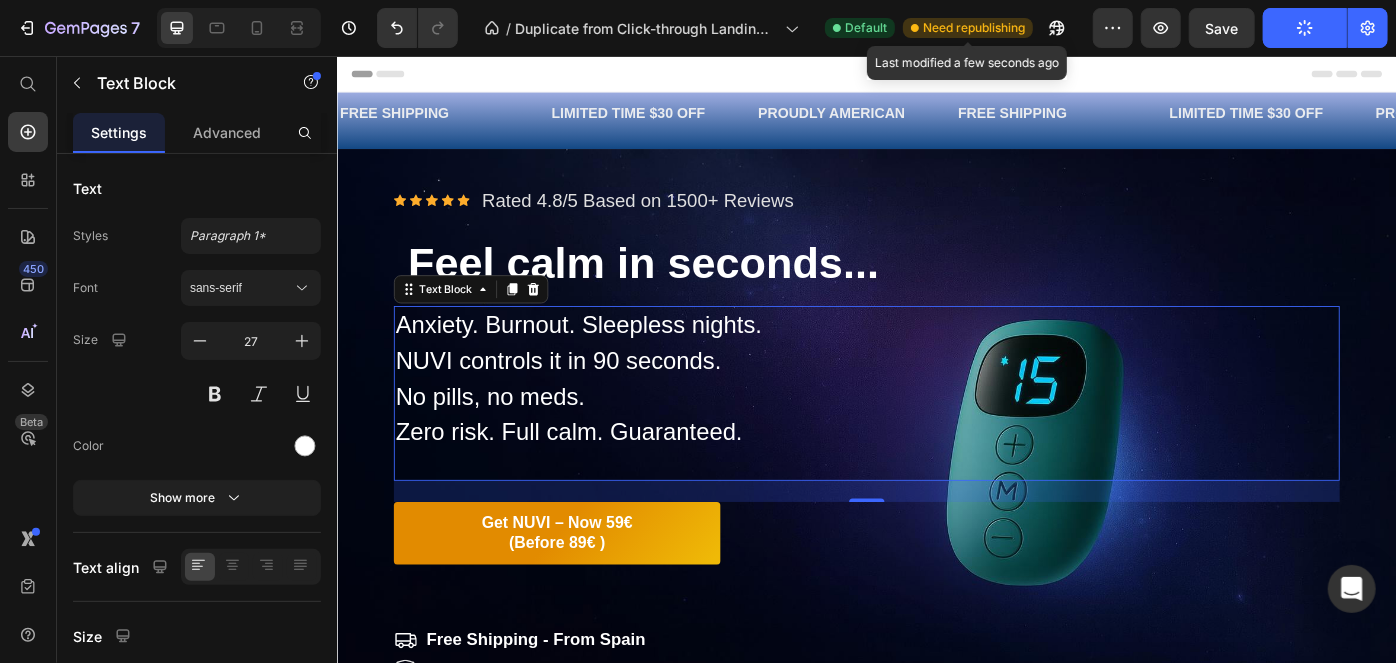 click on "Need republishing" at bounding box center (974, 28) 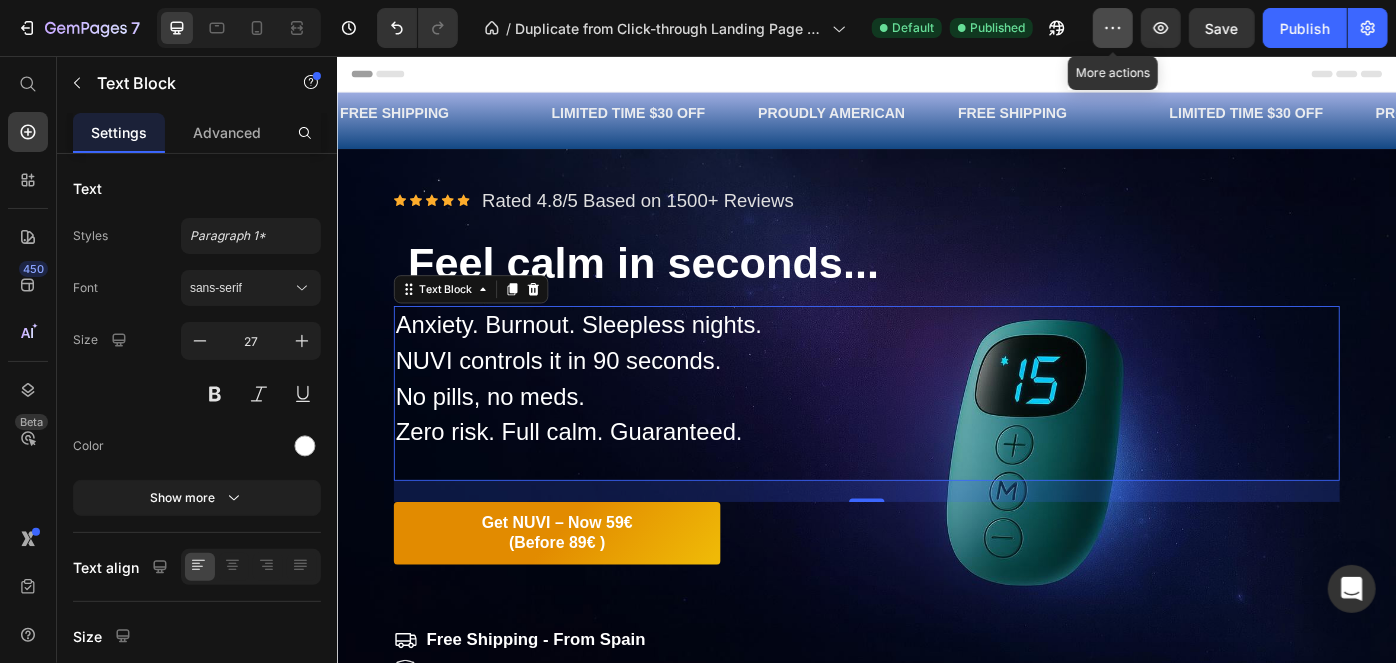 click 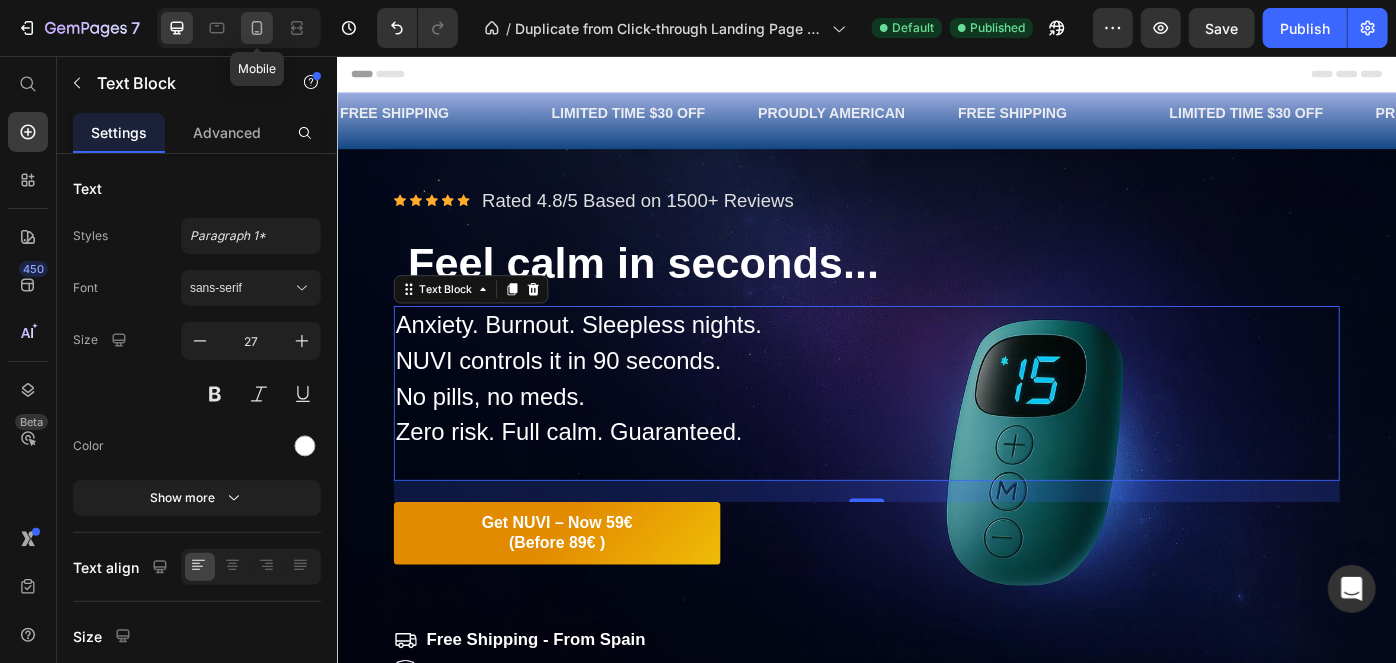 click 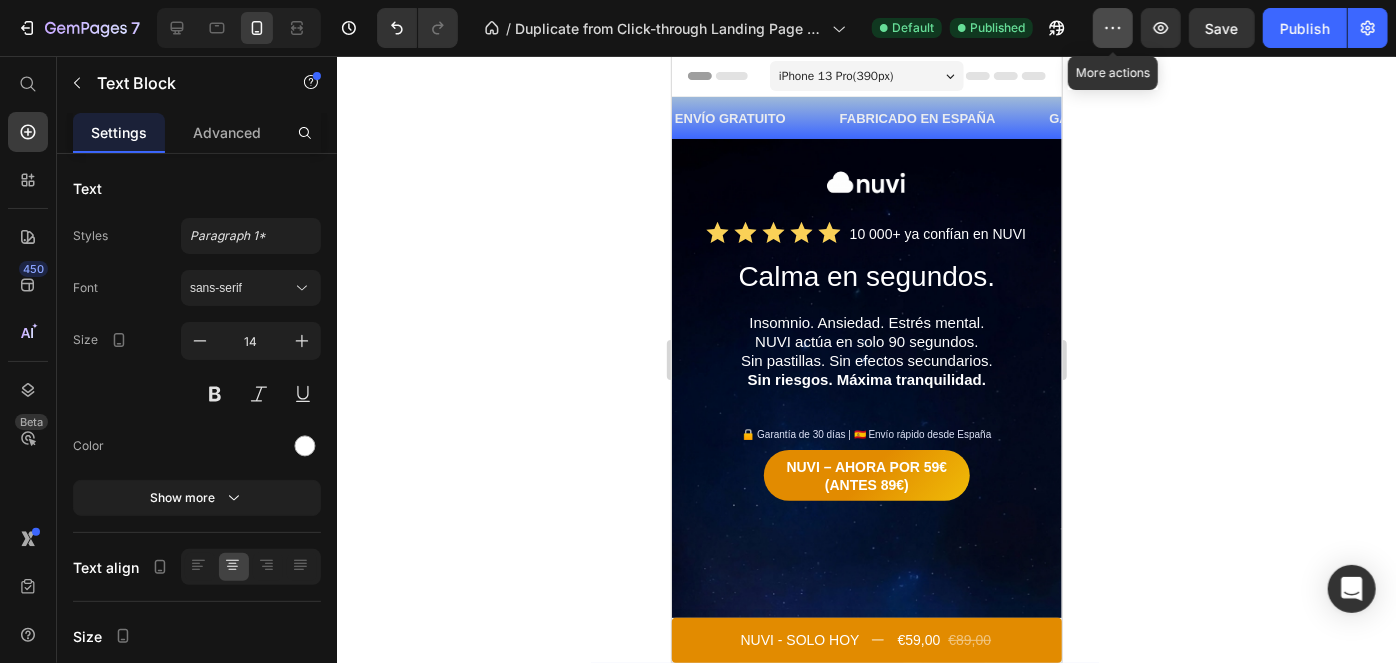 click 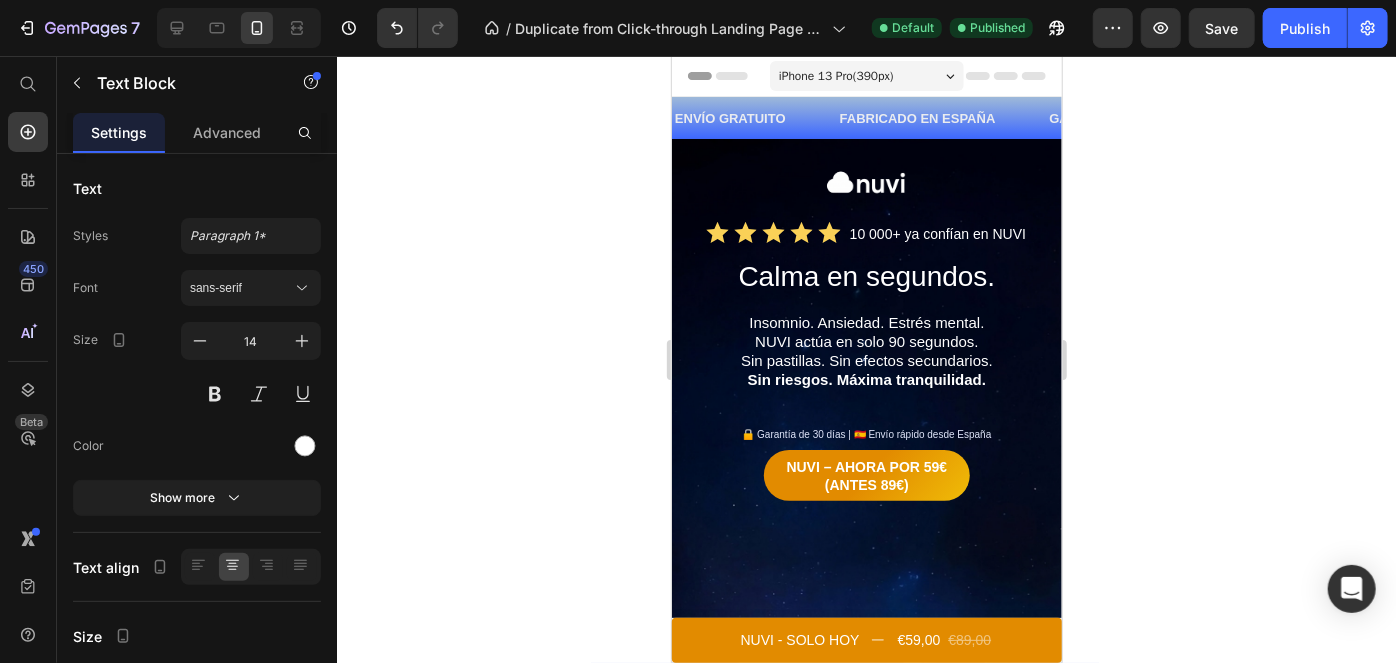 click 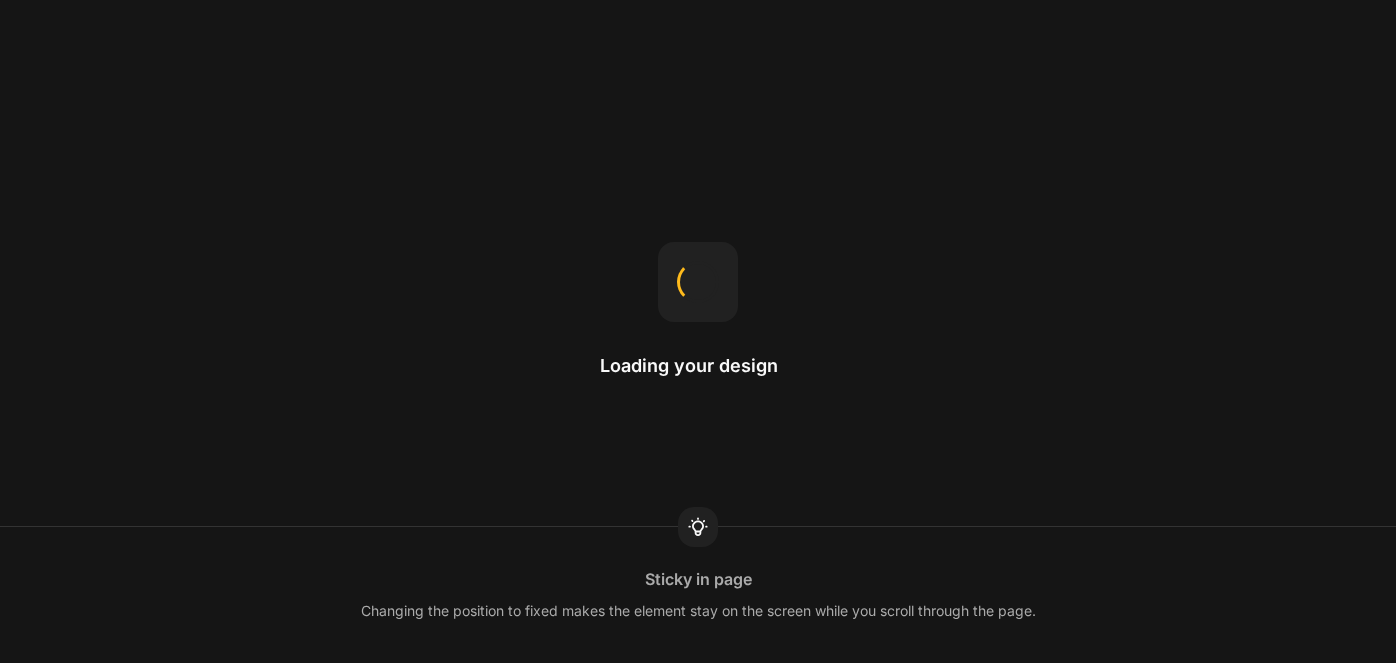 scroll, scrollTop: 0, scrollLeft: 0, axis: both 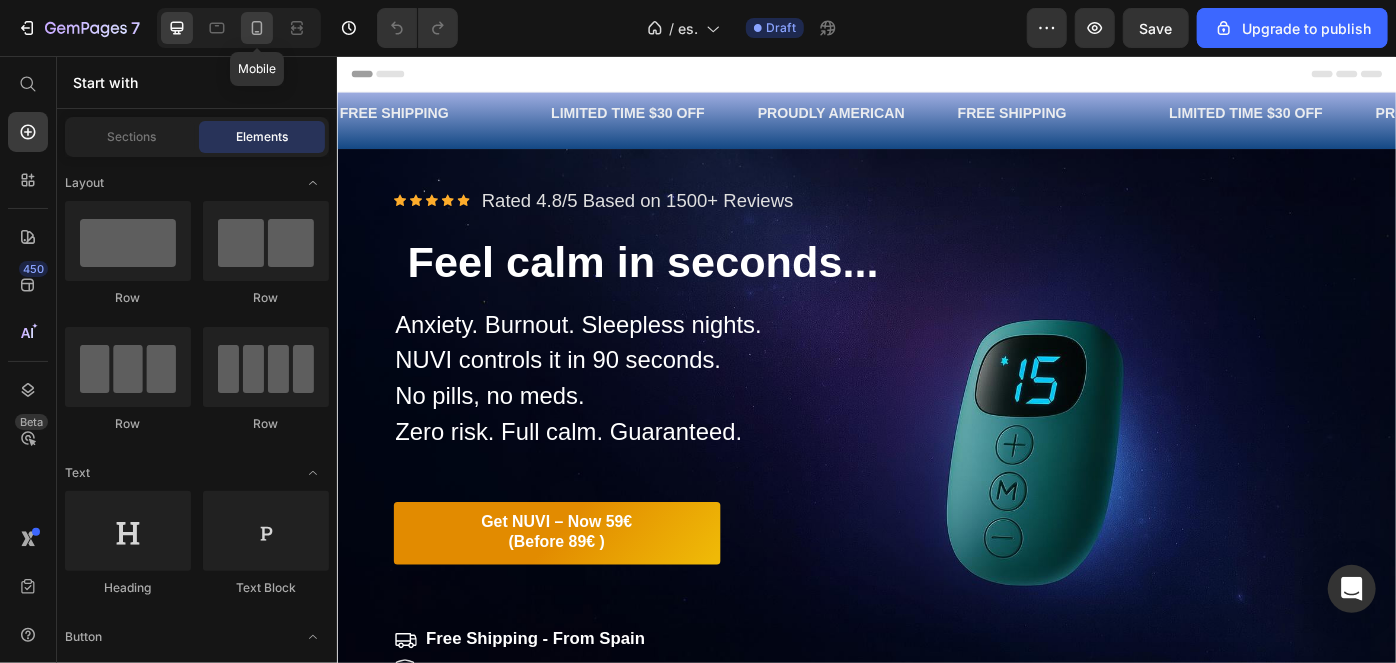 click 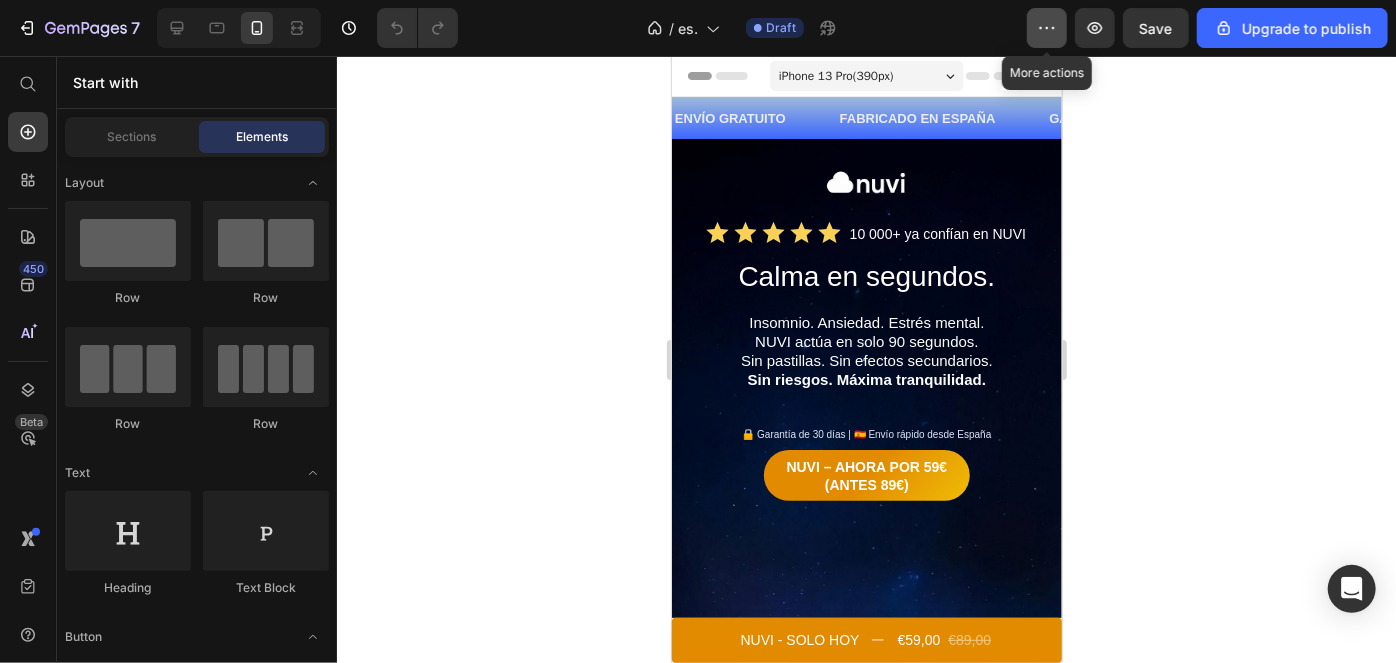 click 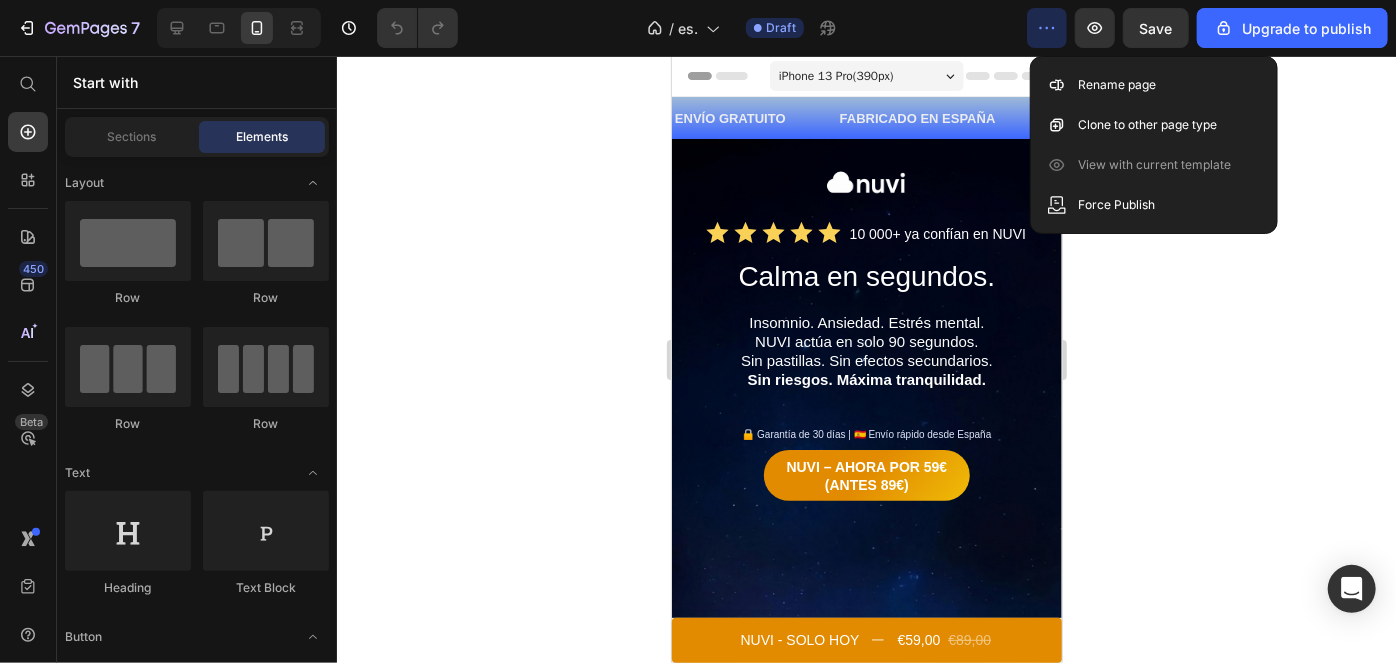 click 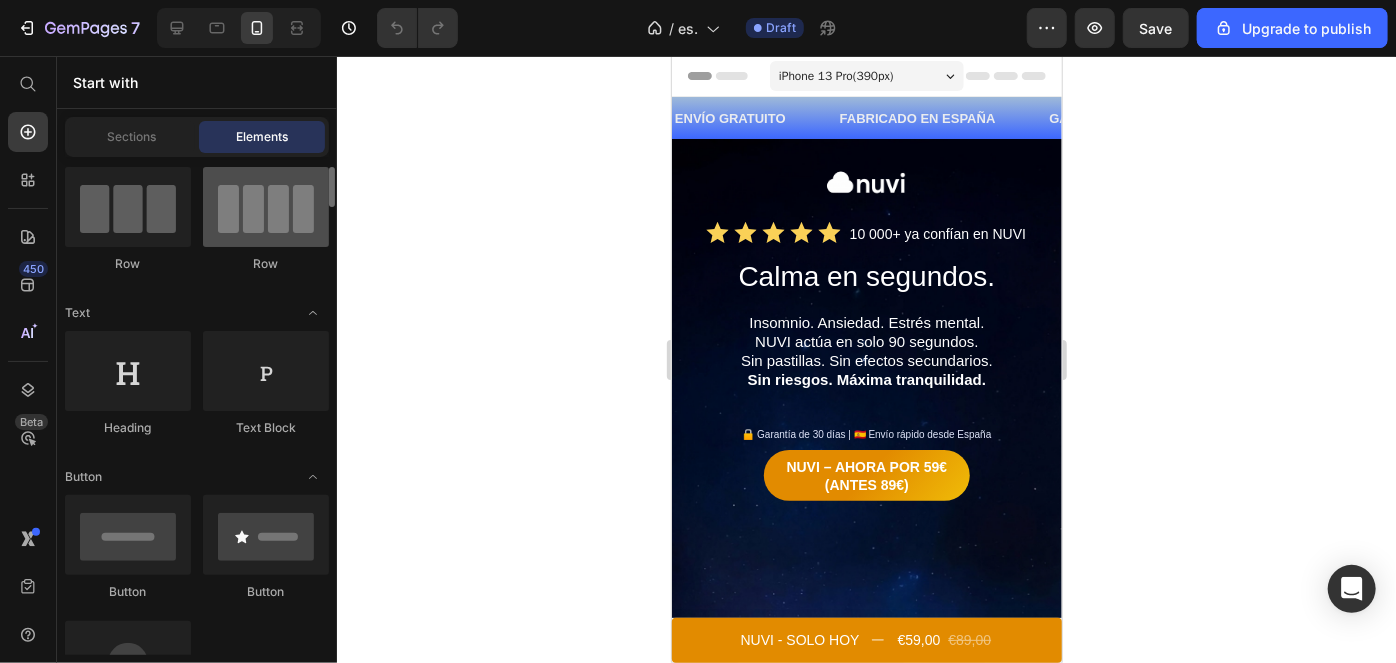 scroll, scrollTop: 0, scrollLeft: 0, axis: both 